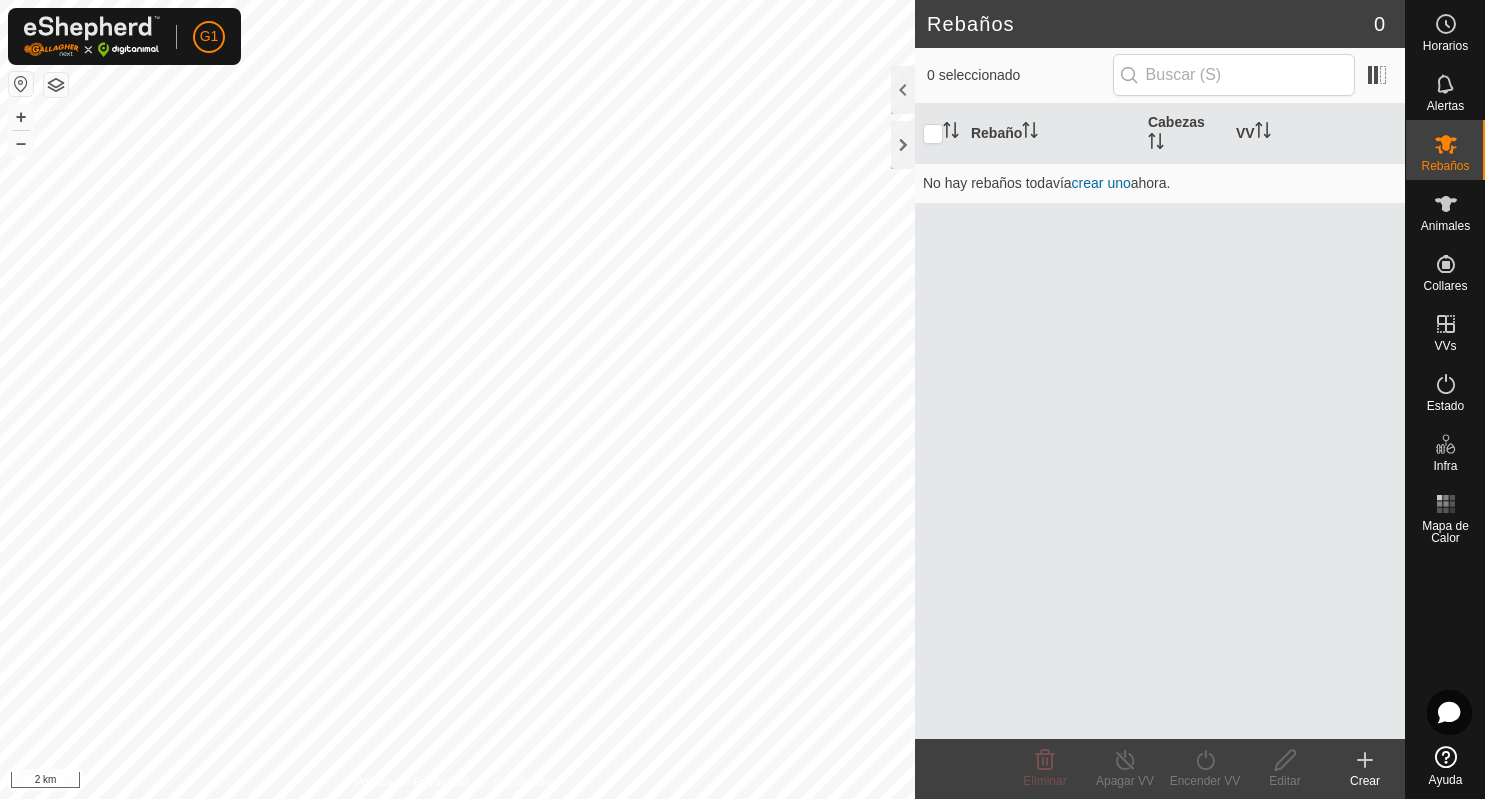 scroll, scrollTop: 0, scrollLeft: 0, axis: both 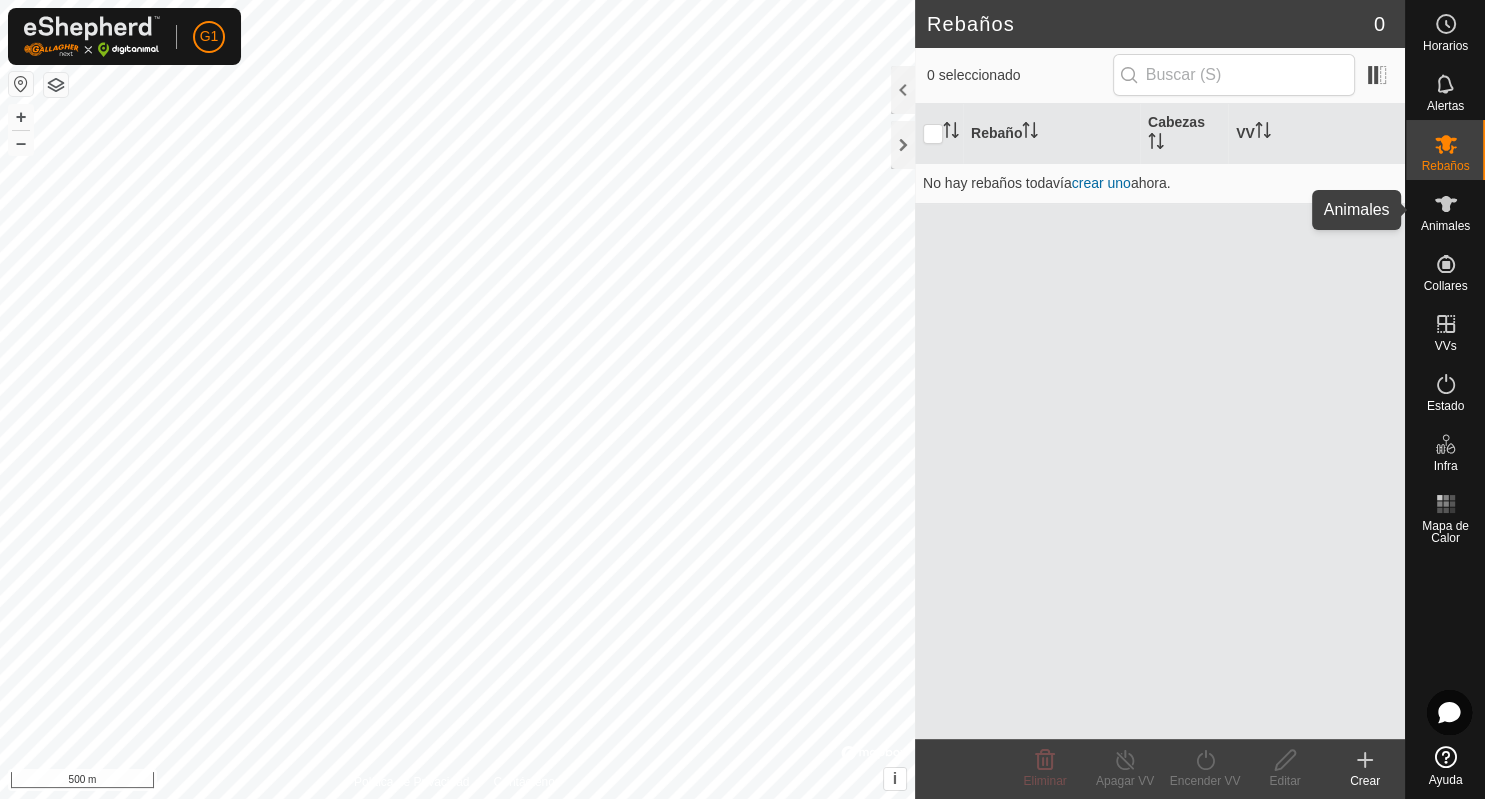 click on "Animales" at bounding box center (1445, 226) 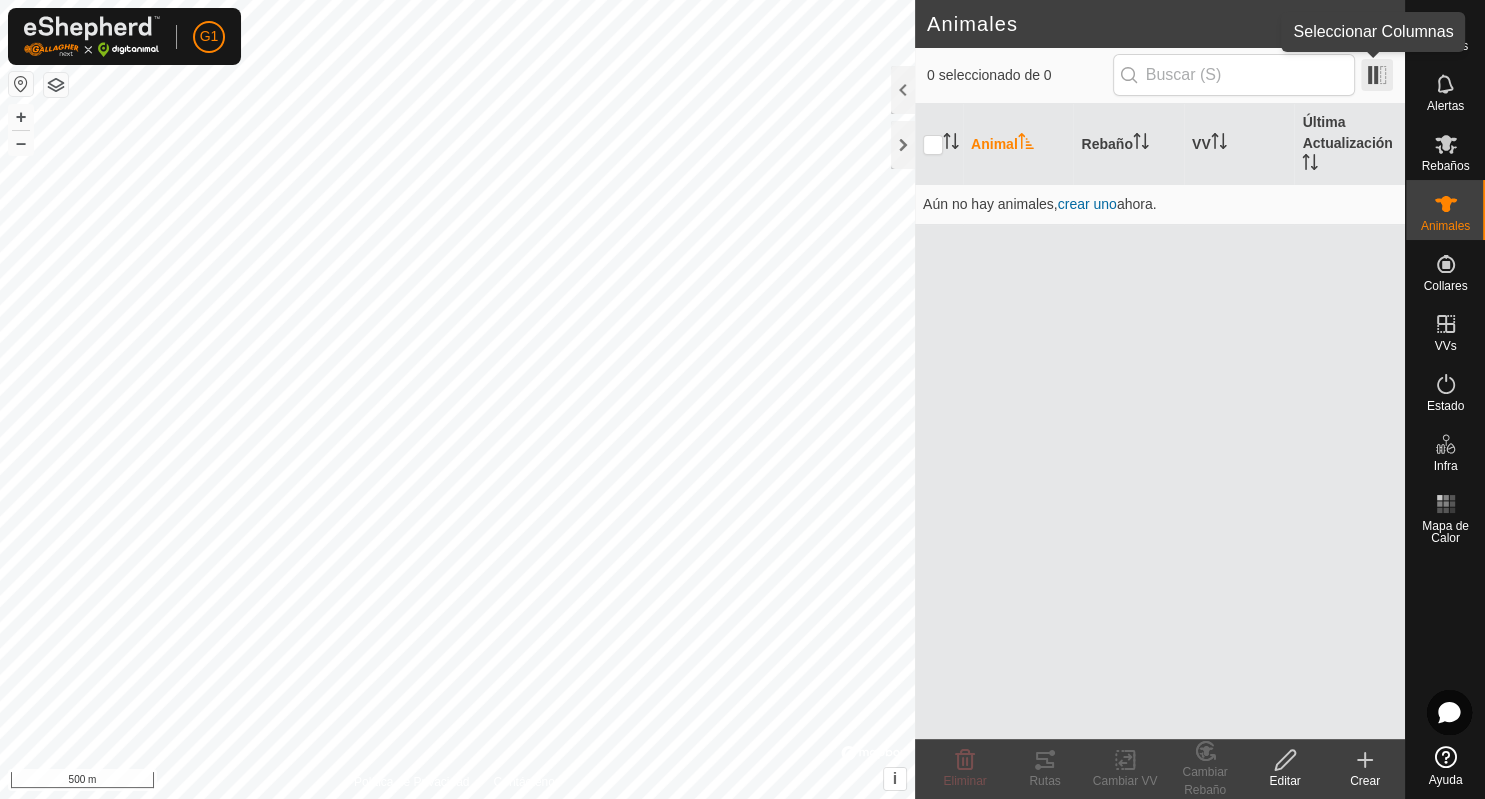 click at bounding box center (1377, 75) 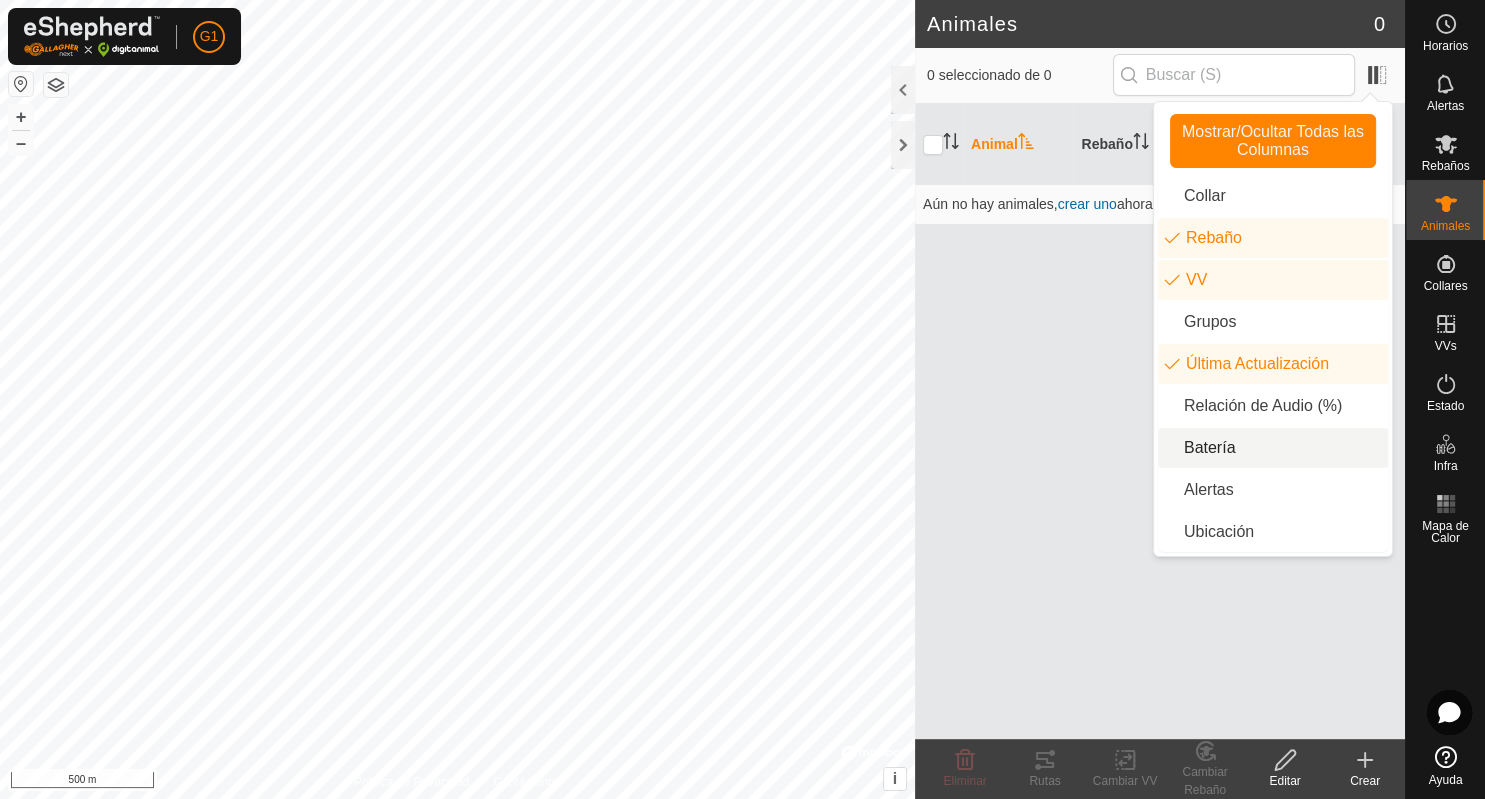 click on "Batería" at bounding box center [1273, 448] 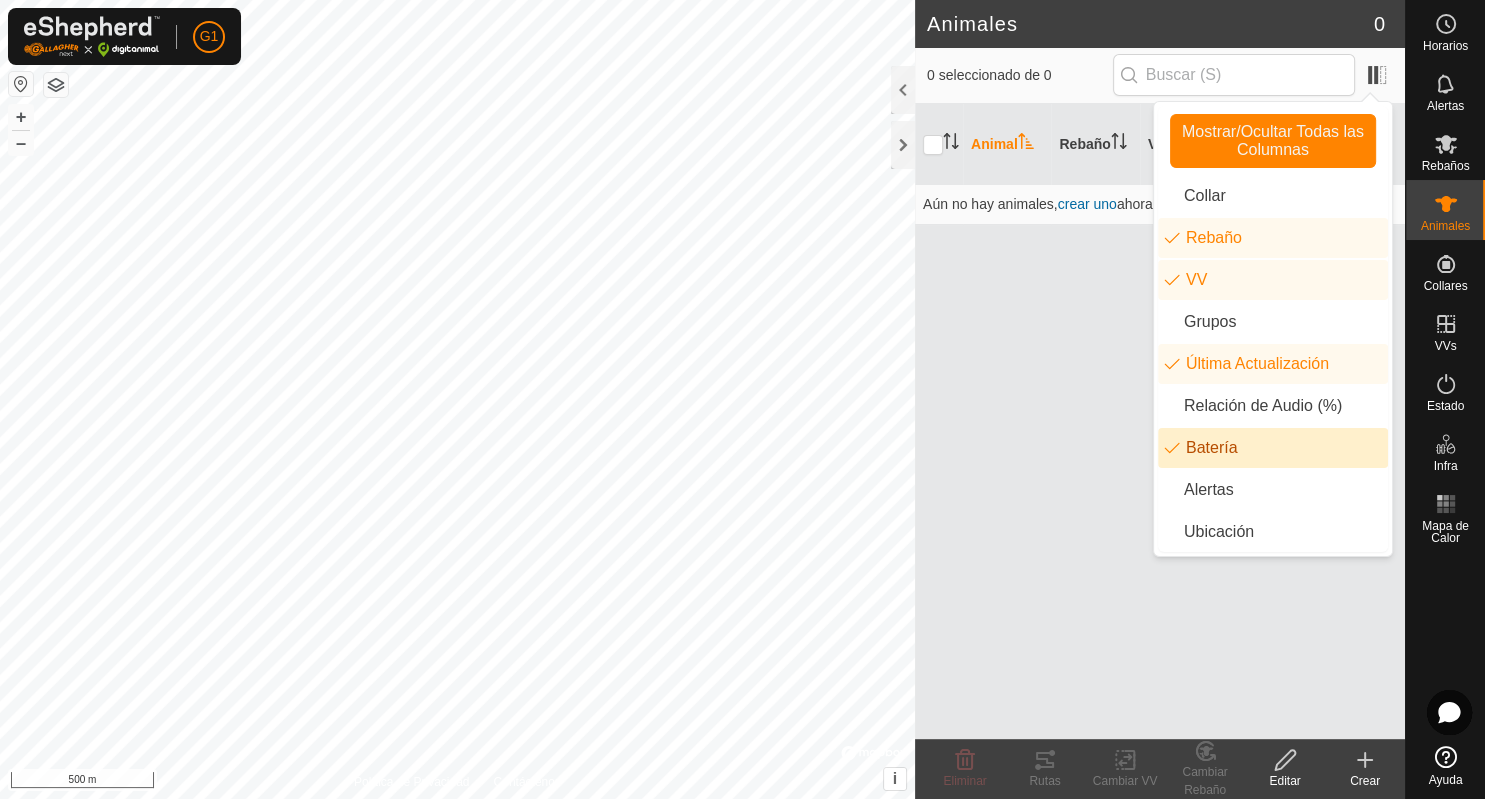 click on "Animal Rebaño VV Última Actualización Batería Aún no hay animales, crear uno ahora." at bounding box center [1160, 421] 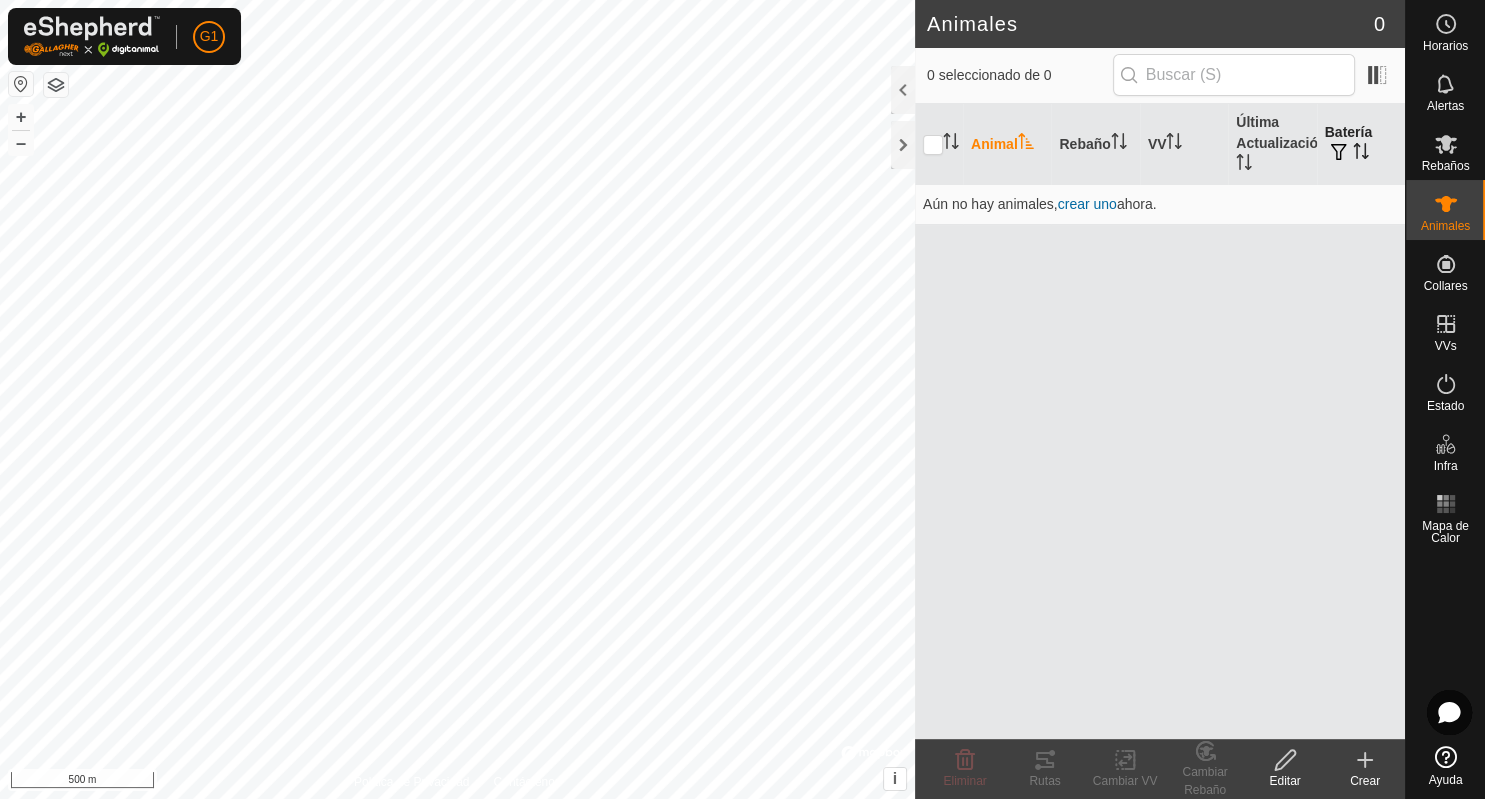 click on "Batería" at bounding box center (1361, 144) 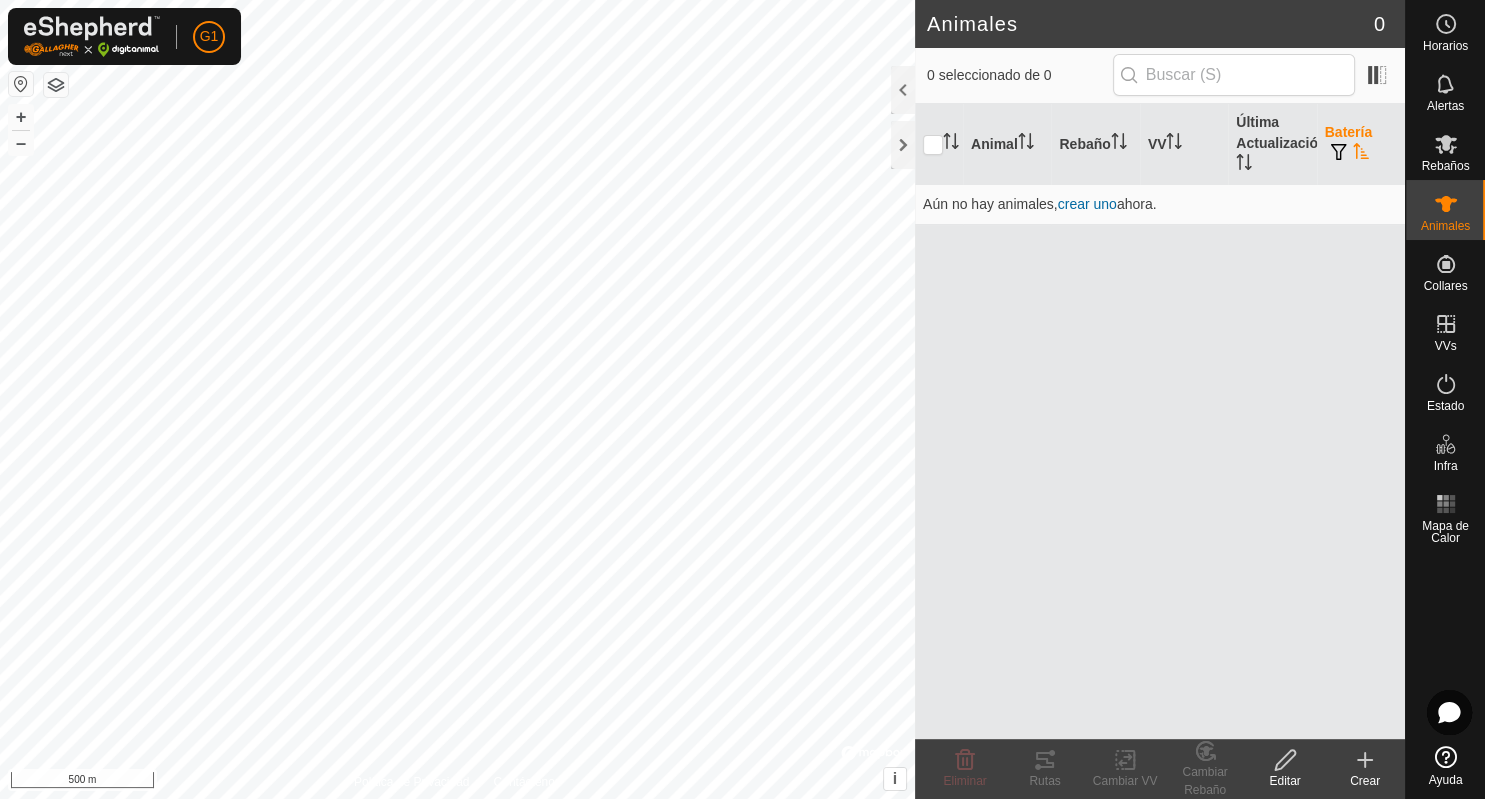 click at bounding box center [1339, 152] 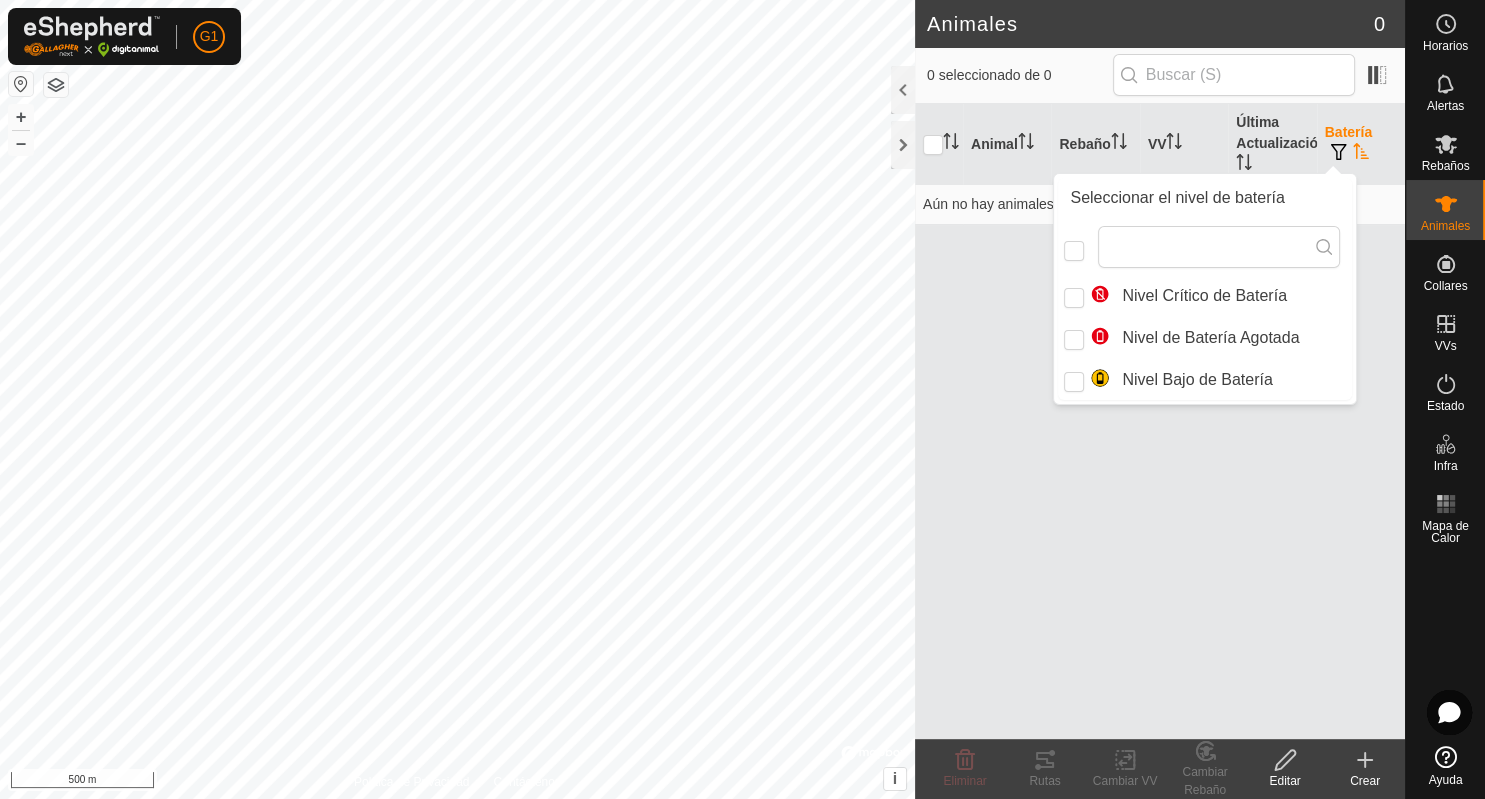 click on "Batería" at bounding box center (1361, 144) 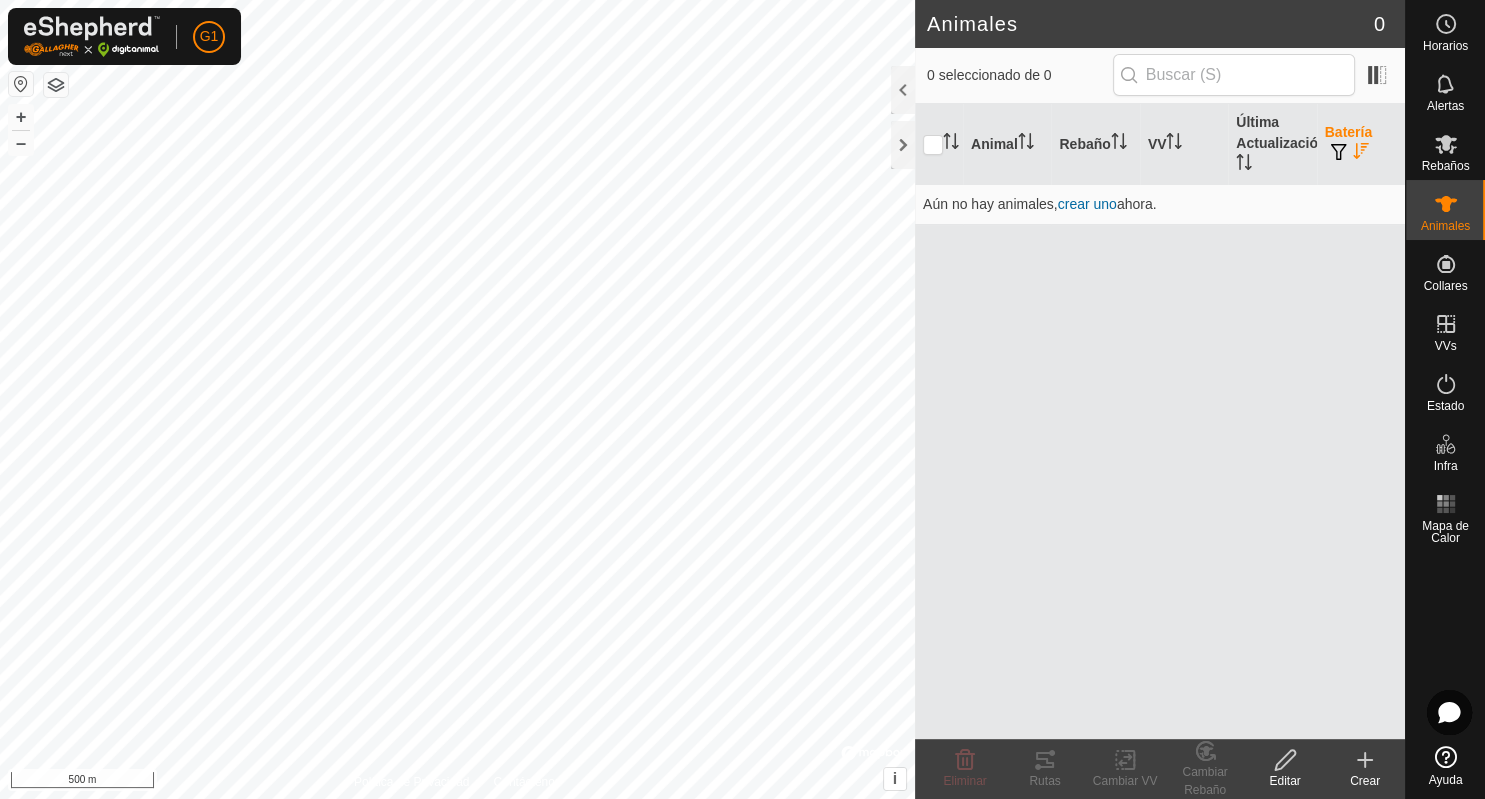click on "Batería" at bounding box center (1361, 144) 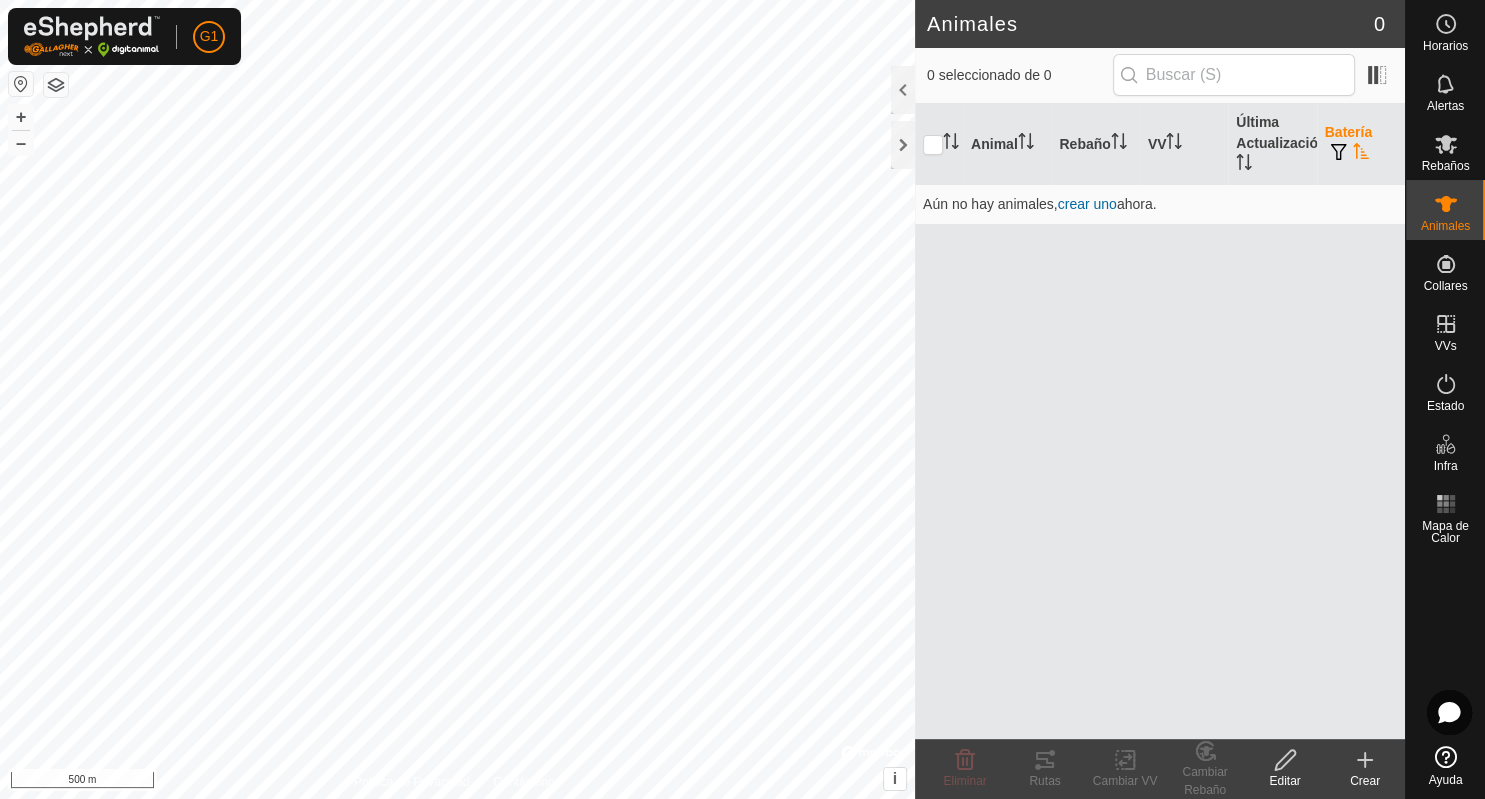 click at bounding box center [1339, 152] 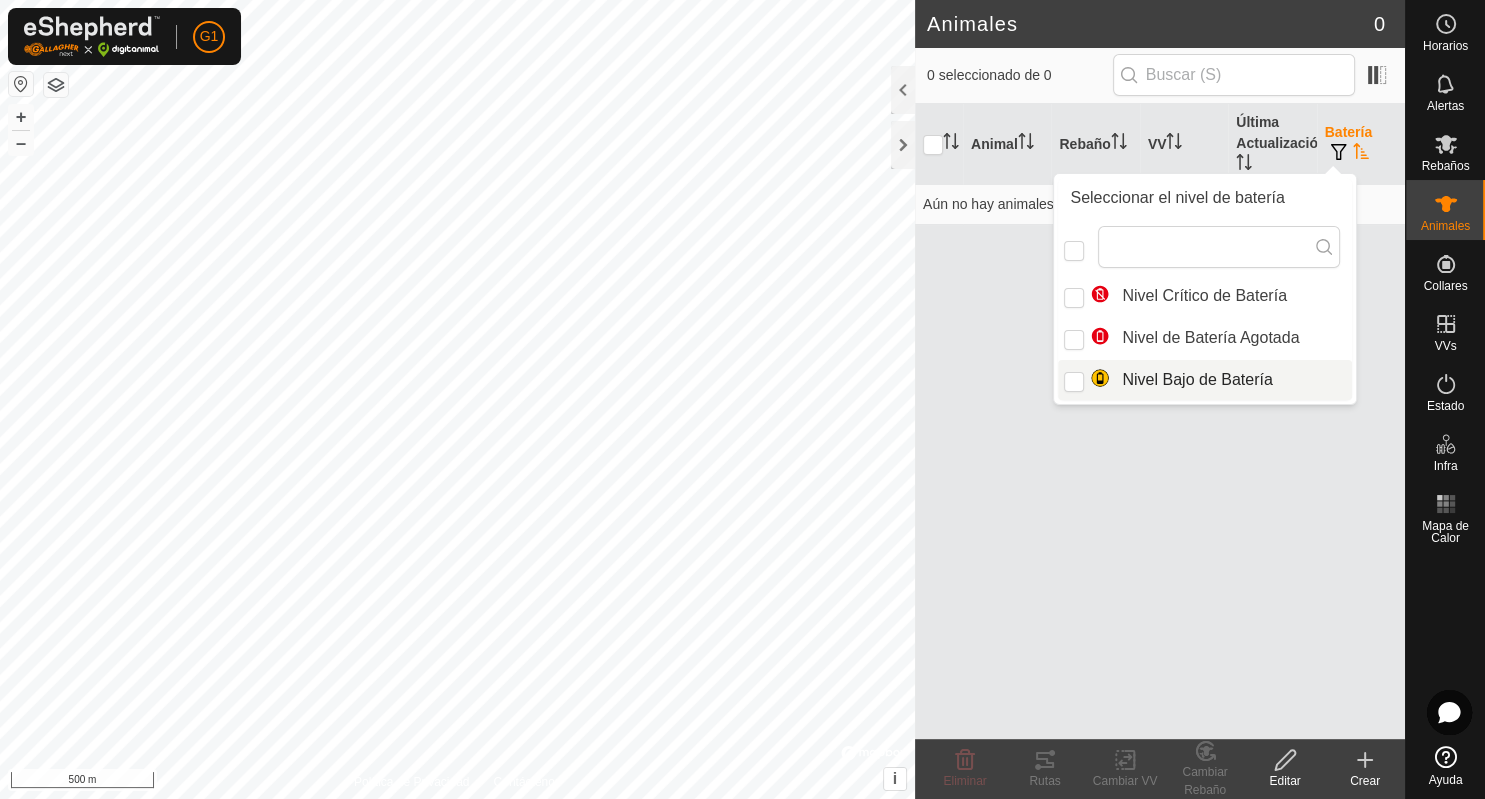 click on "Animal Rebaño VV Última Actualización Batería Aún no hay animales, crear uno ahora." at bounding box center (1160, 421) 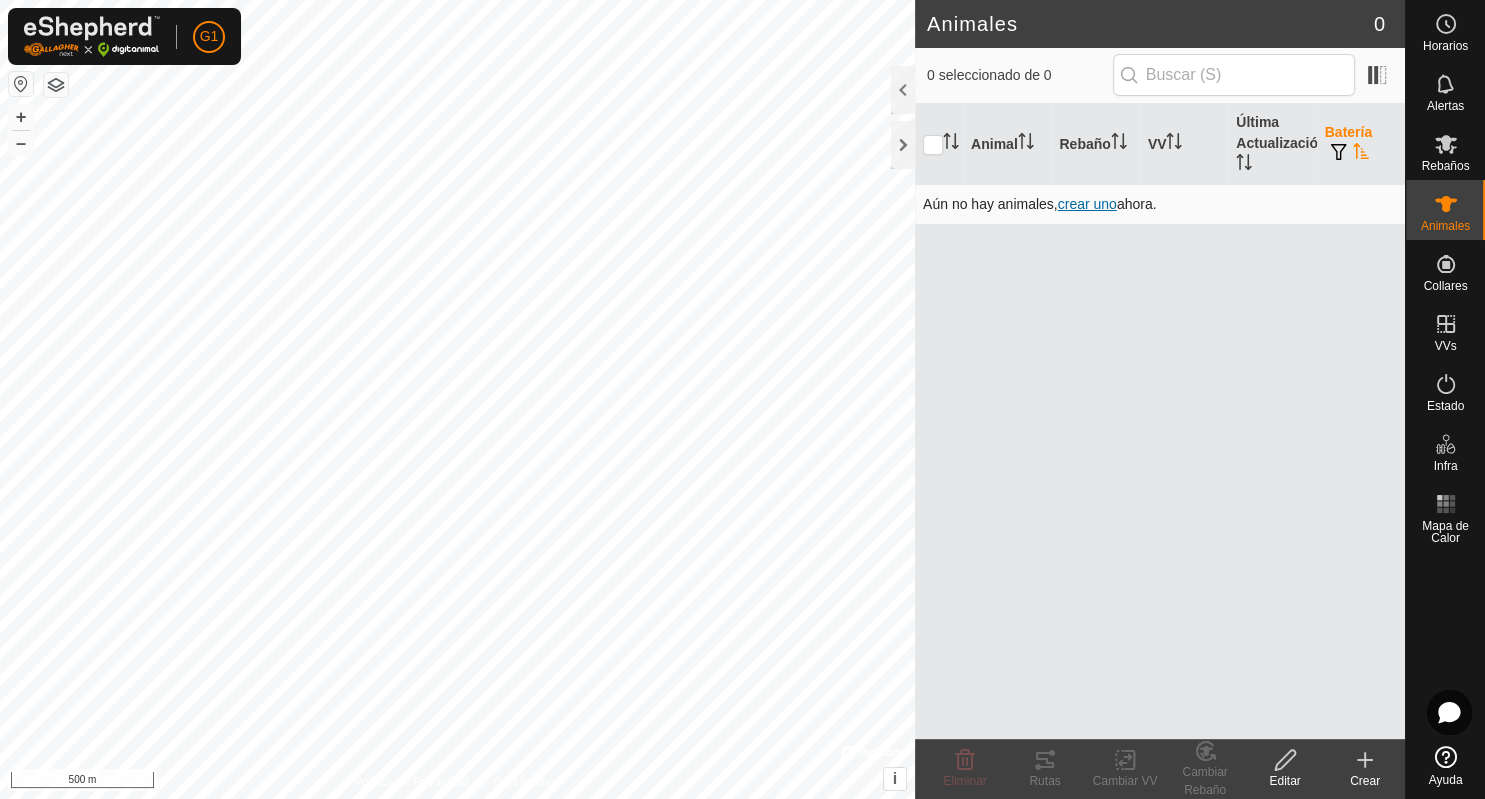 click on "crear uno" at bounding box center [1087, 204] 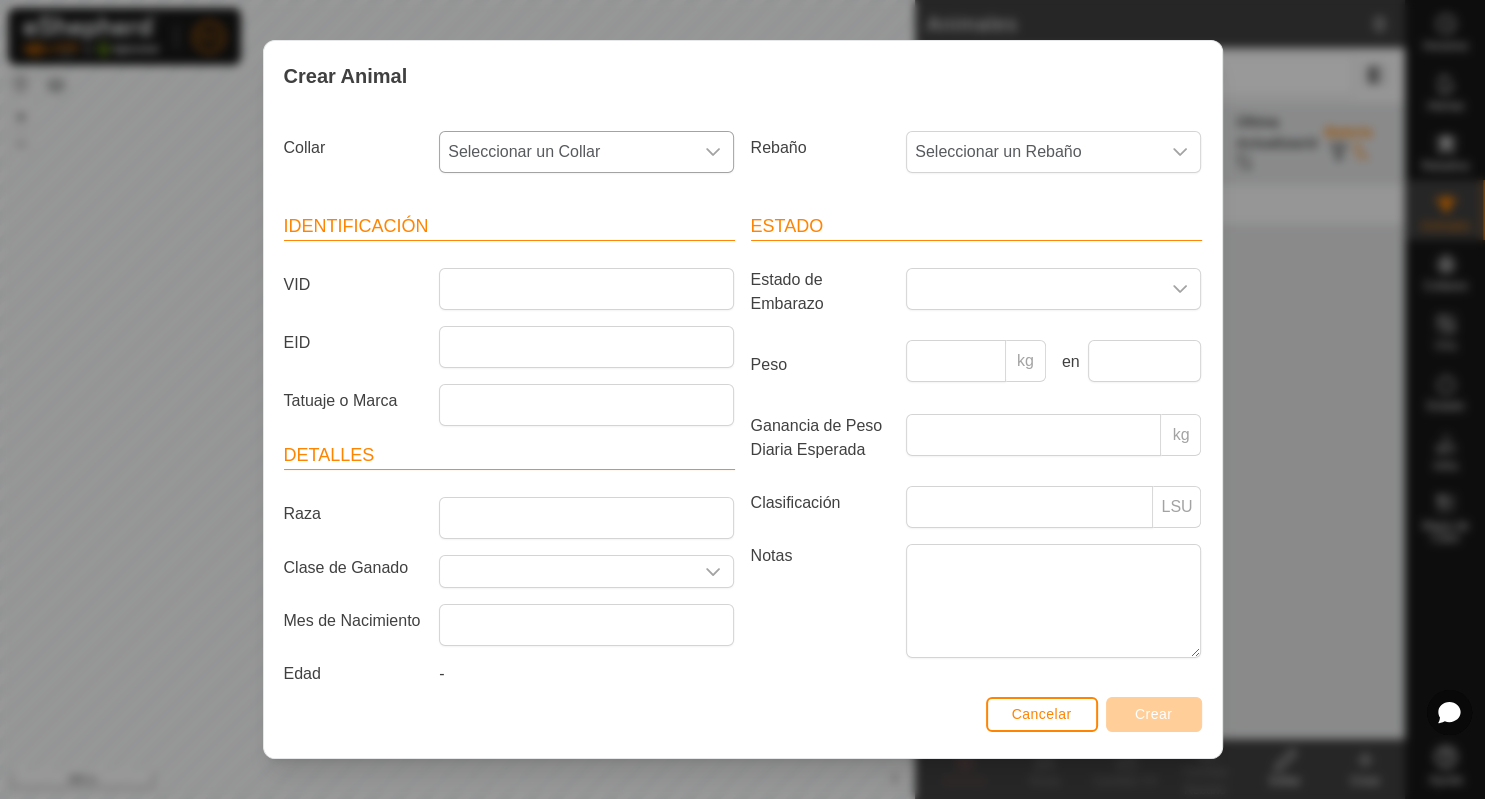 click 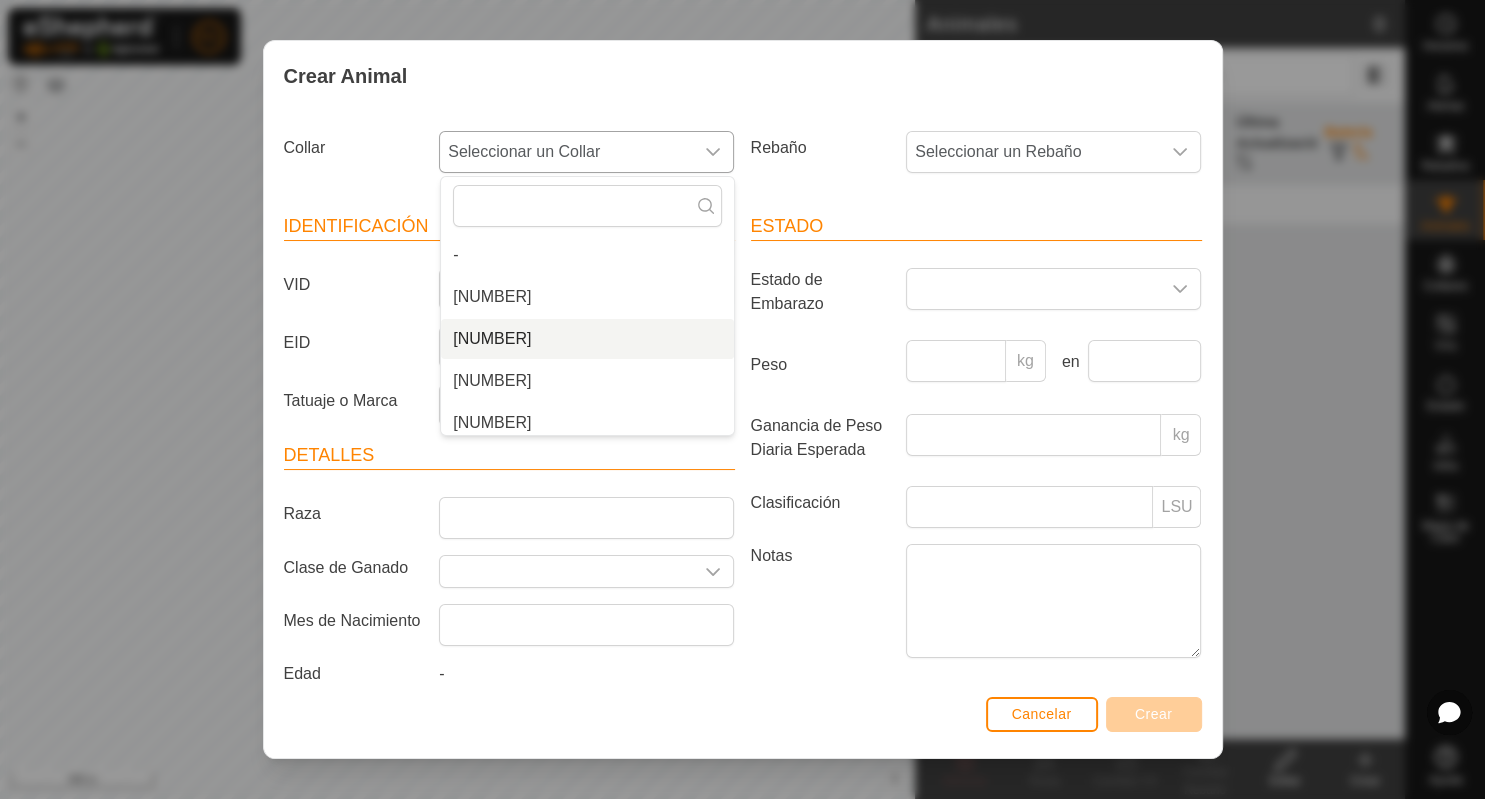 scroll, scrollTop: 49, scrollLeft: 0, axis: vertical 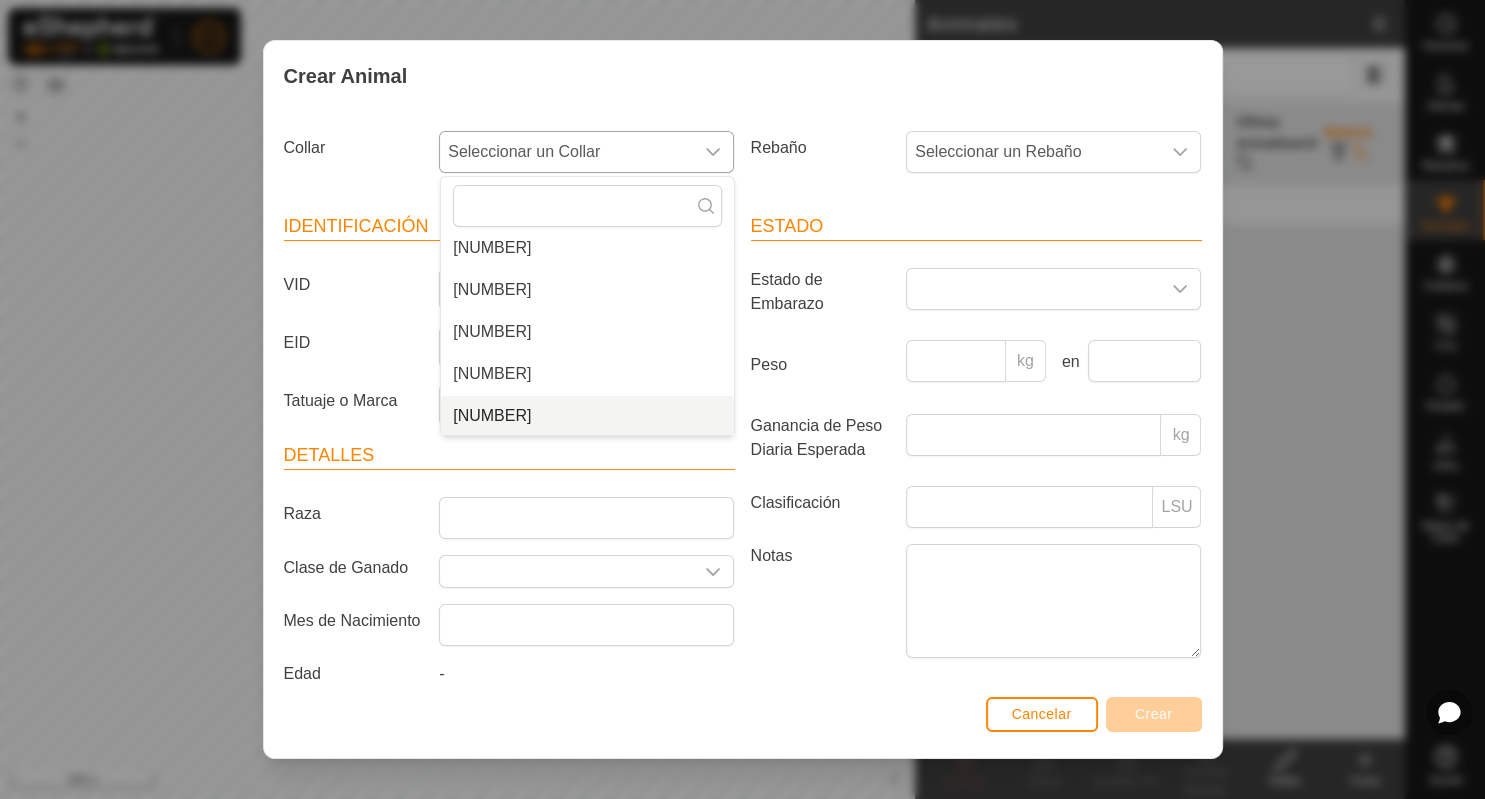 click on "[NUMBER]" at bounding box center (587, 416) 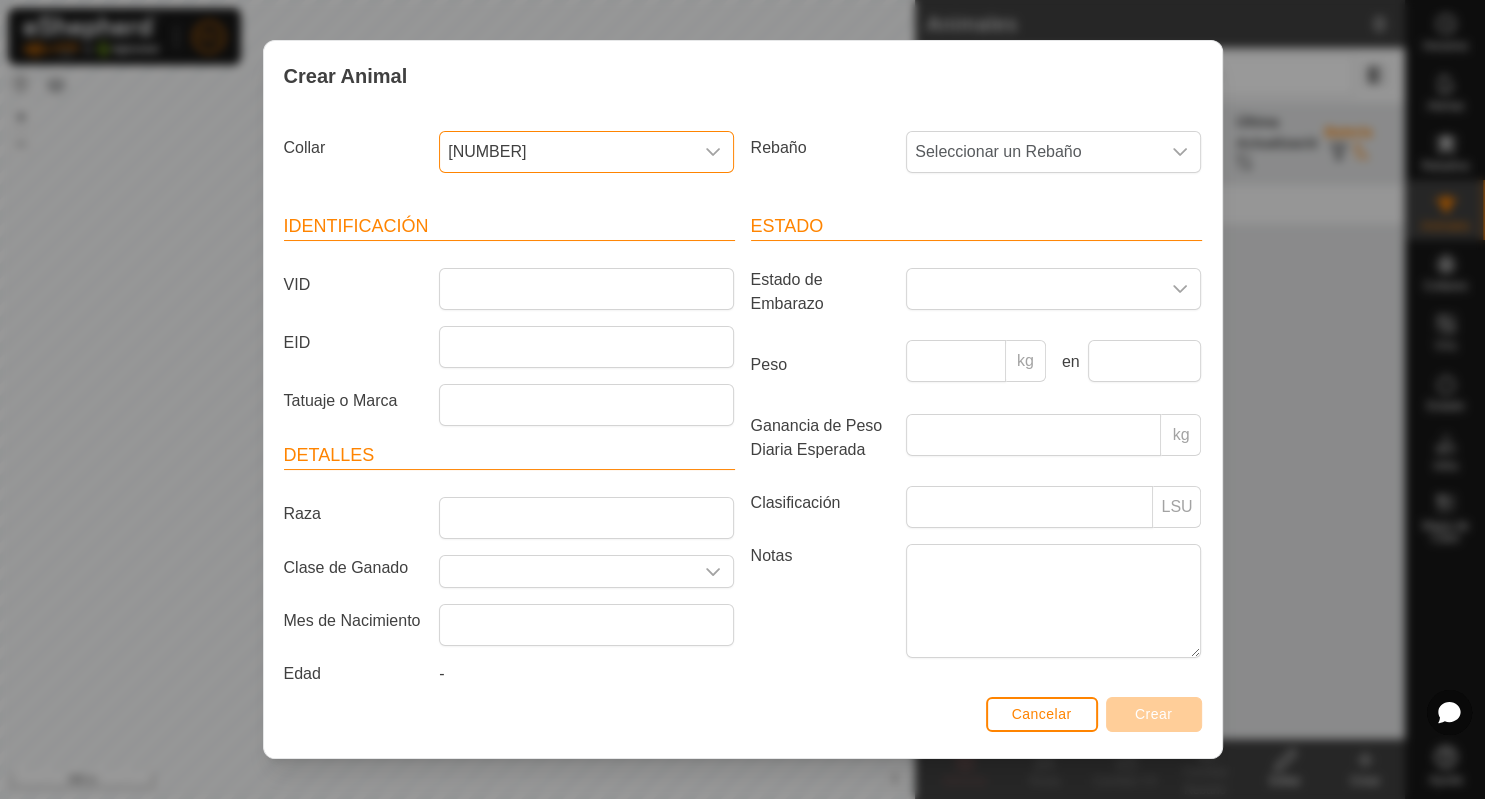 scroll, scrollTop: 49, scrollLeft: 0, axis: vertical 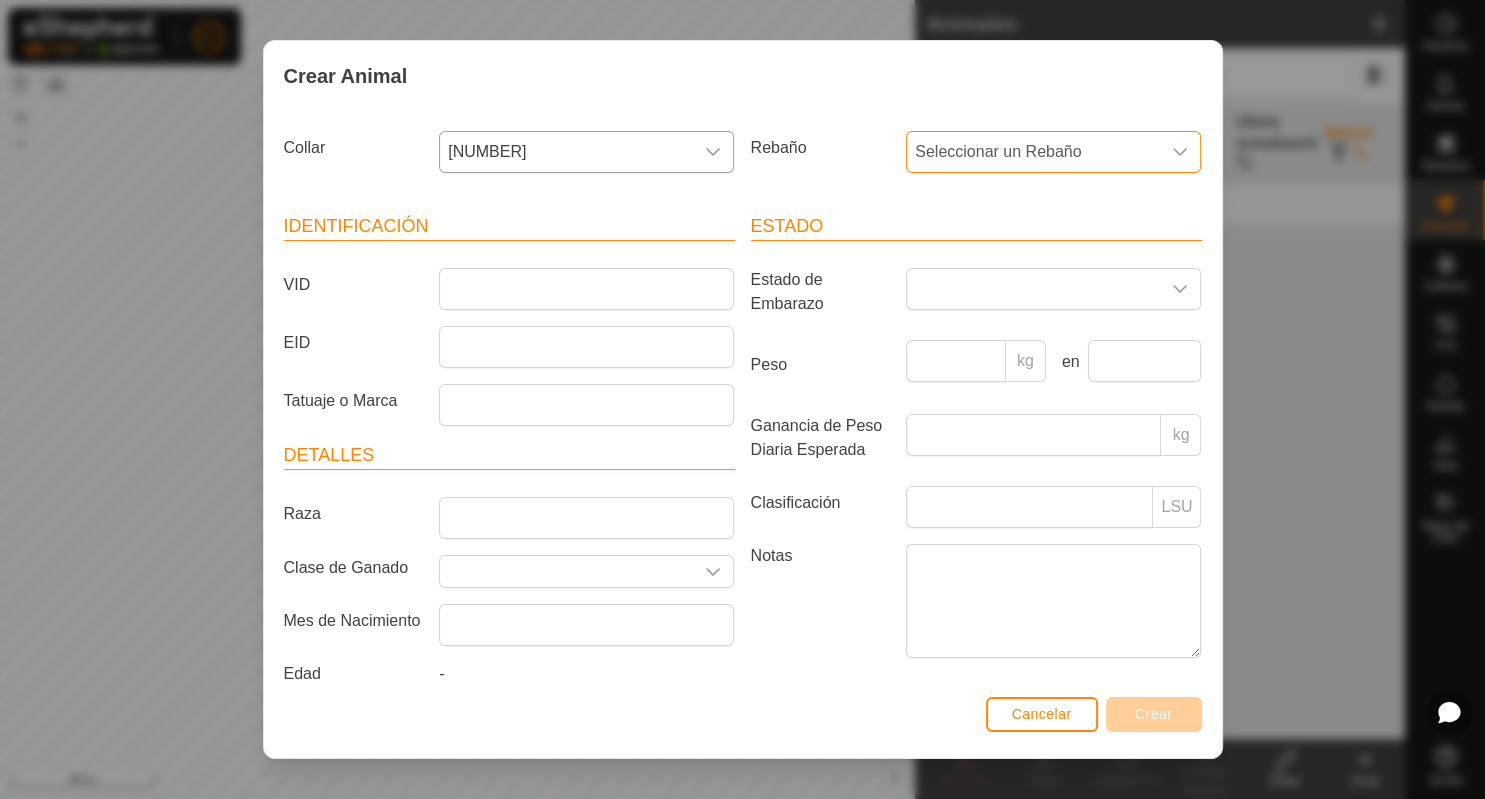 click on "Seleccionar un Rebaño" at bounding box center [1033, 152] 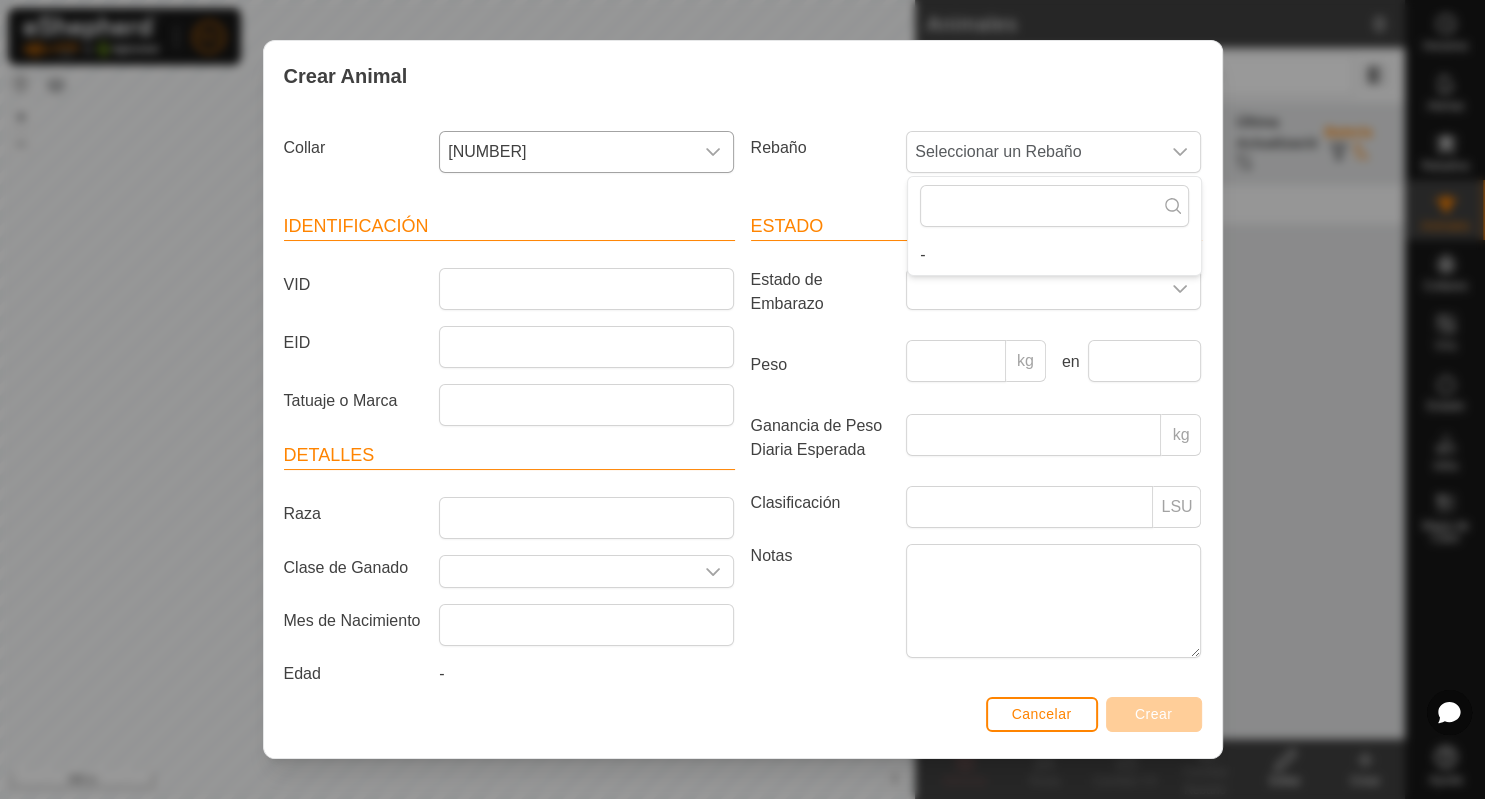 click on "Crear Animal" at bounding box center (743, 76) 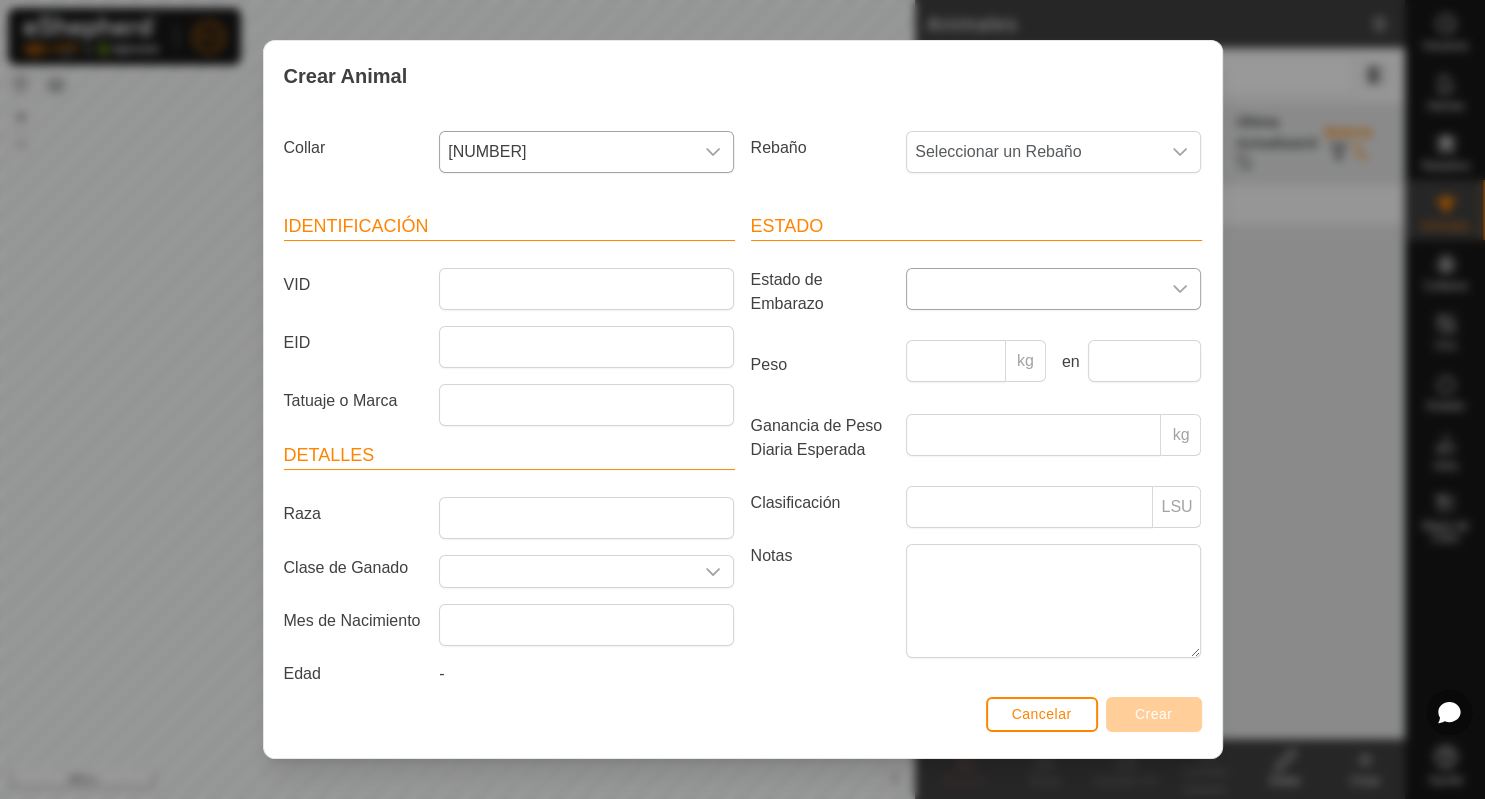 click at bounding box center (1180, 289) 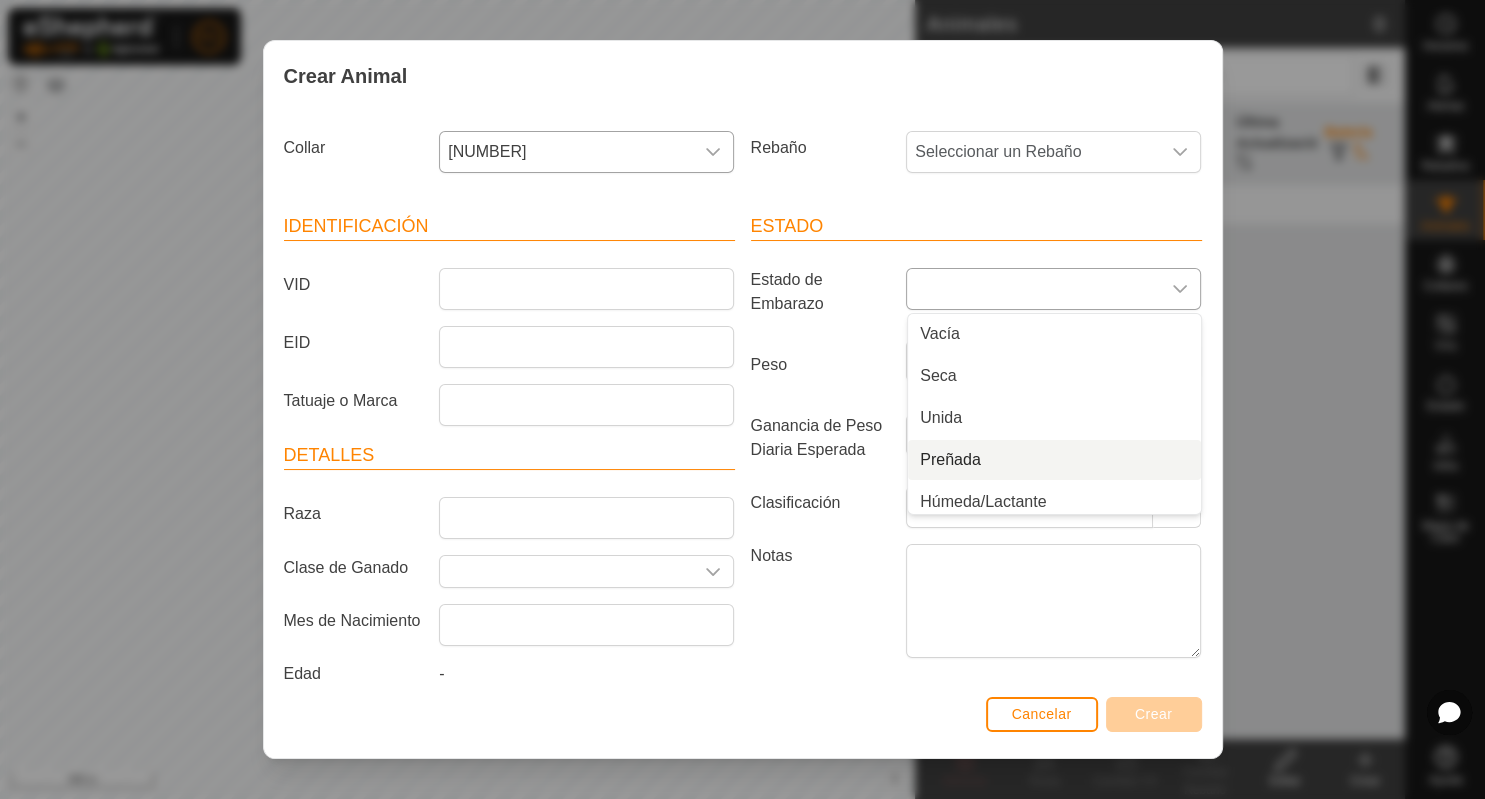 click on "Preñada" at bounding box center (1054, 460) 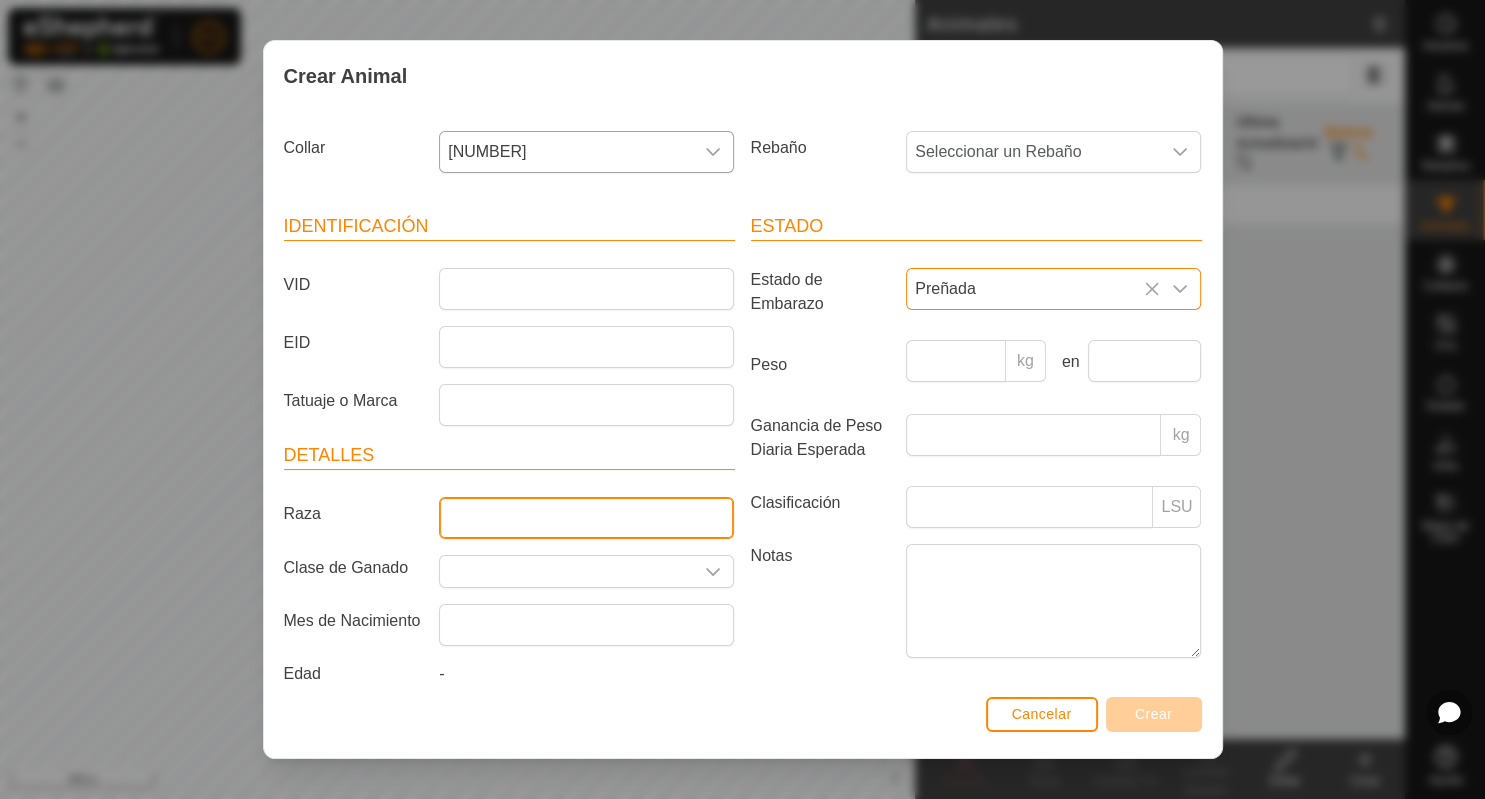 click on "Raza" at bounding box center [586, 518] 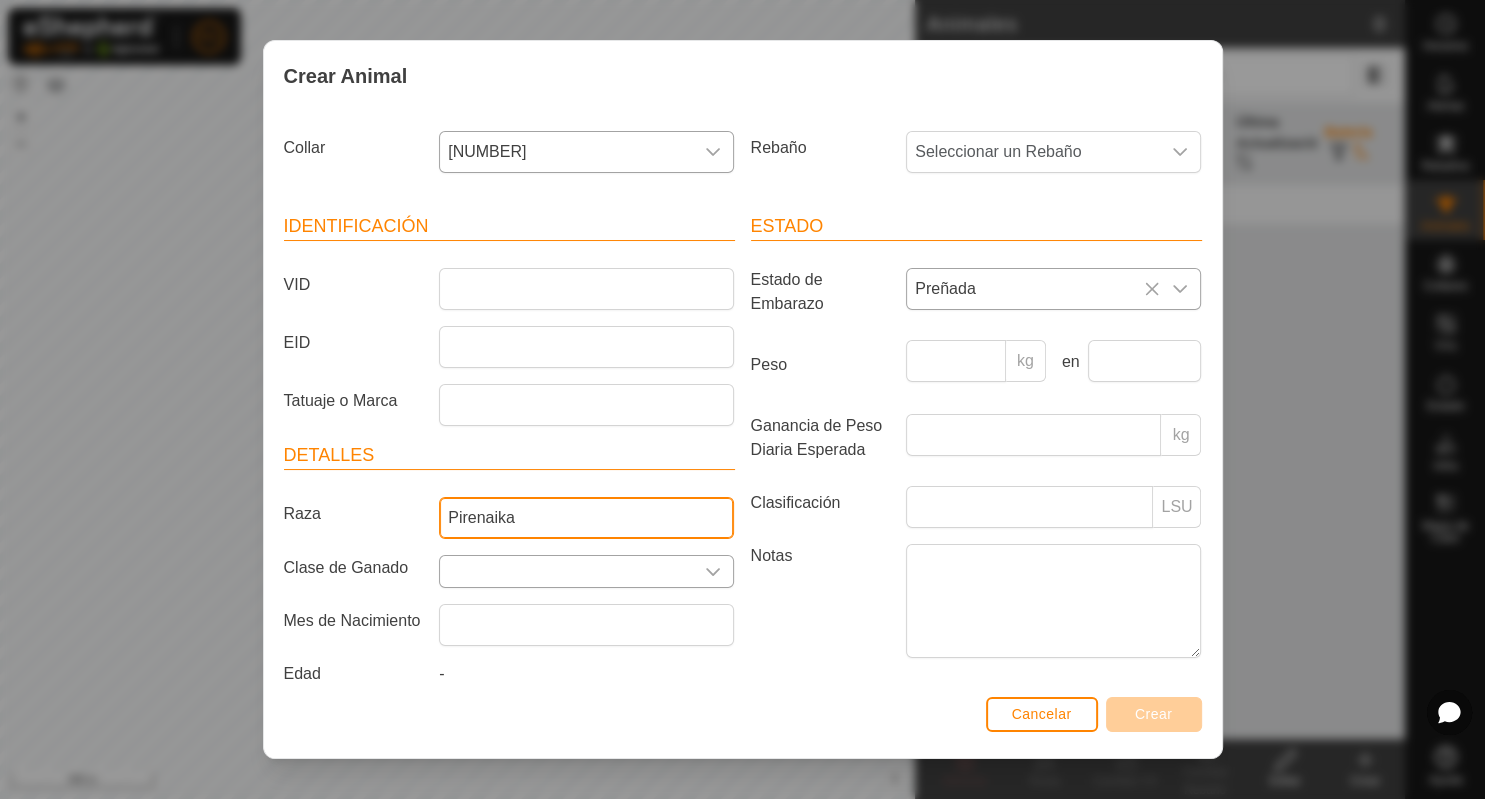 type on "Pirenaika" 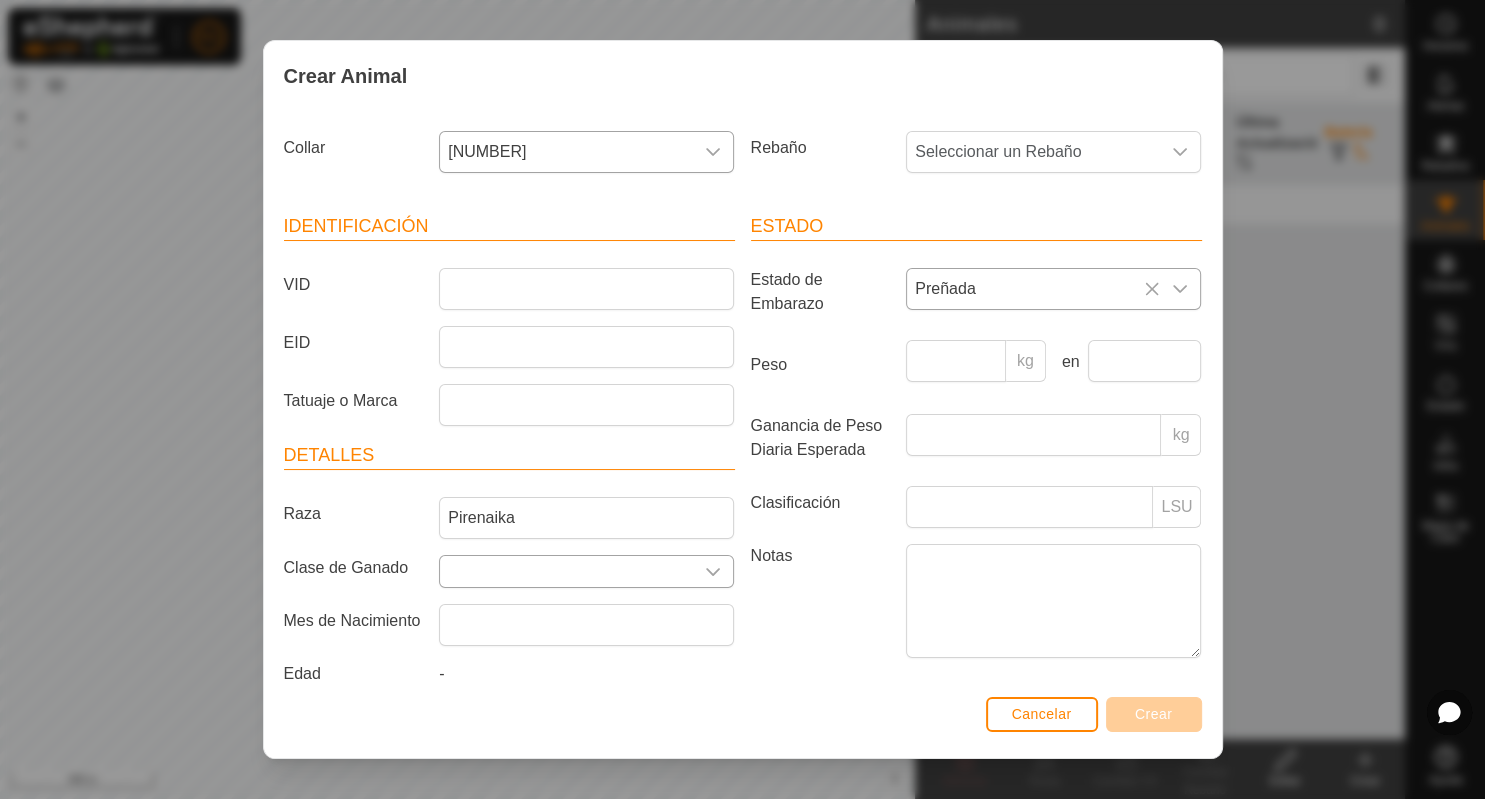 click 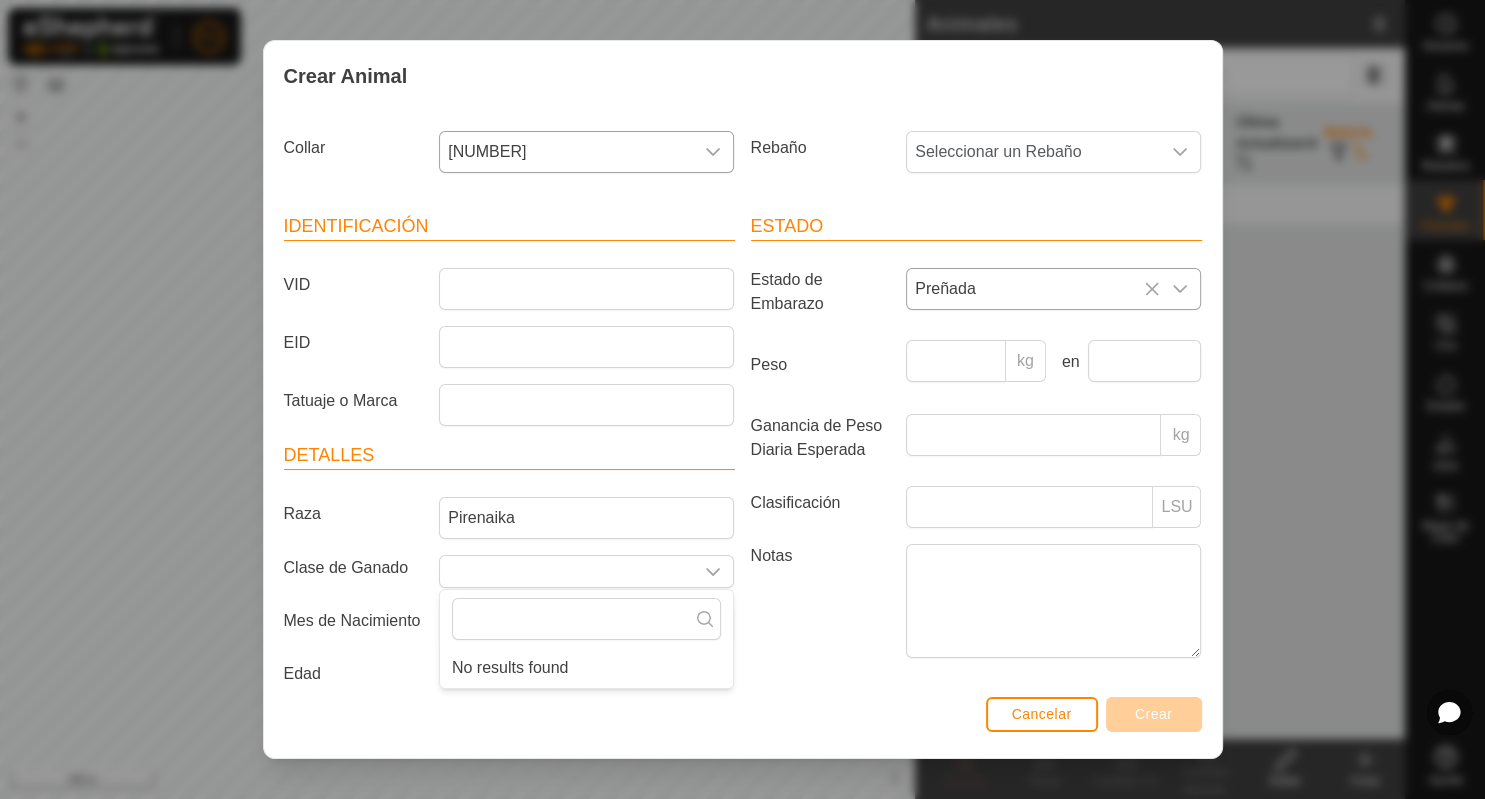click 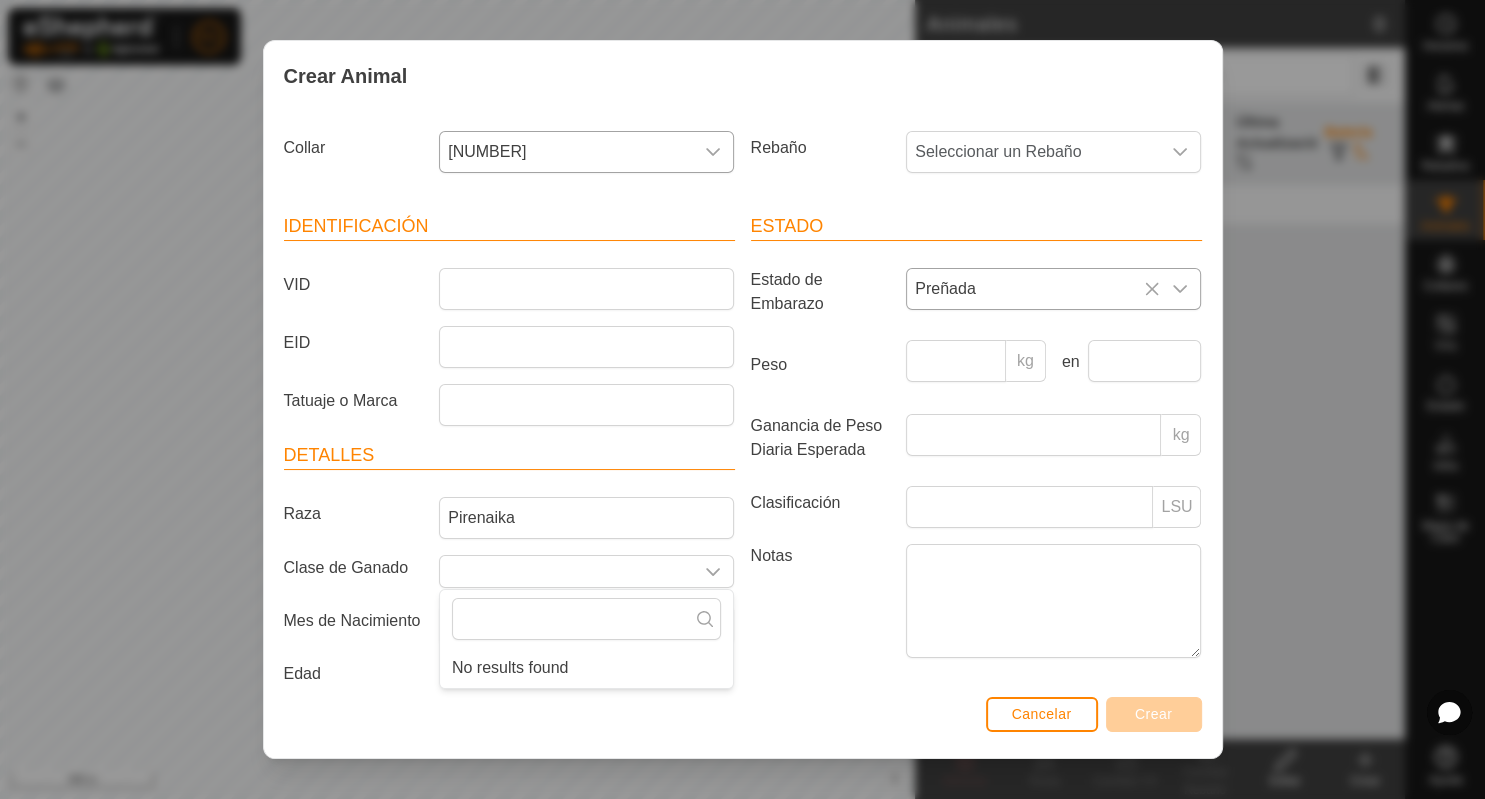click on "Estado Estado de Embarazo Preñada Peso kg en Ganancia de Peso Diaria Esperada kg Clasificación LSU Notas" at bounding box center (976, 453) 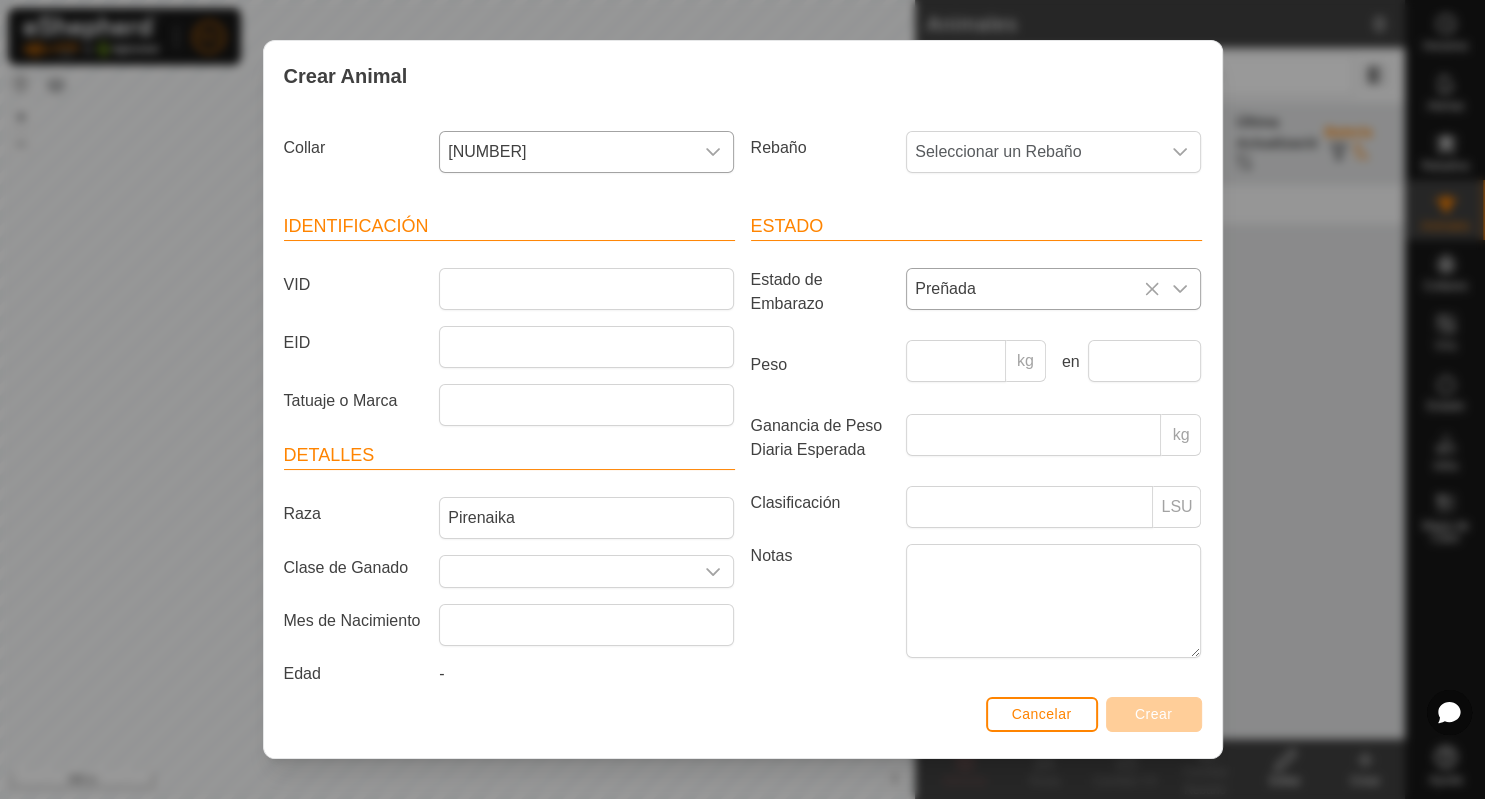 click on "-" at bounding box center [586, 678] 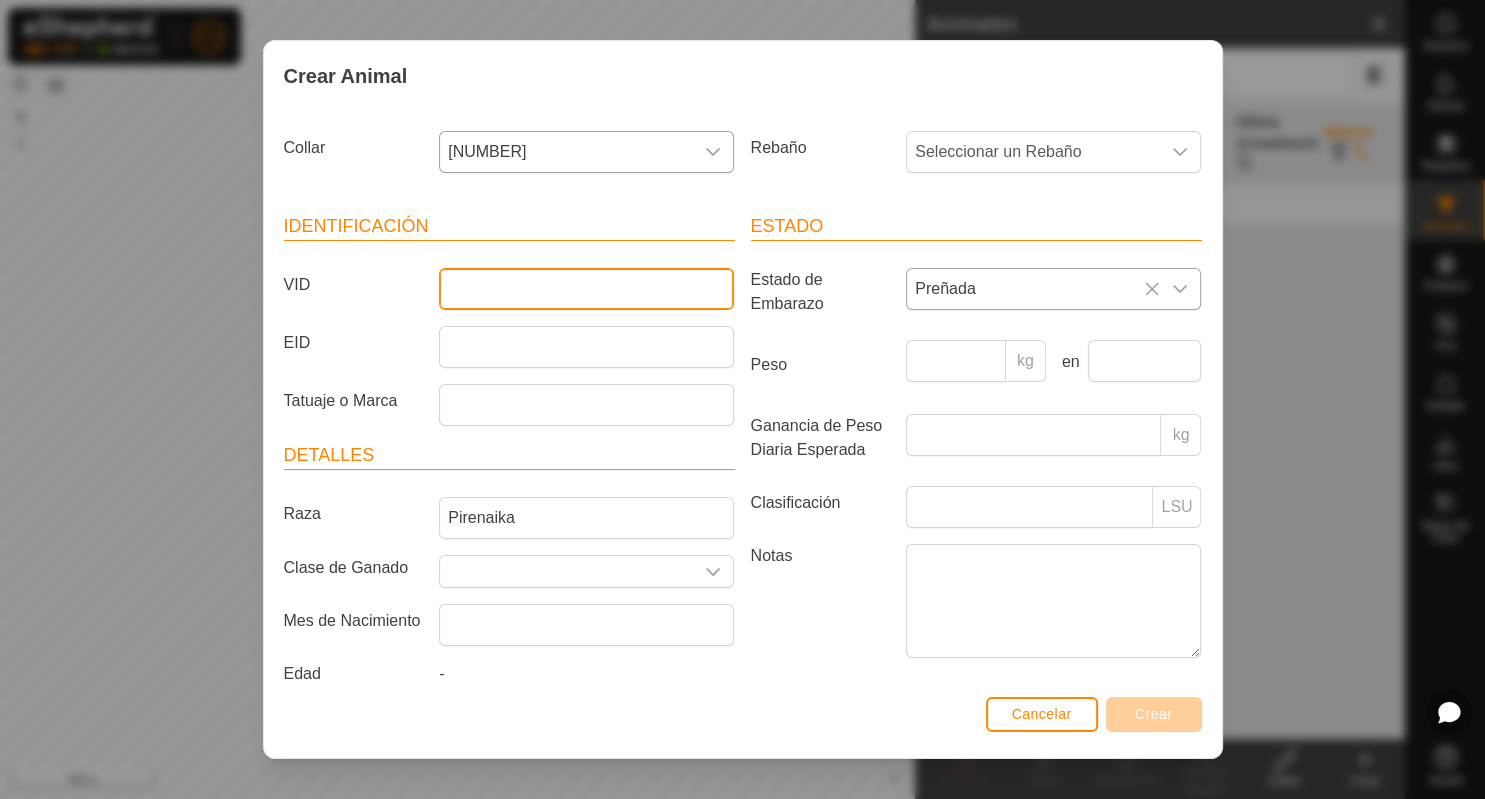 click on "VID" at bounding box center (586, 289) 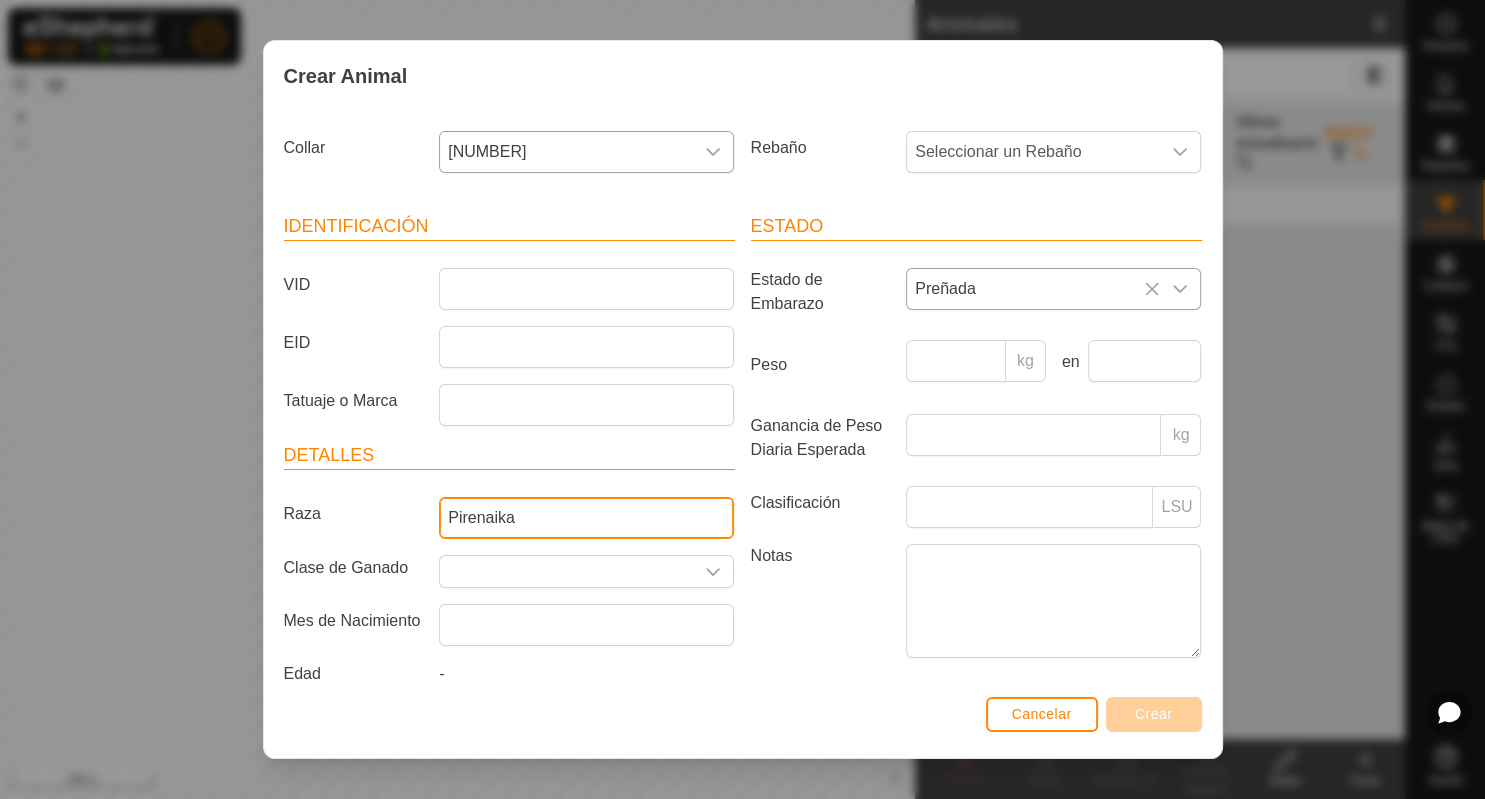 click on "Pirenaika" at bounding box center (586, 518) 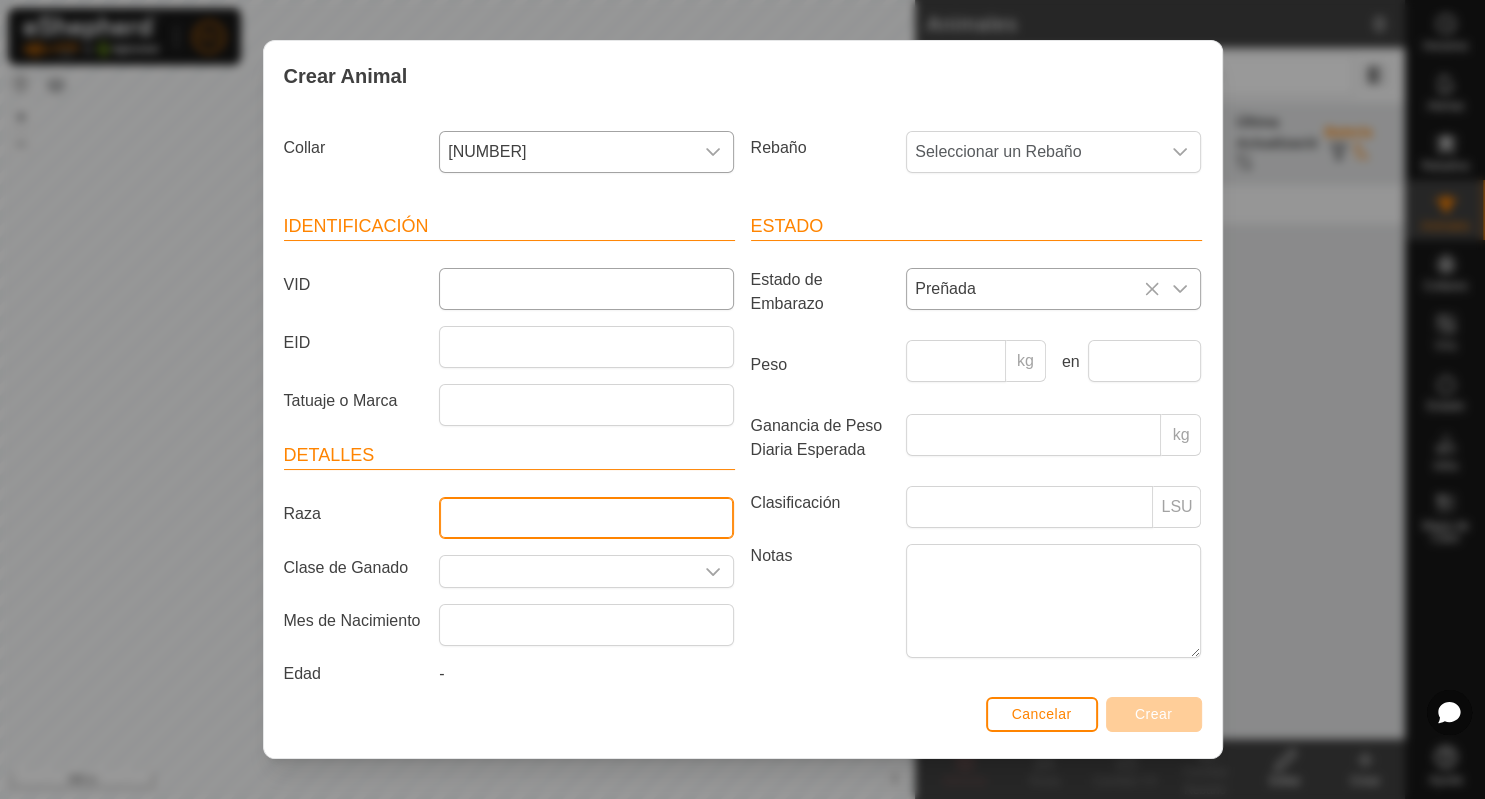 type 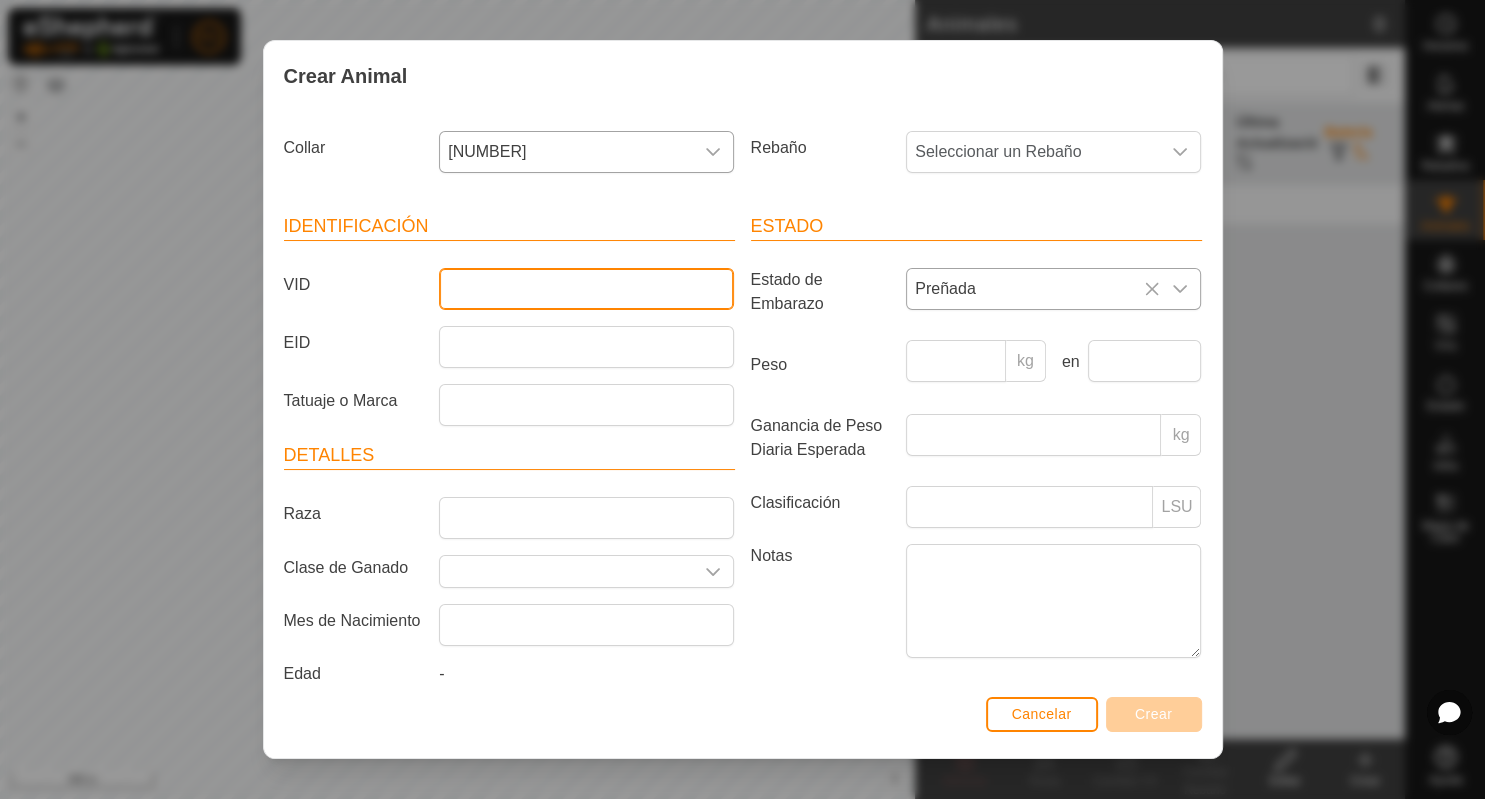 click on "VID" at bounding box center [586, 289] 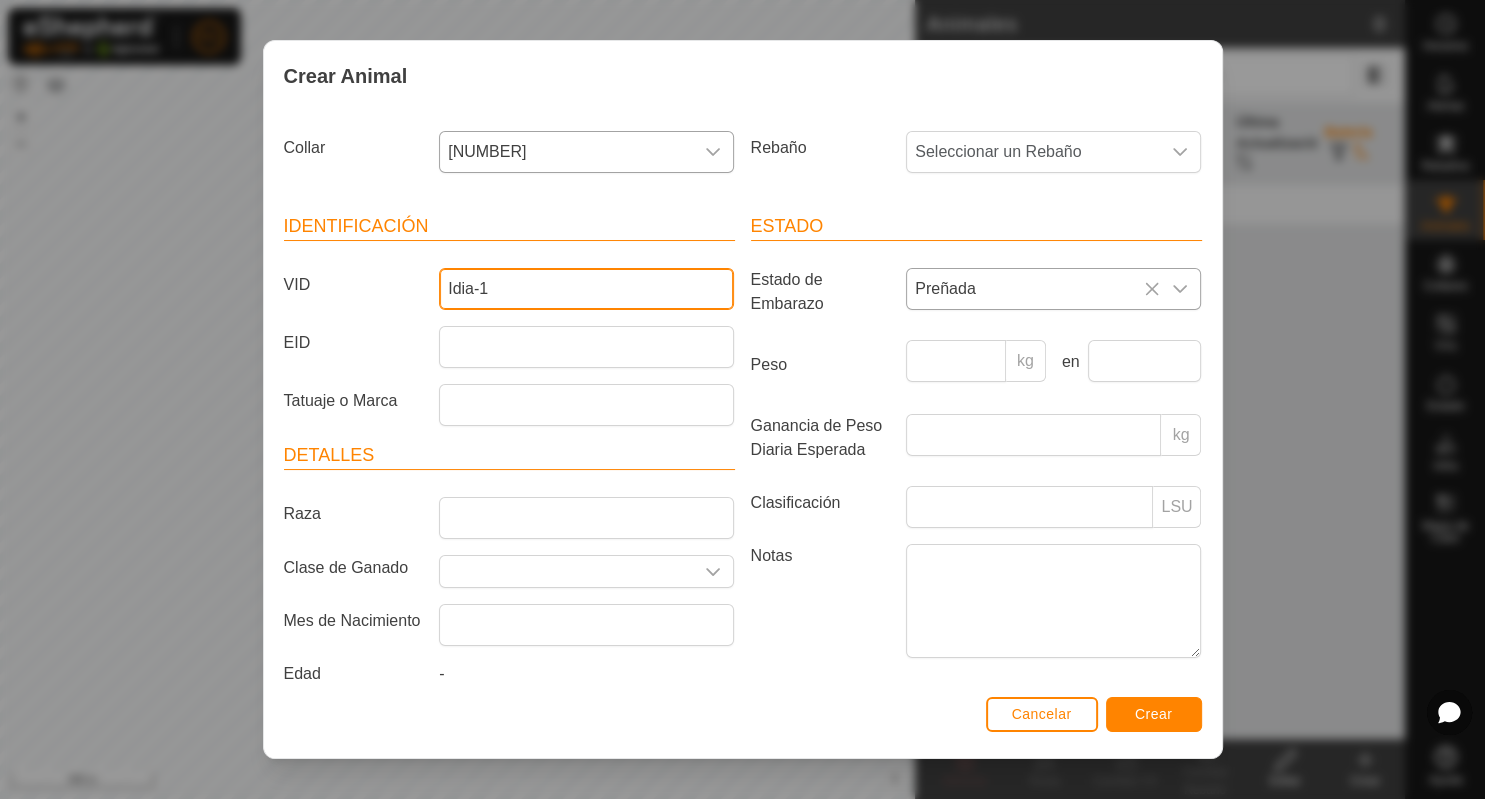 type on "Idia-1" 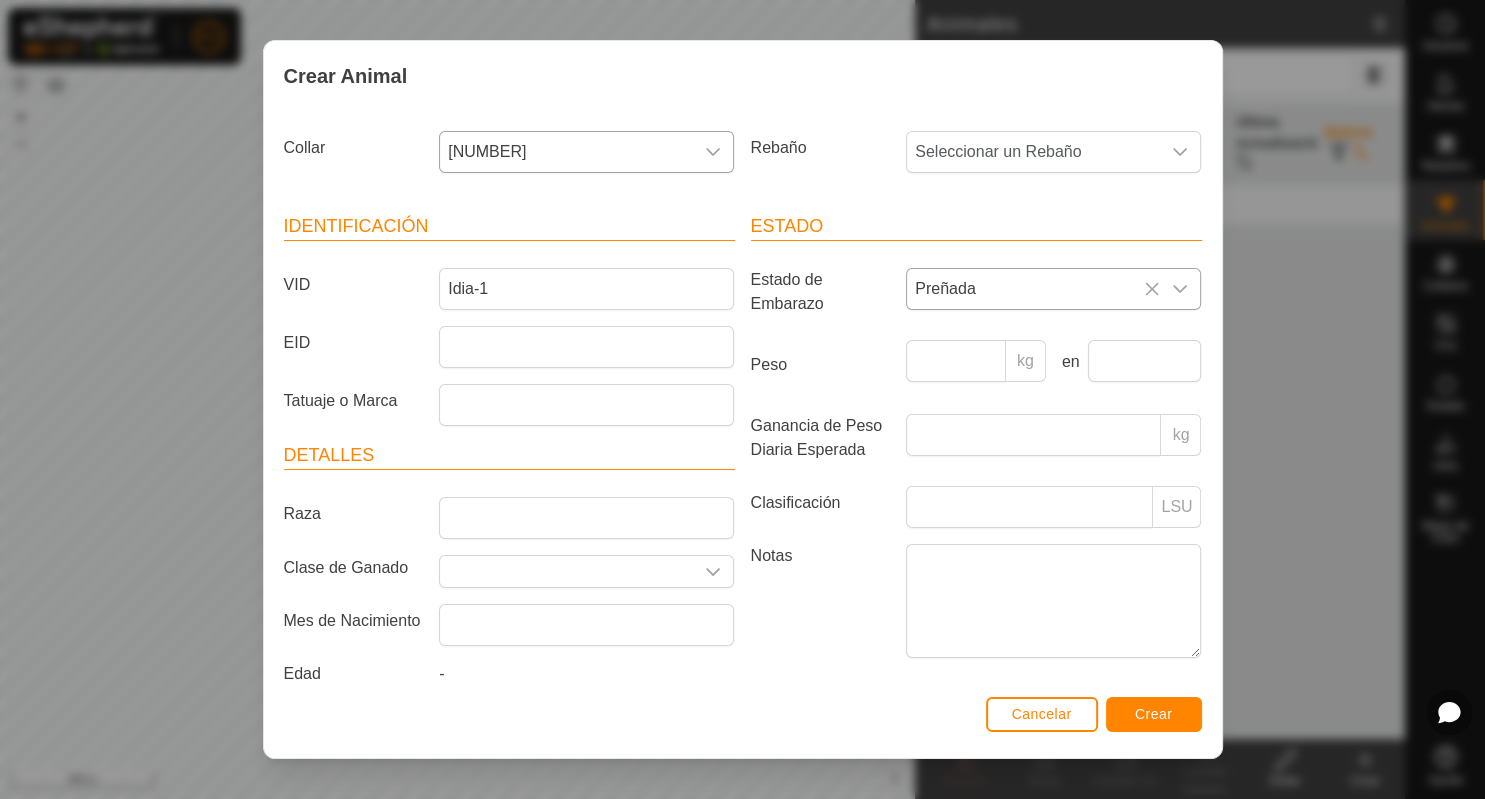 click 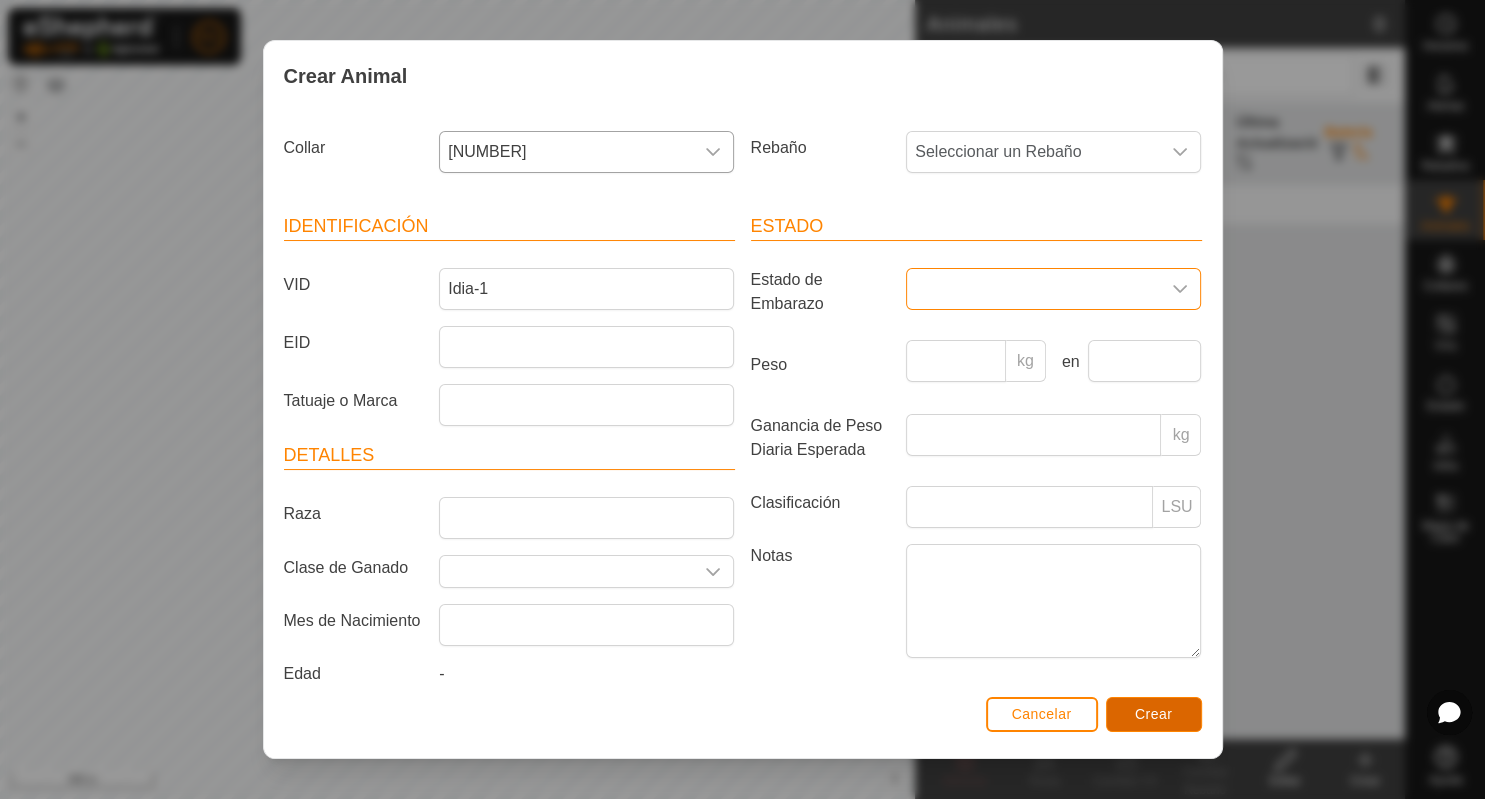 click on "Crear" at bounding box center [1154, 714] 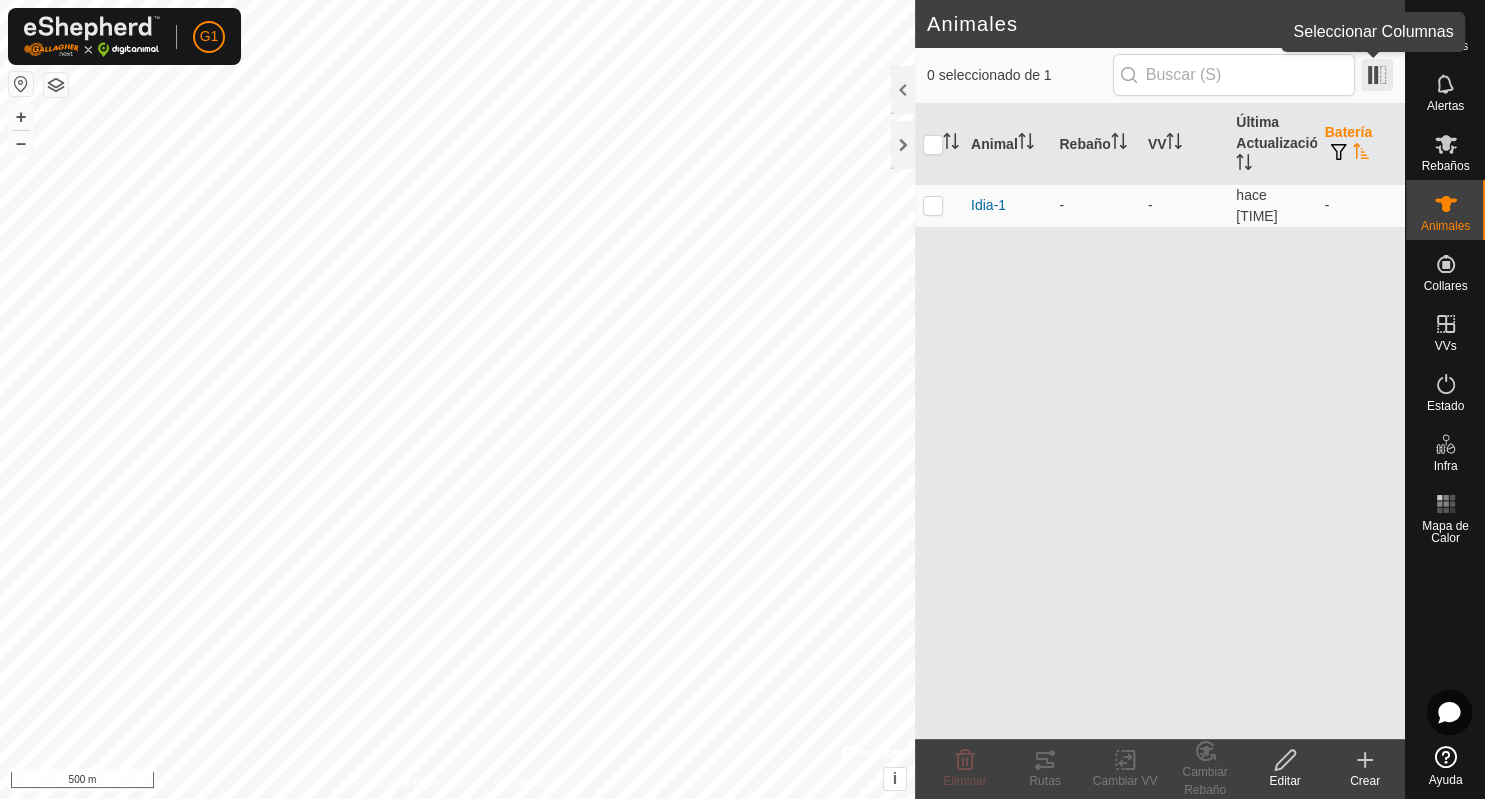 click at bounding box center [1377, 75] 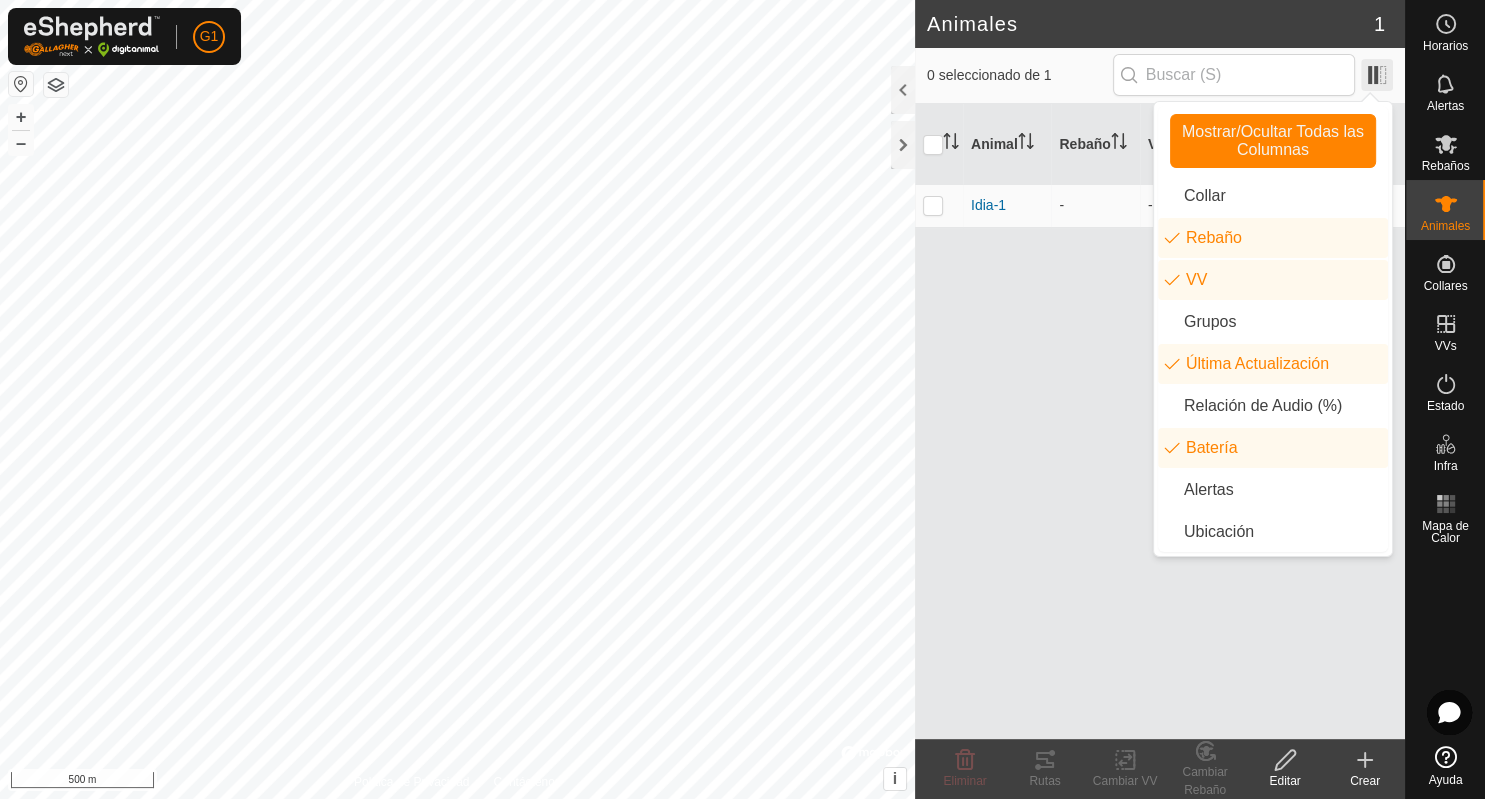 click at bounding box center (1377, 75) 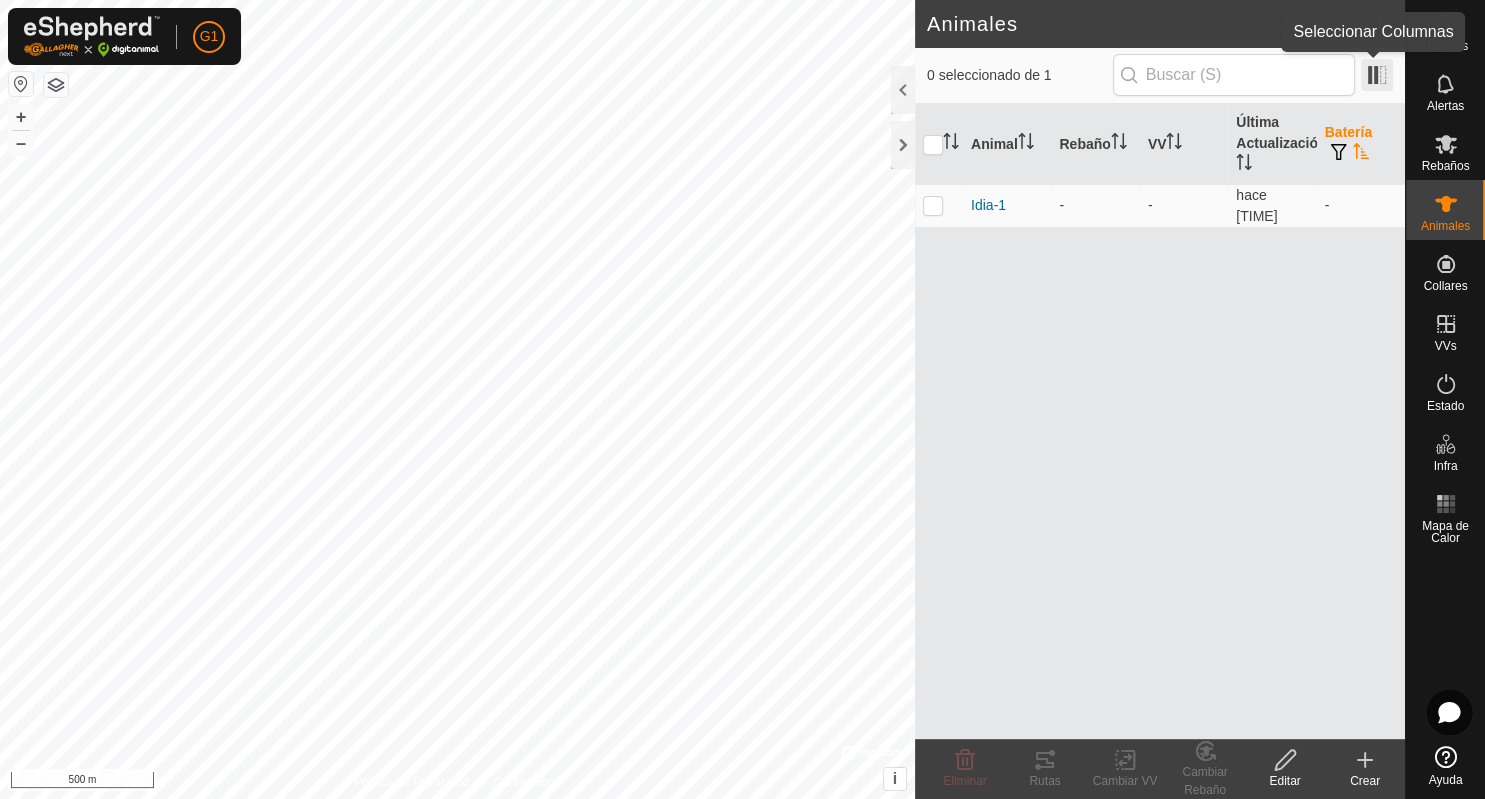 click at bounding box center [1377, 75] 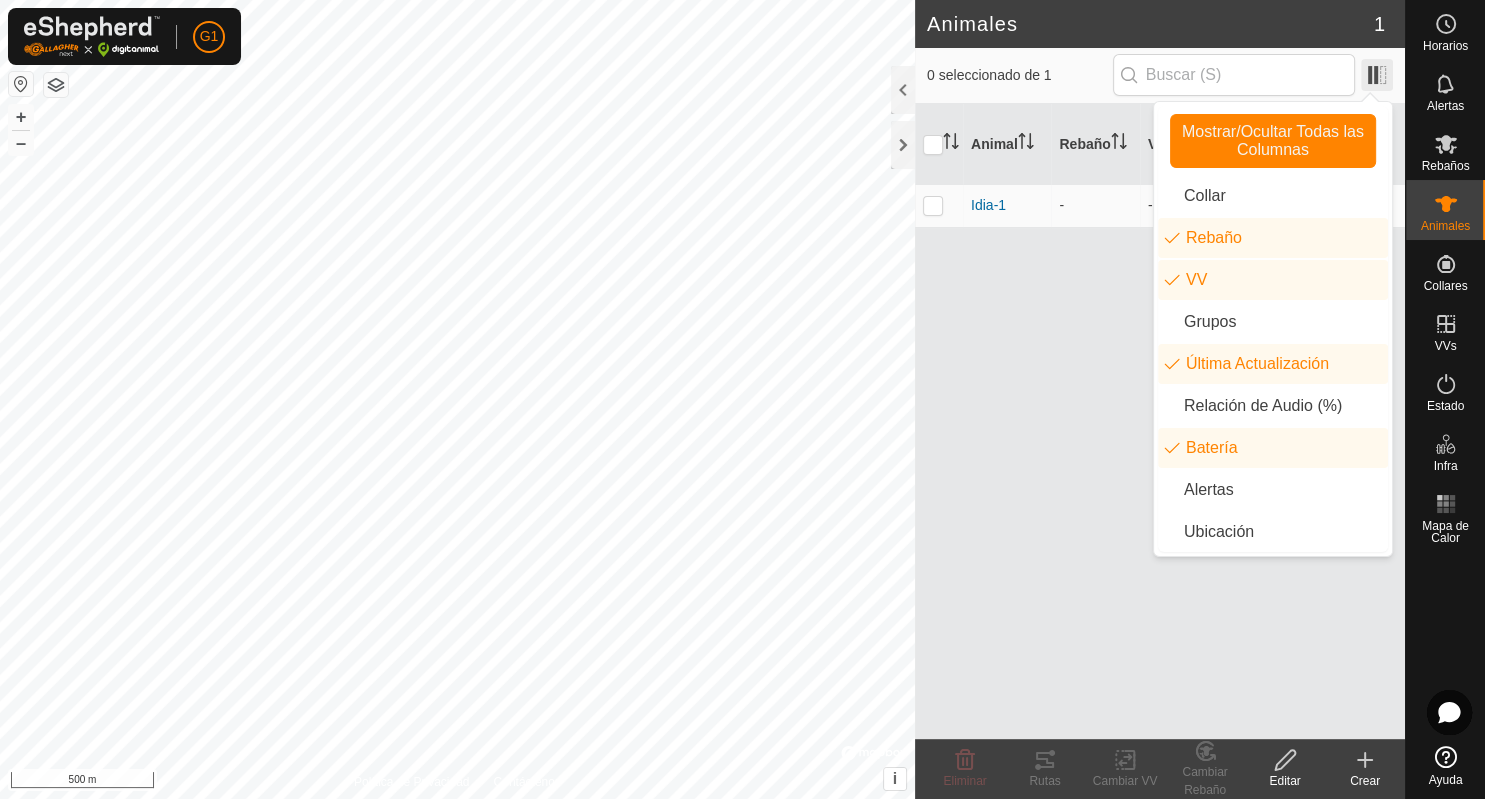 click at bounding box center (1377, 75) 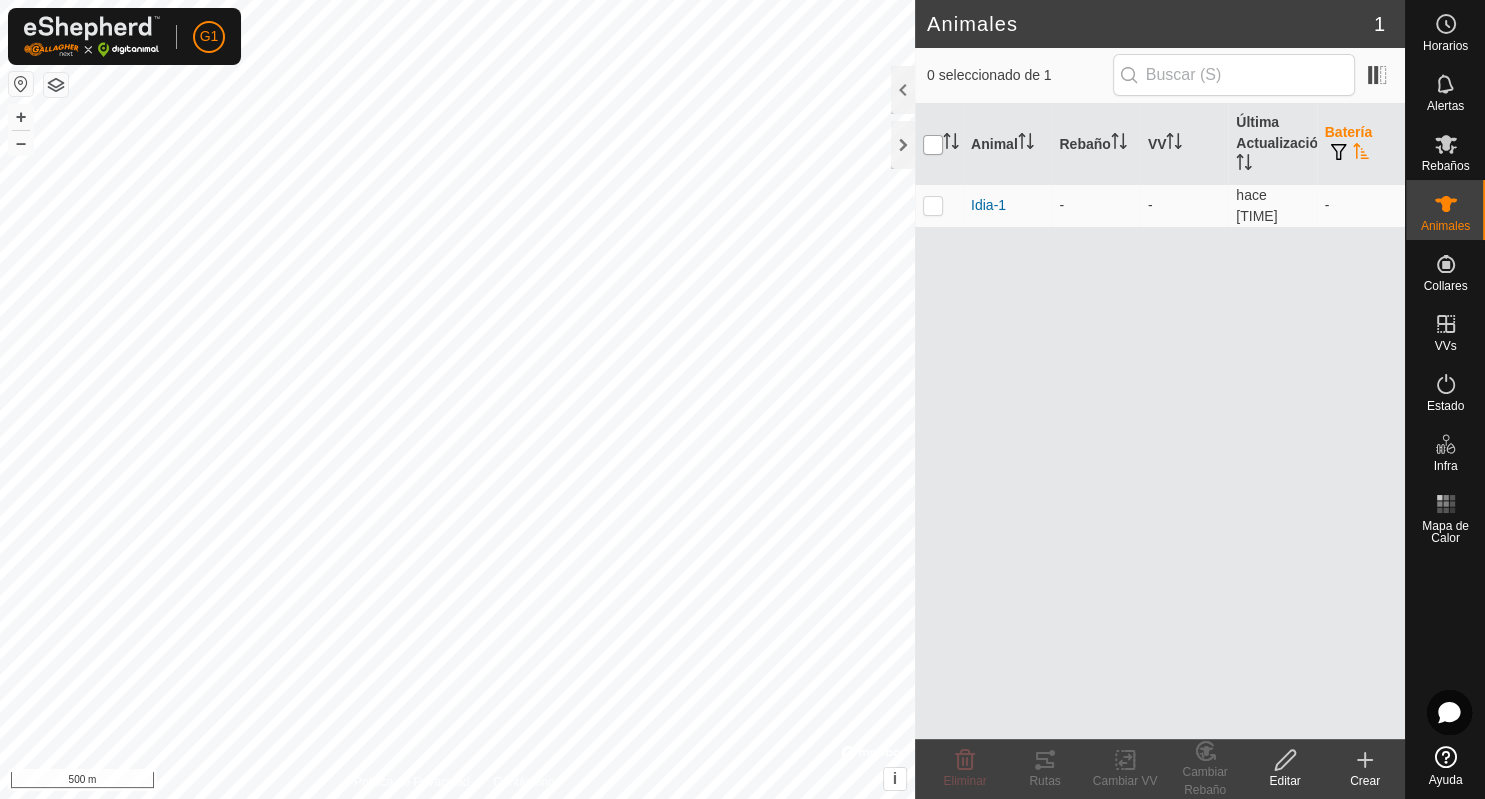 click at bounding box center [933, 145] 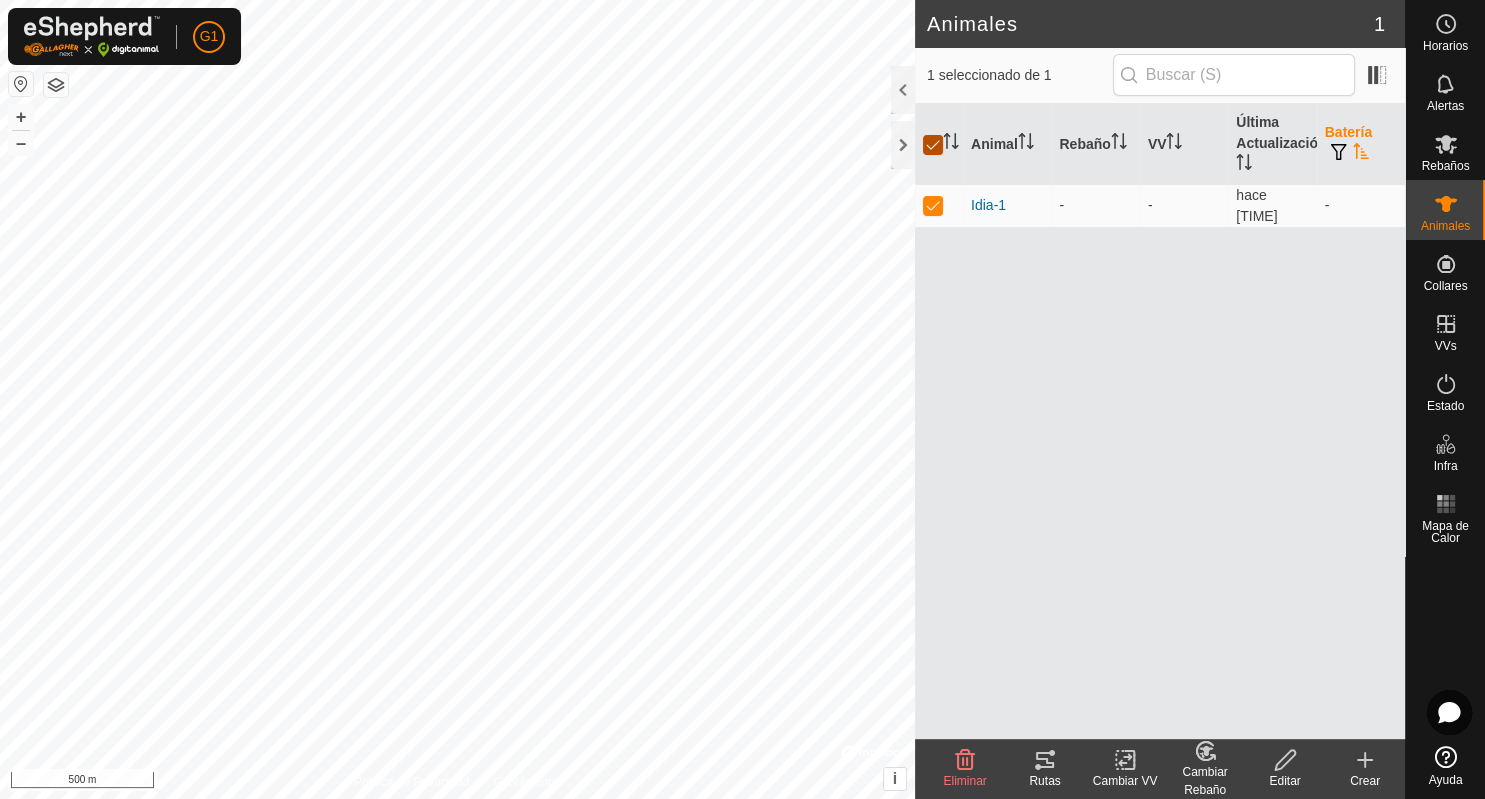 click at bounding box center [933, 145] 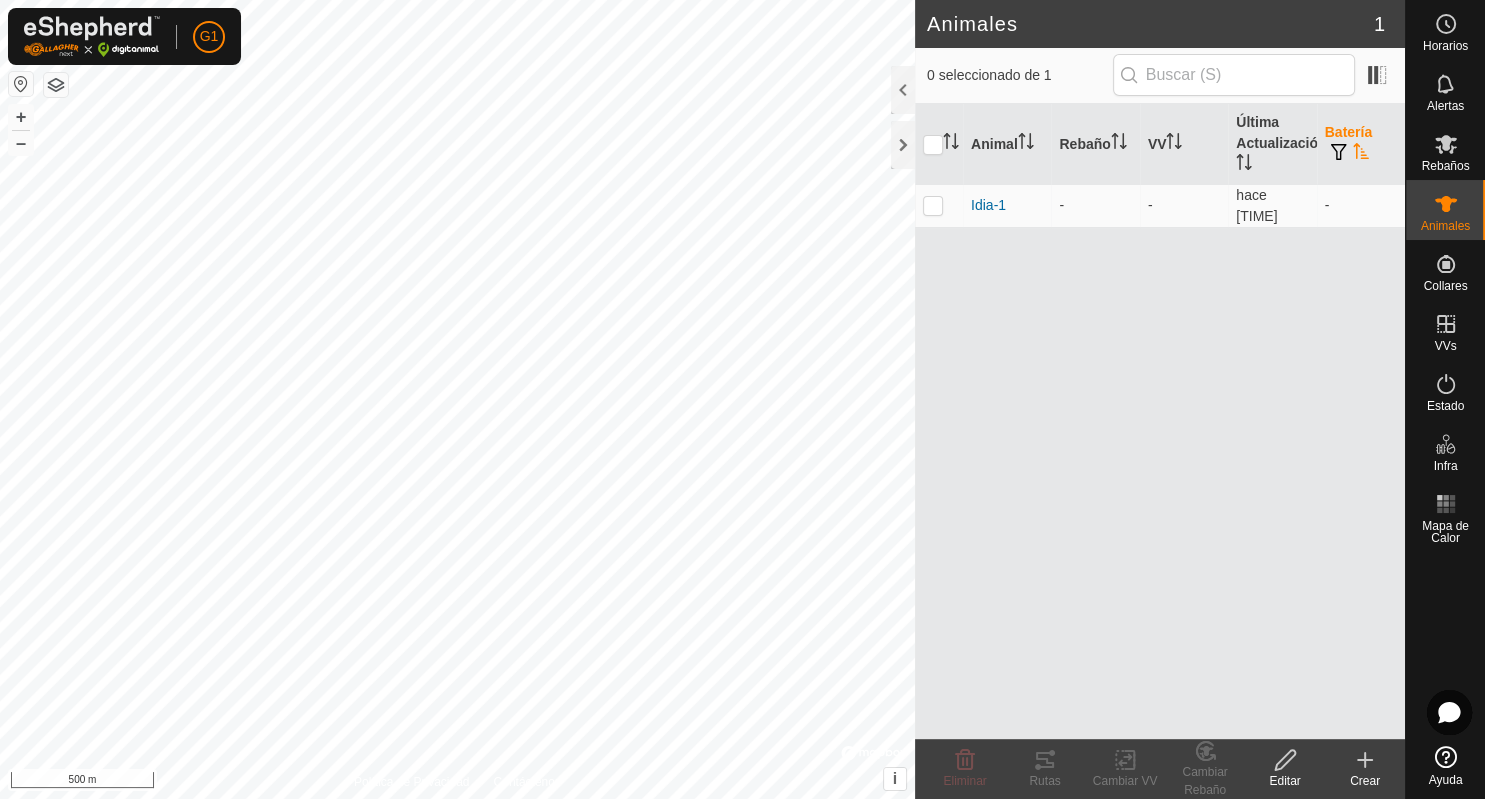 click 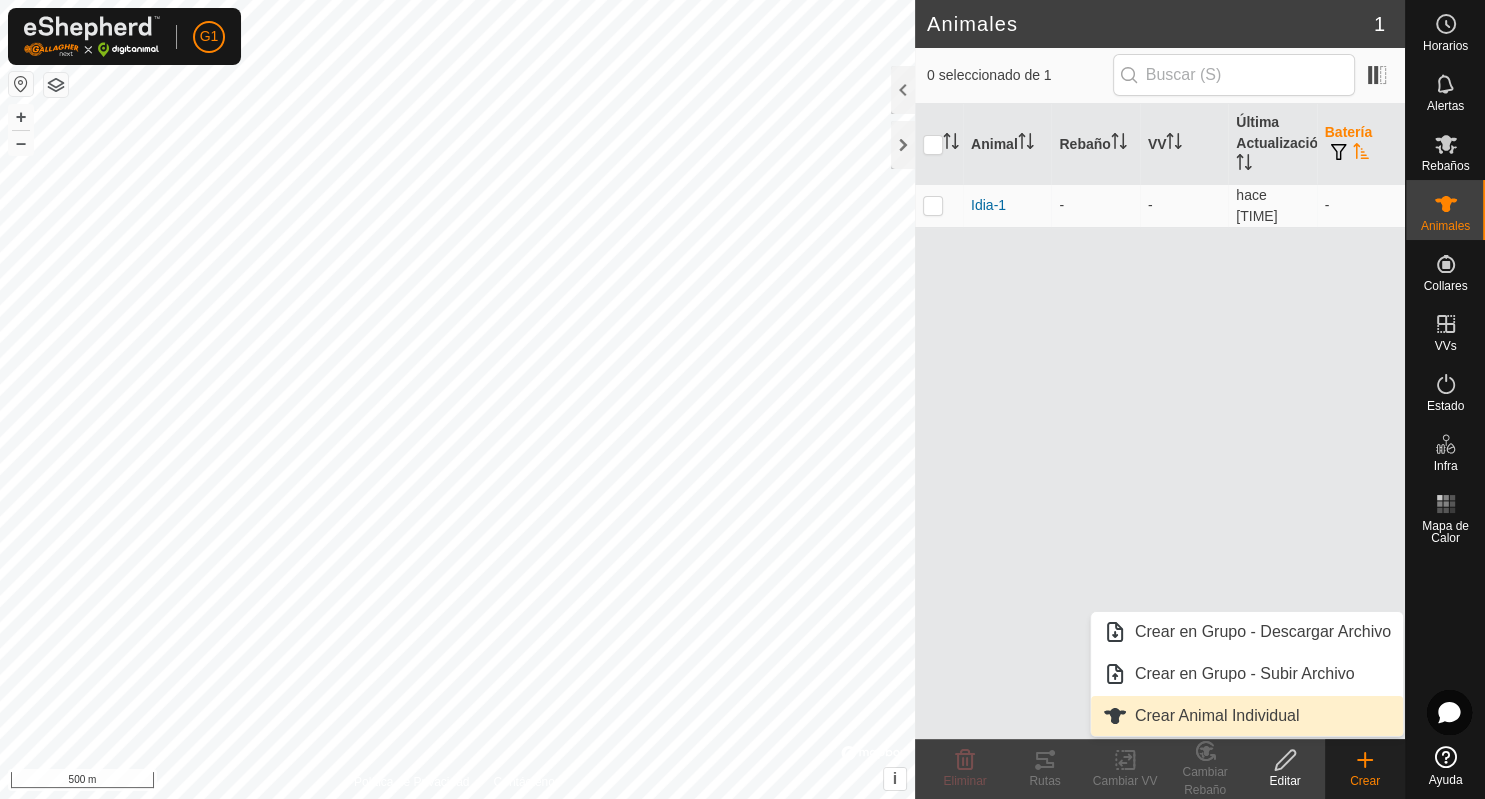 click on "Crear Animal Individual" at bounding box center [1247, 716] 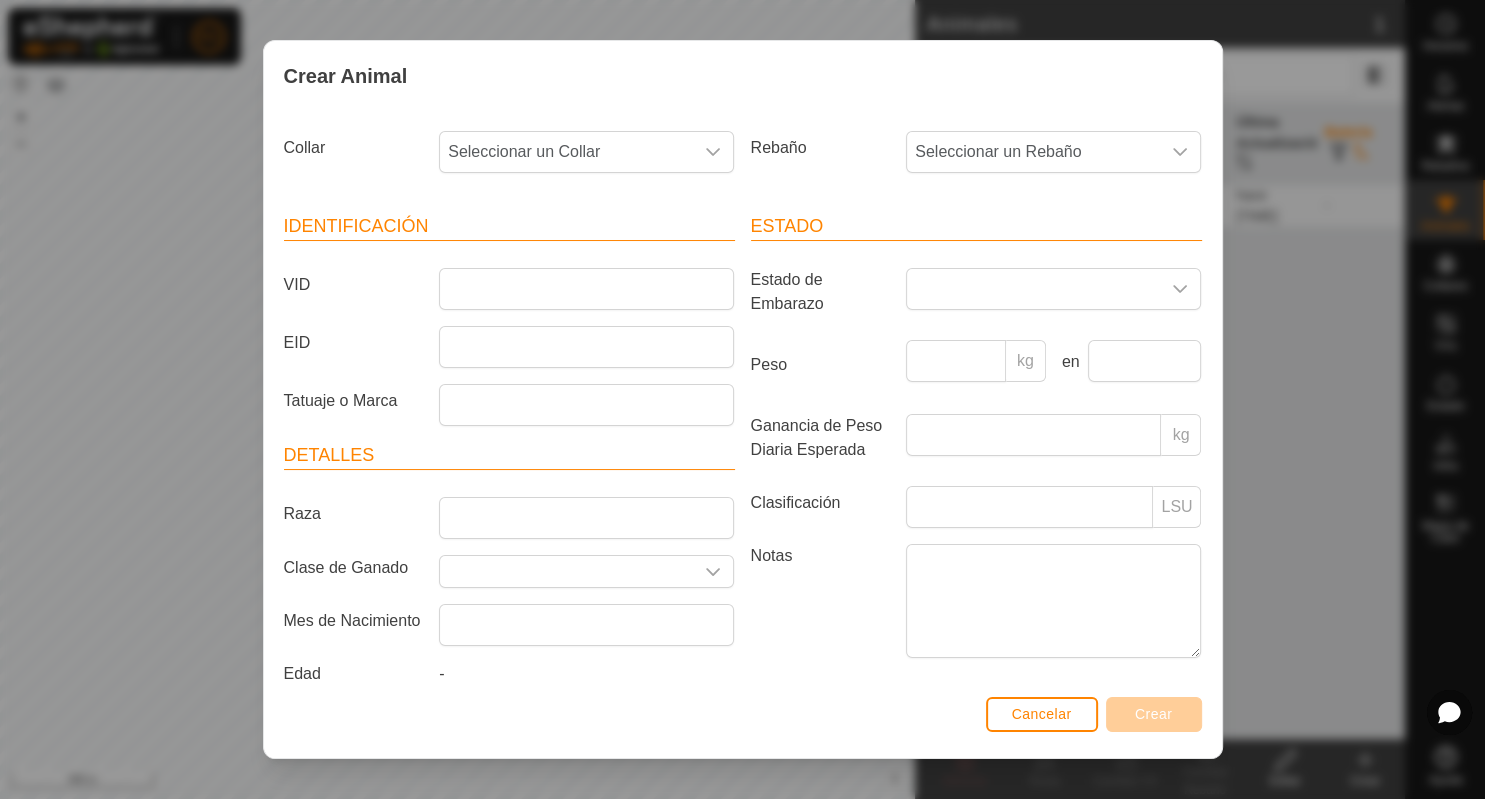 click on "Collar Seleccionar un Collar" at bounding box center (509, 160) 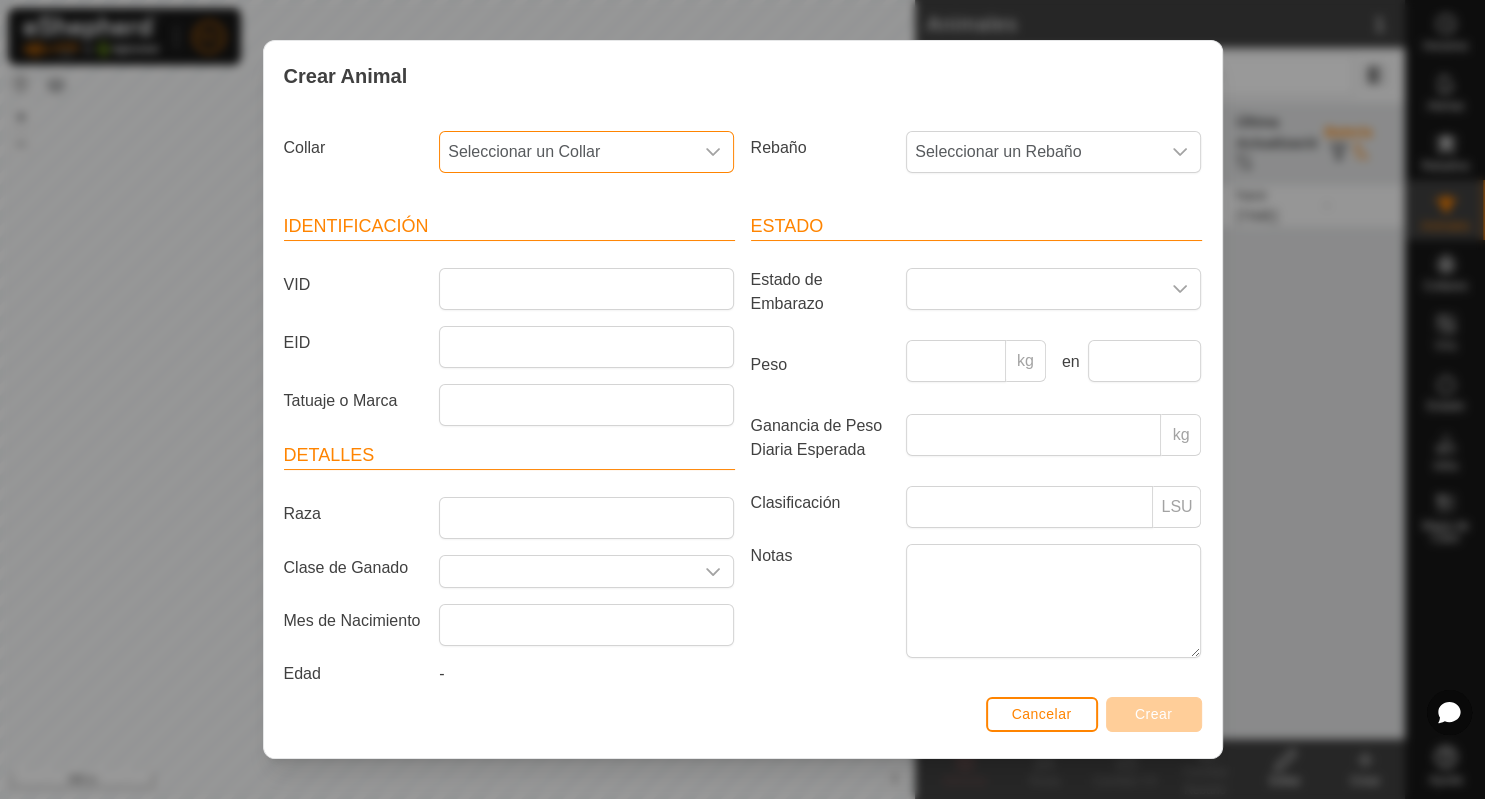 click on "Seleccionar un Collar" at bounding box center [566, 152] 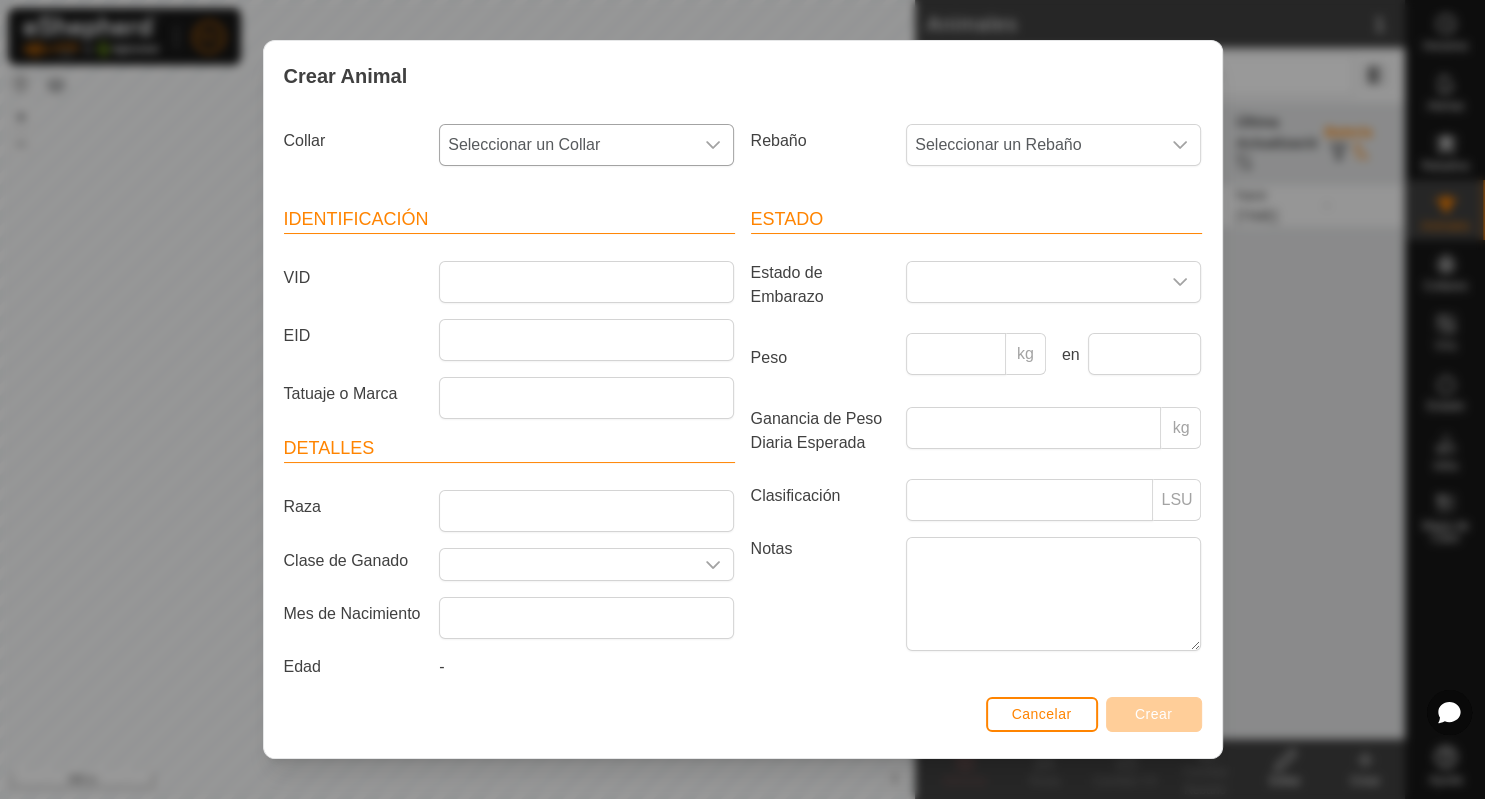 scroll, scrollTop: 0, scrollLeft: 0, axis: both 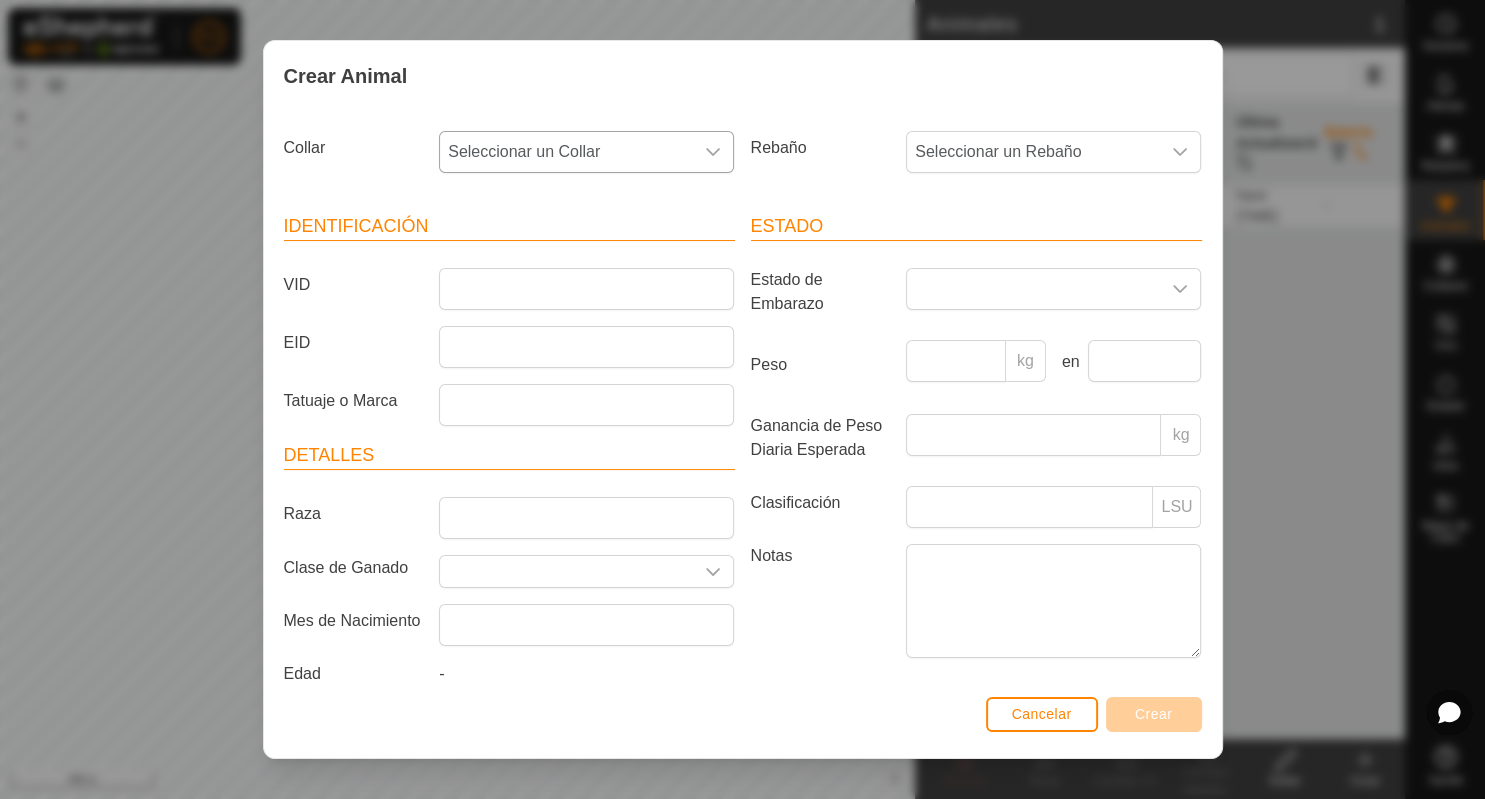 click on "Seleccionar un Collar" at bounding box center [566, 152] 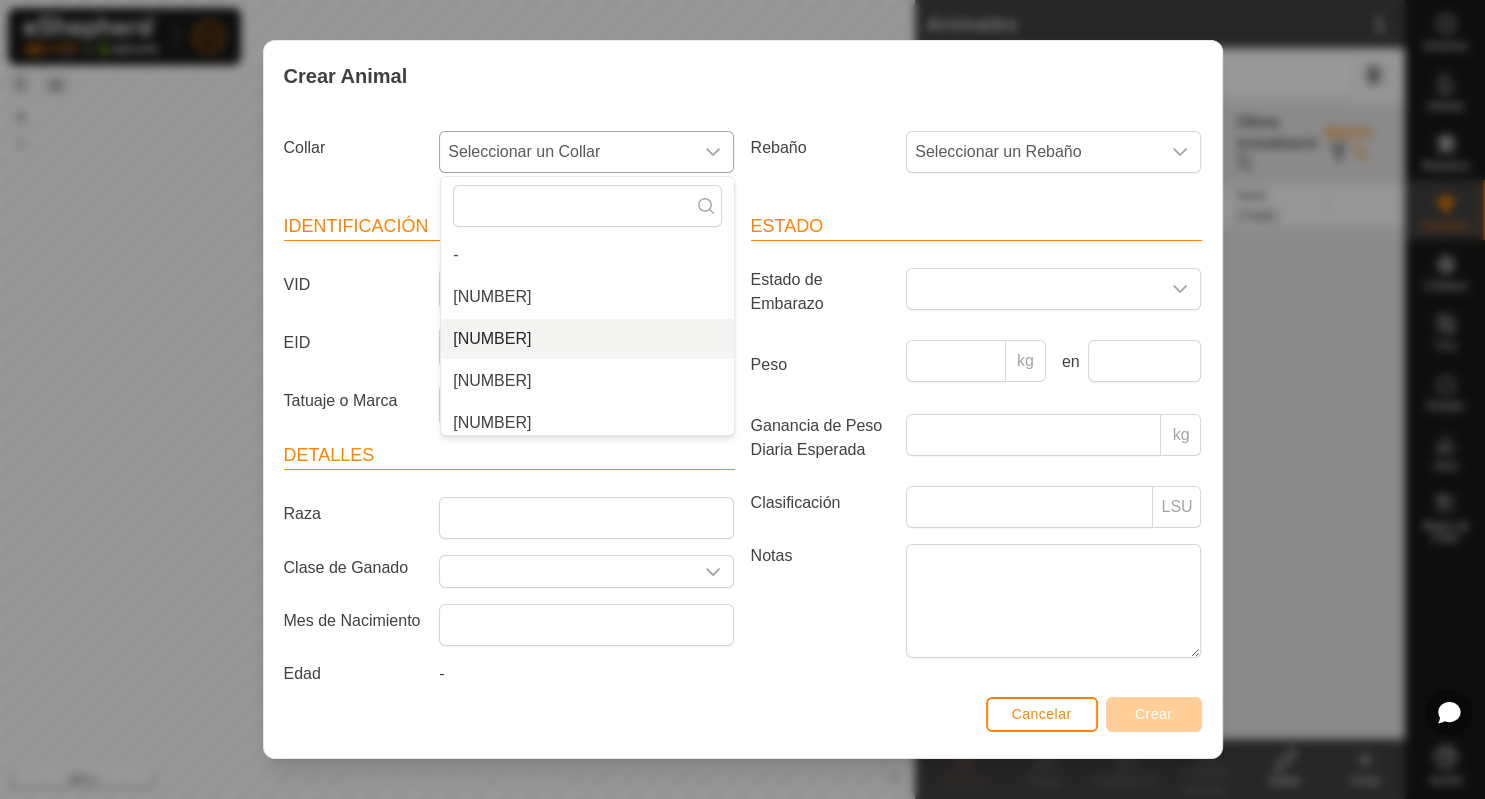 scroll, scrollTop: 8, scrollLeft: 0, axis: vertical 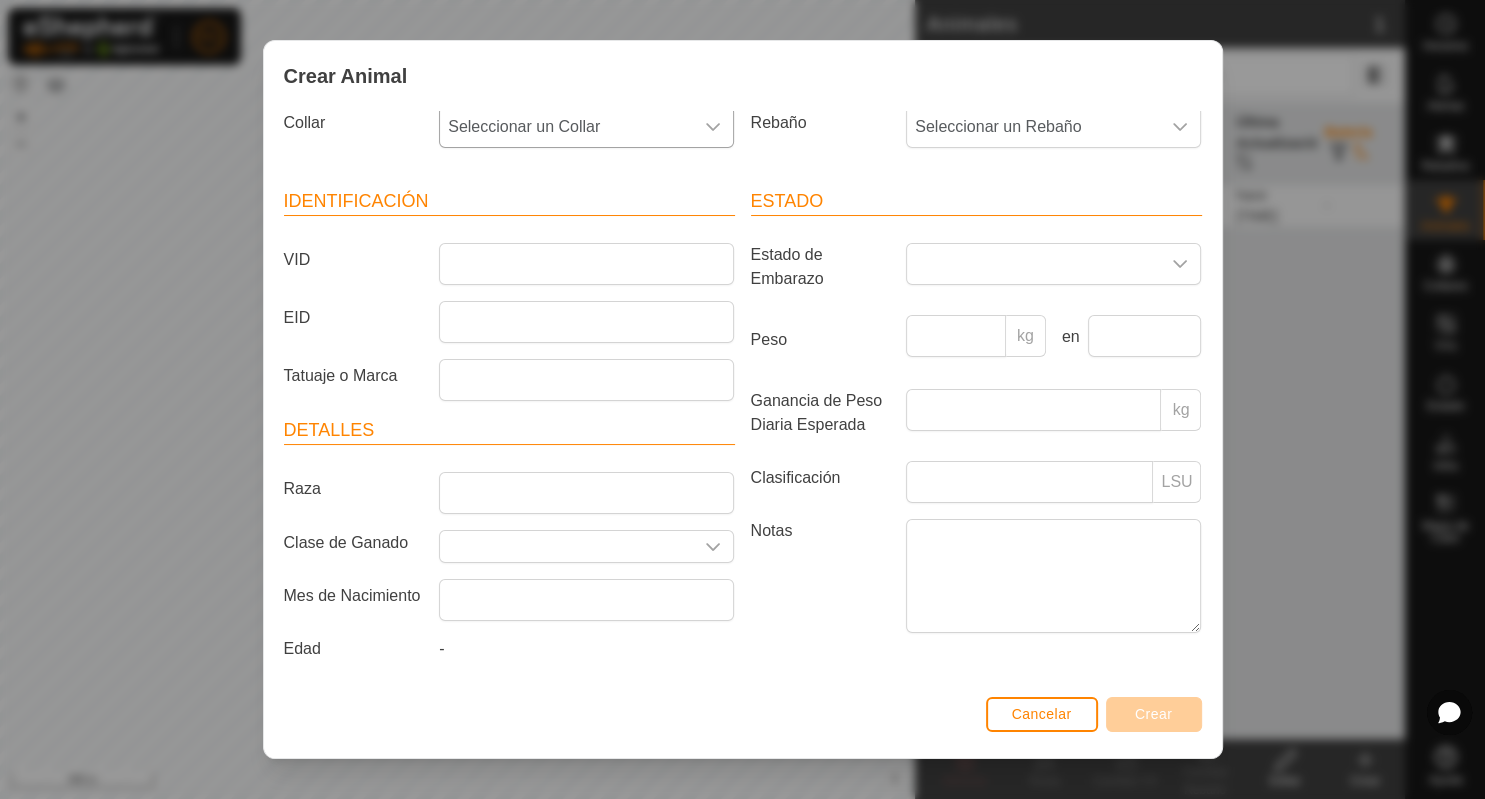 click at bounding box center [713, 127] 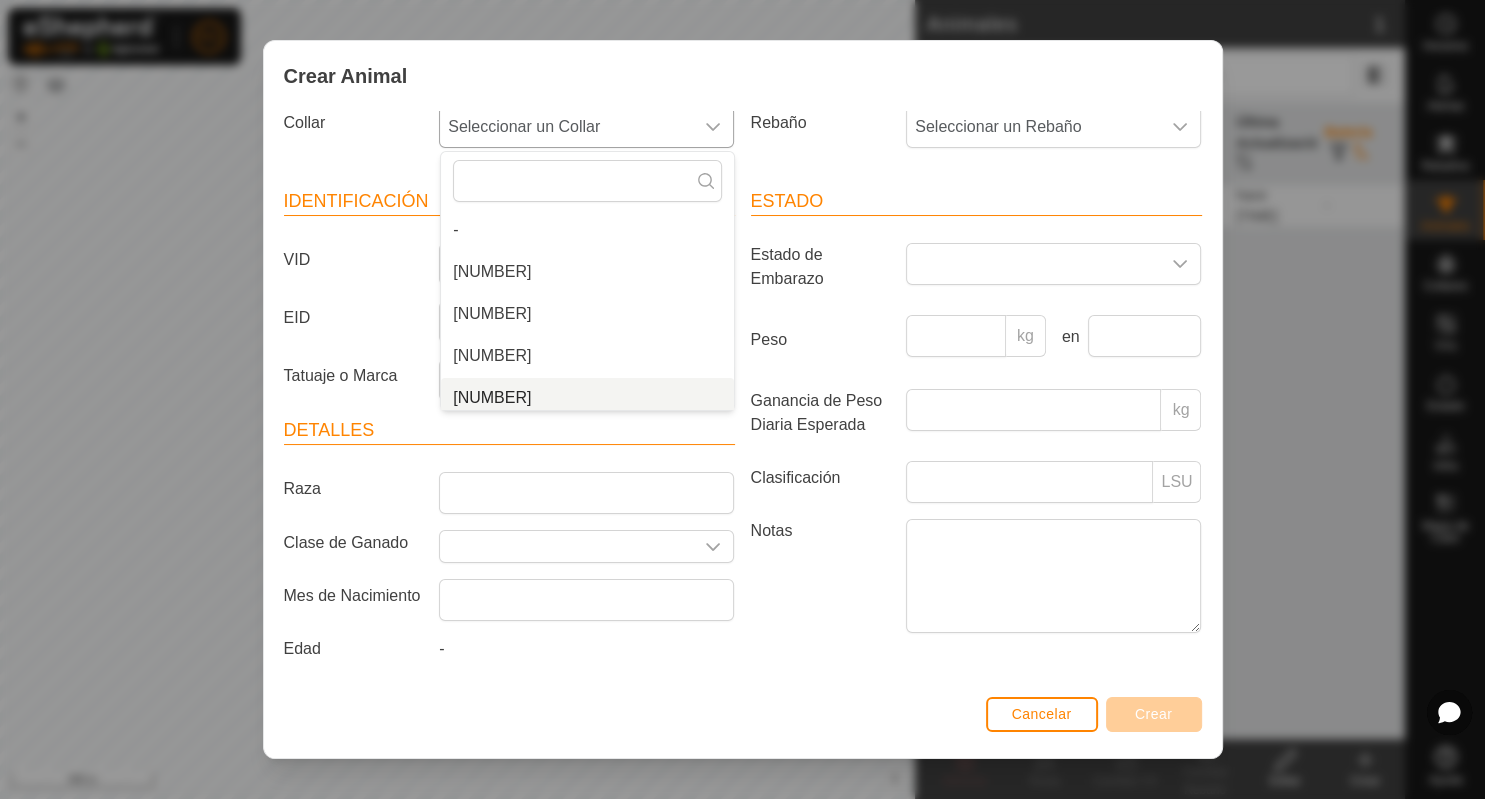 scroll, scrollTop: 8, scrollLeft: 0, axis: vertical 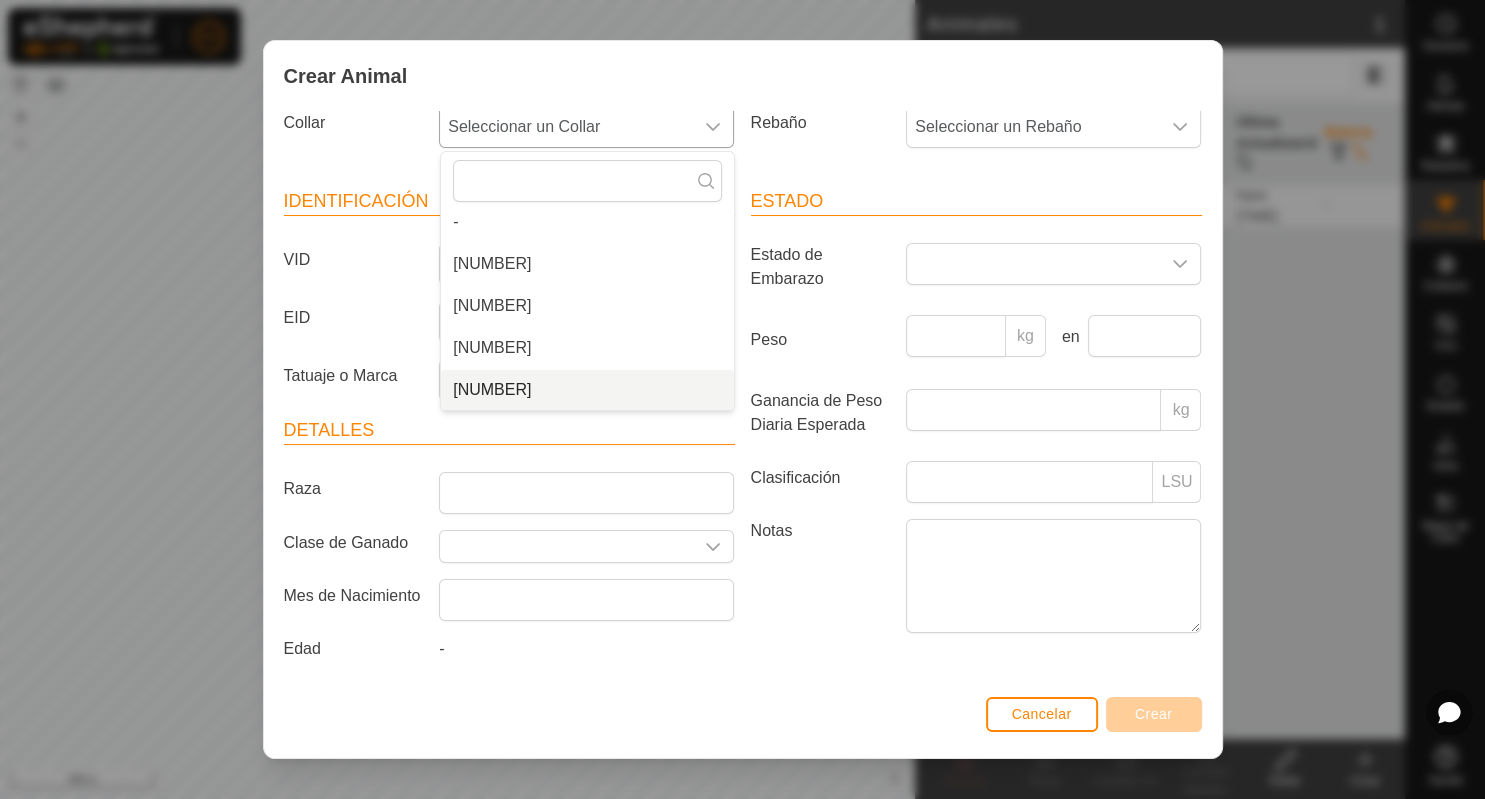 click on "[NUMBER]" at bounding box center [587, 390] 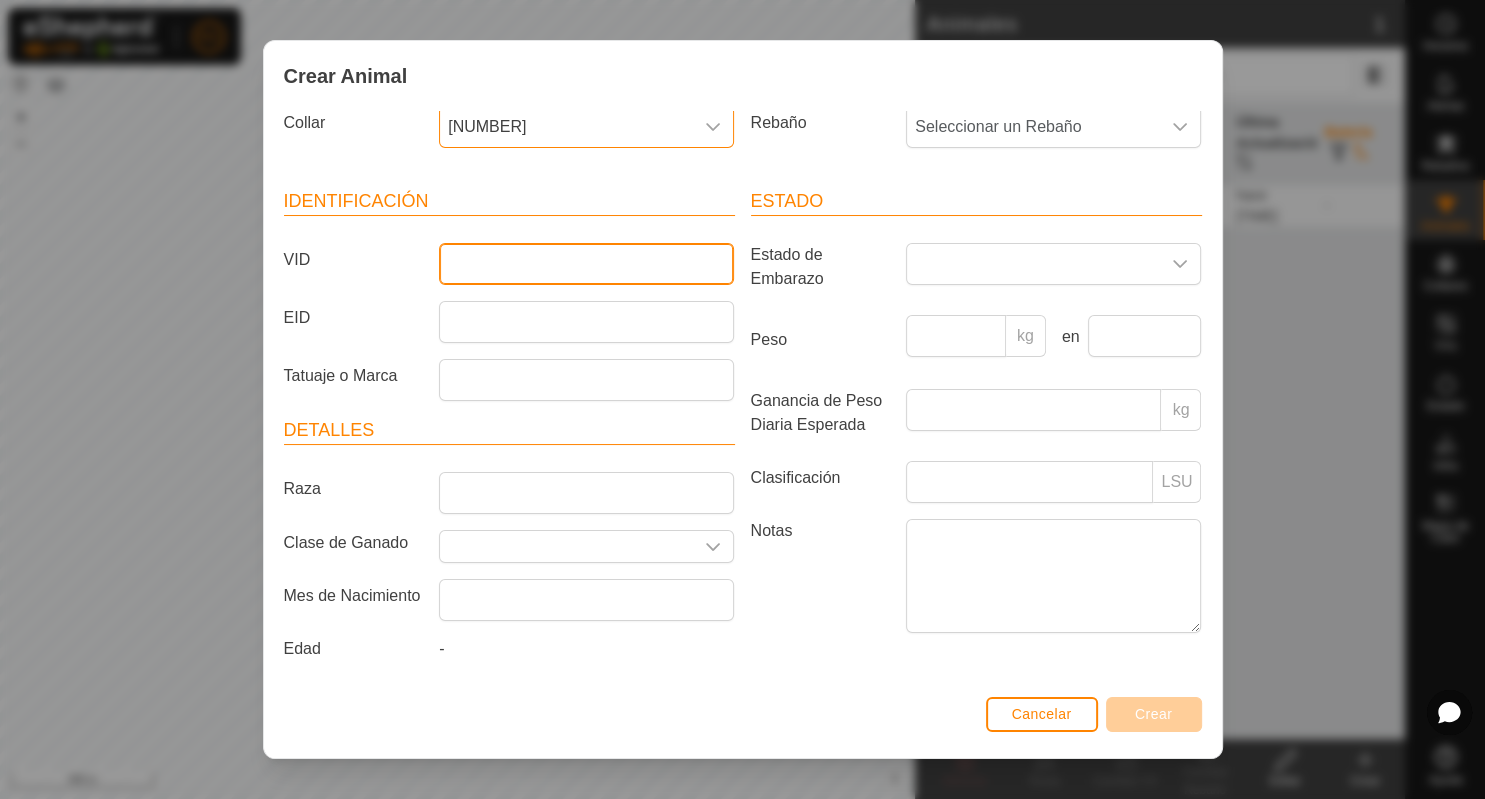 click on "VID" at bounding box center [586, 264] 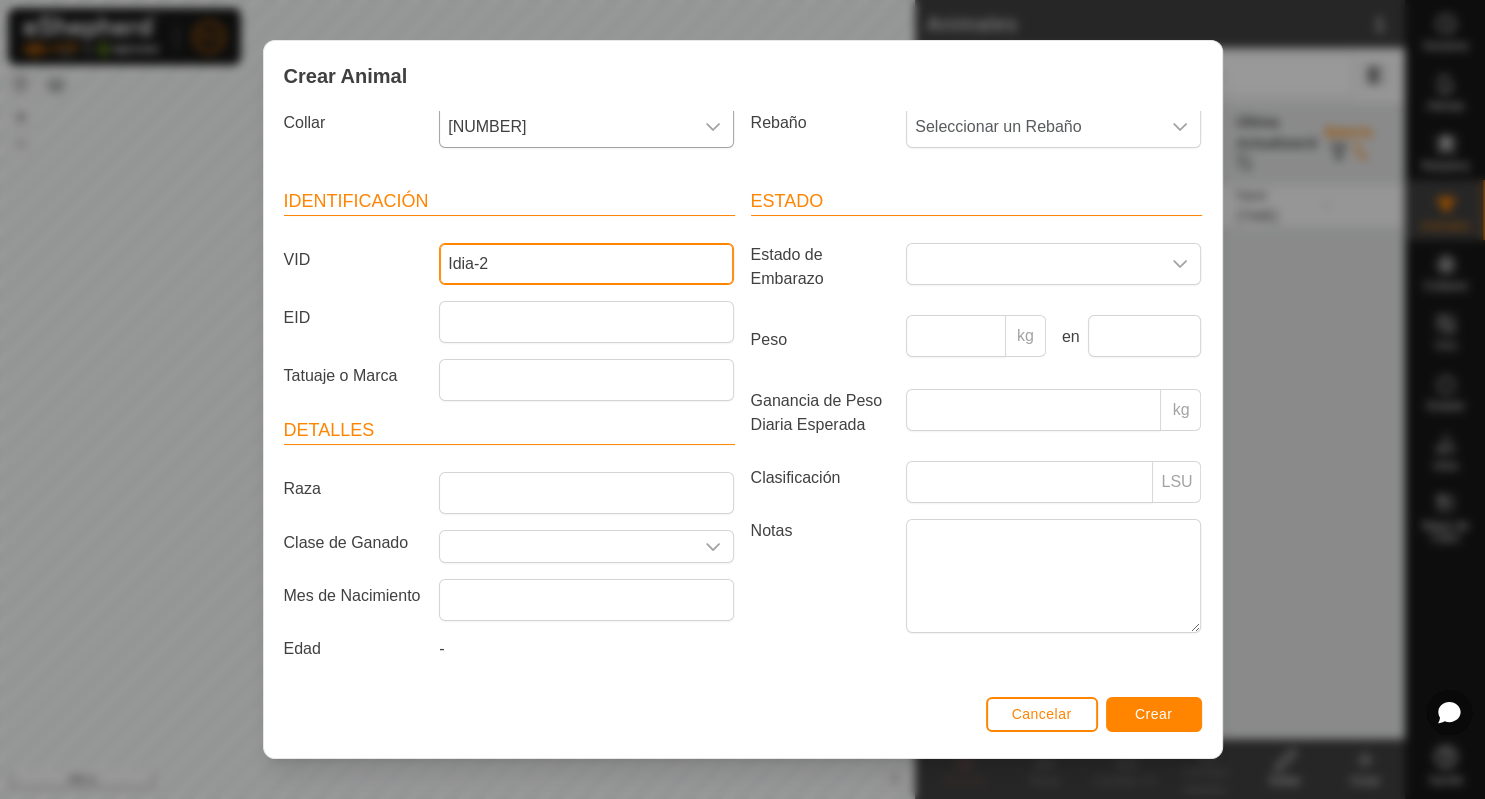 type on "Idia-2" 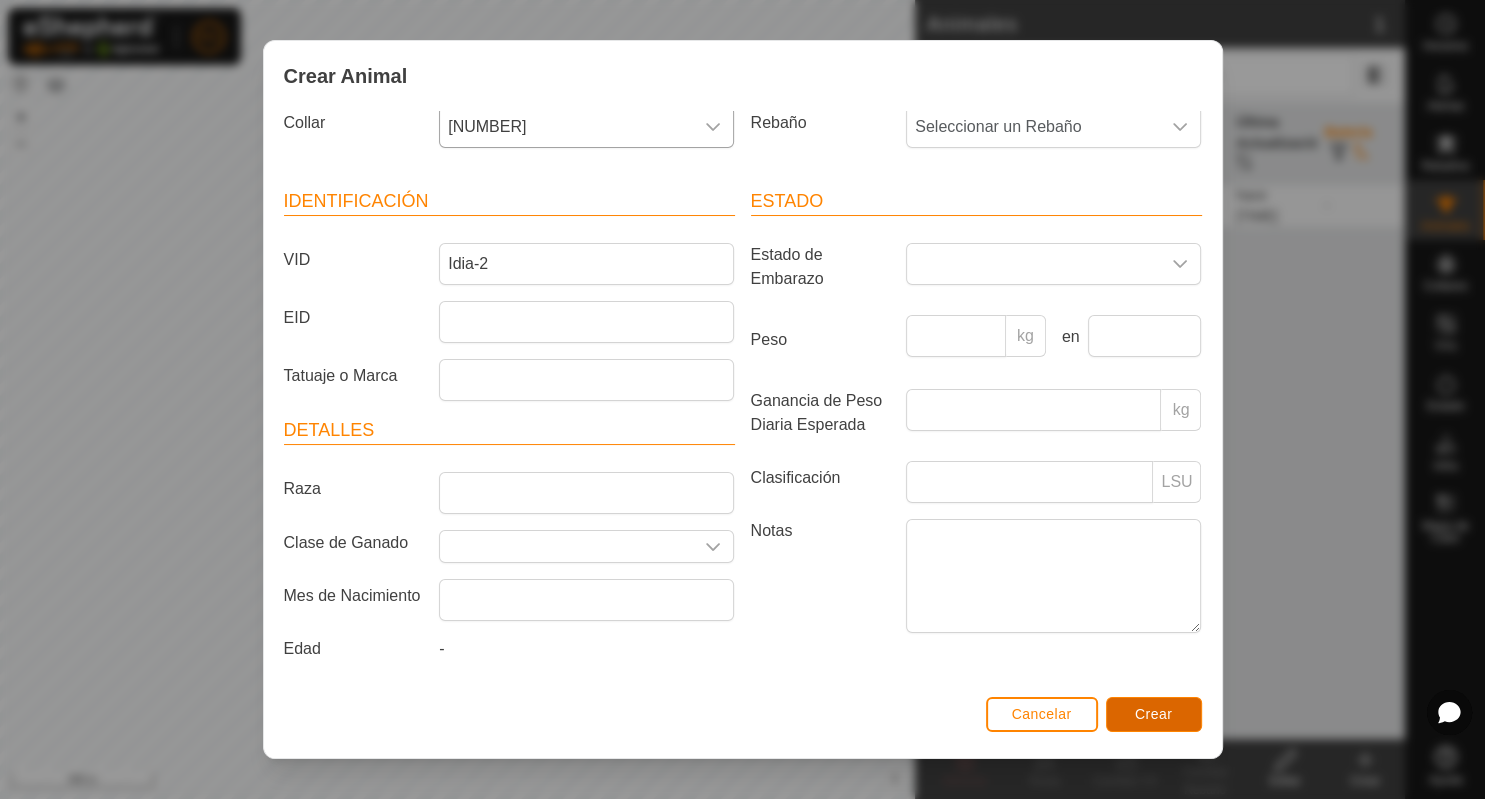 click on "Crear" at bounding box center (1154, 714) 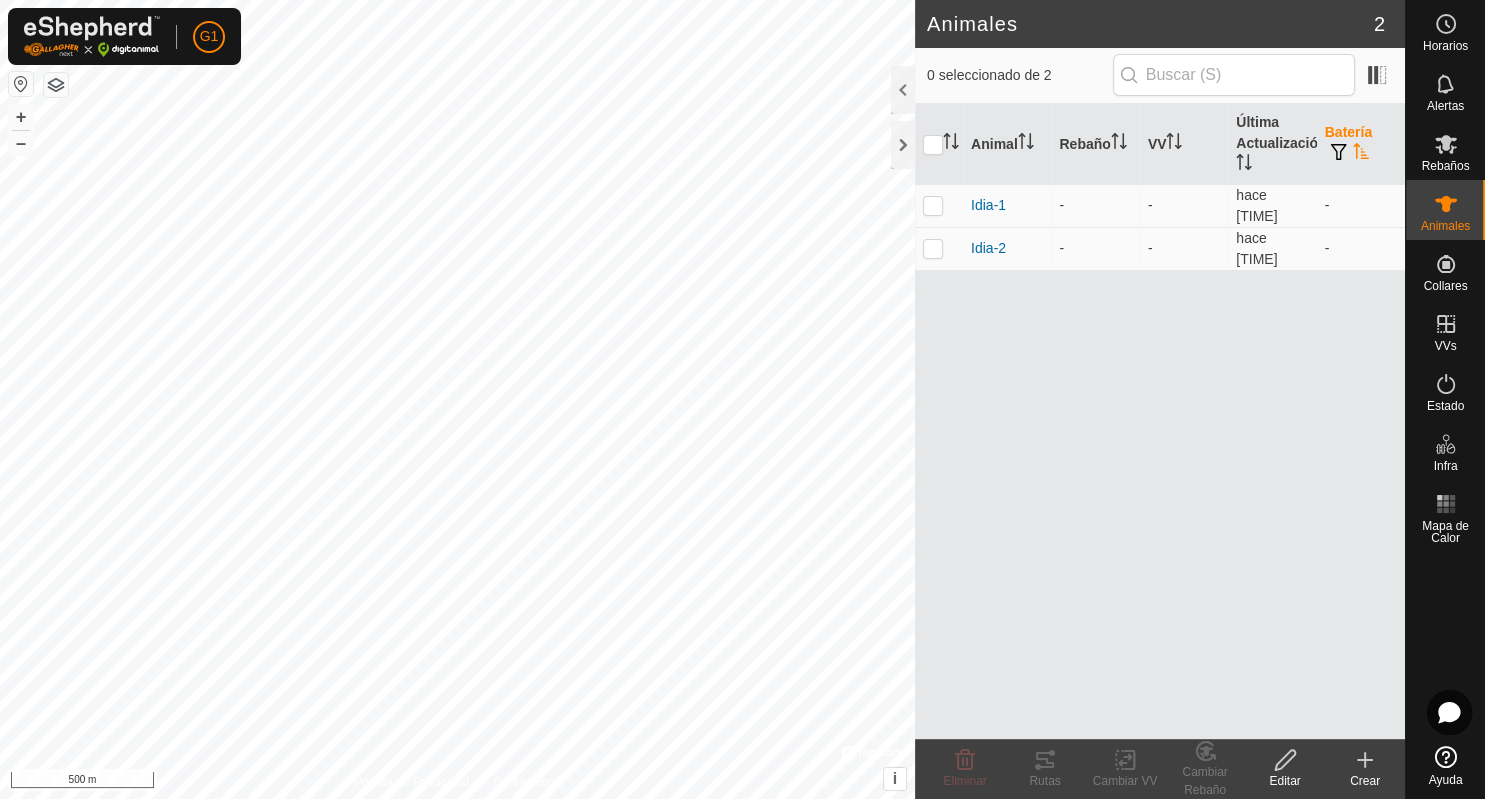 click 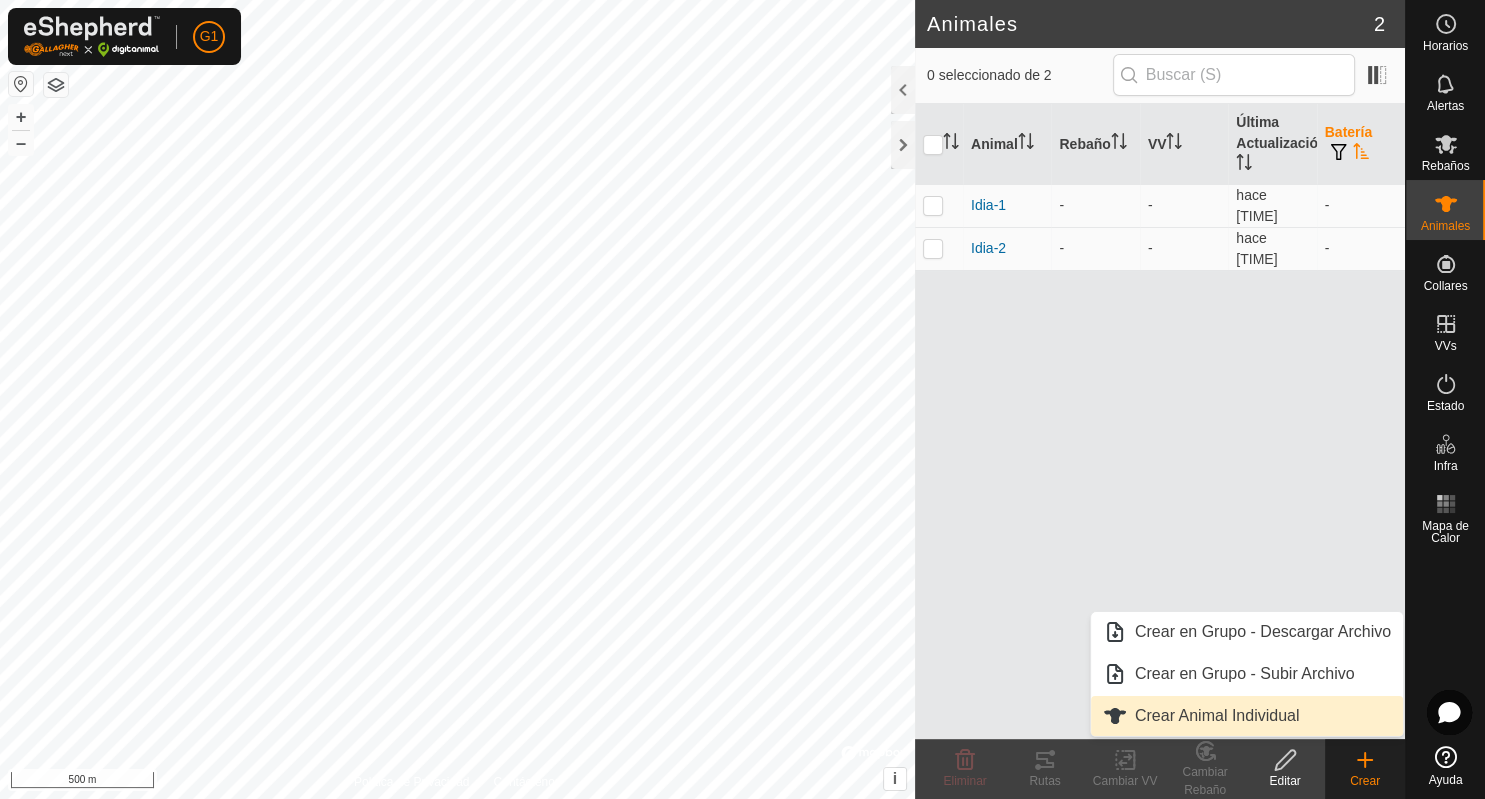 click on "Crear Animal Individual" at bounding box center (1247, 716) 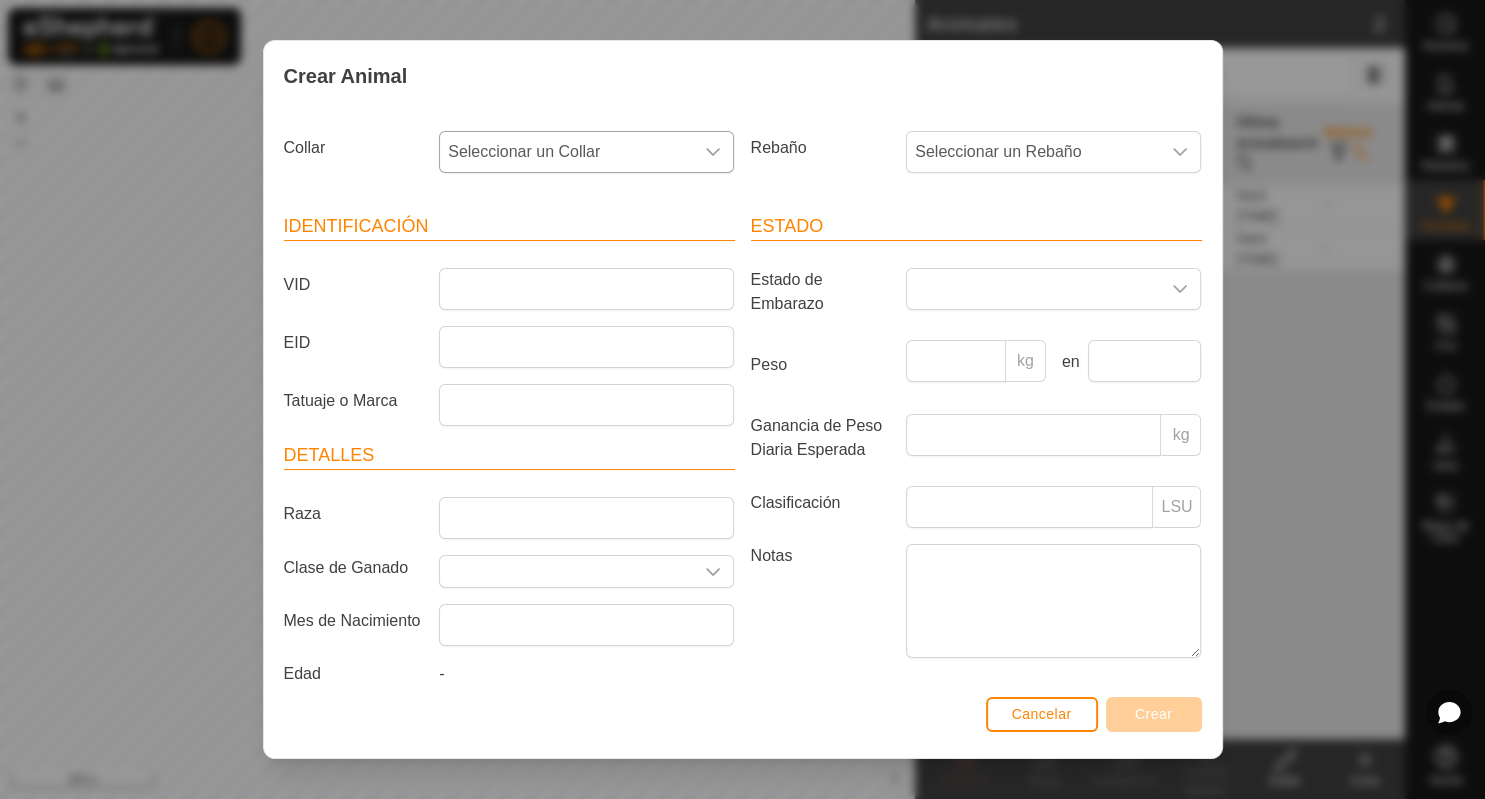 click on "Seleccionar un Collar" at bounding box center [566, 152] 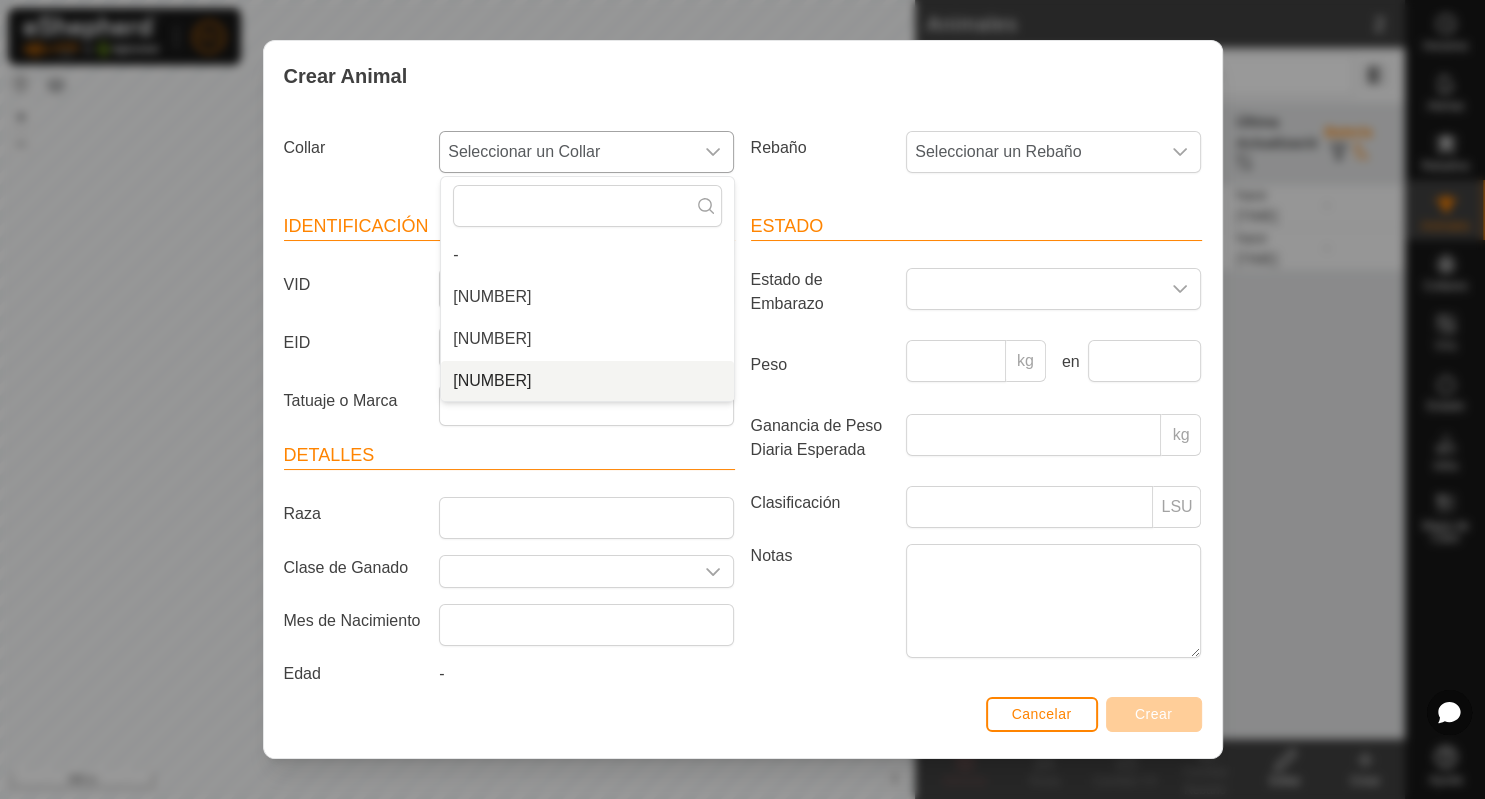click on "[NUMBER]" at bounding box center [587, 381] 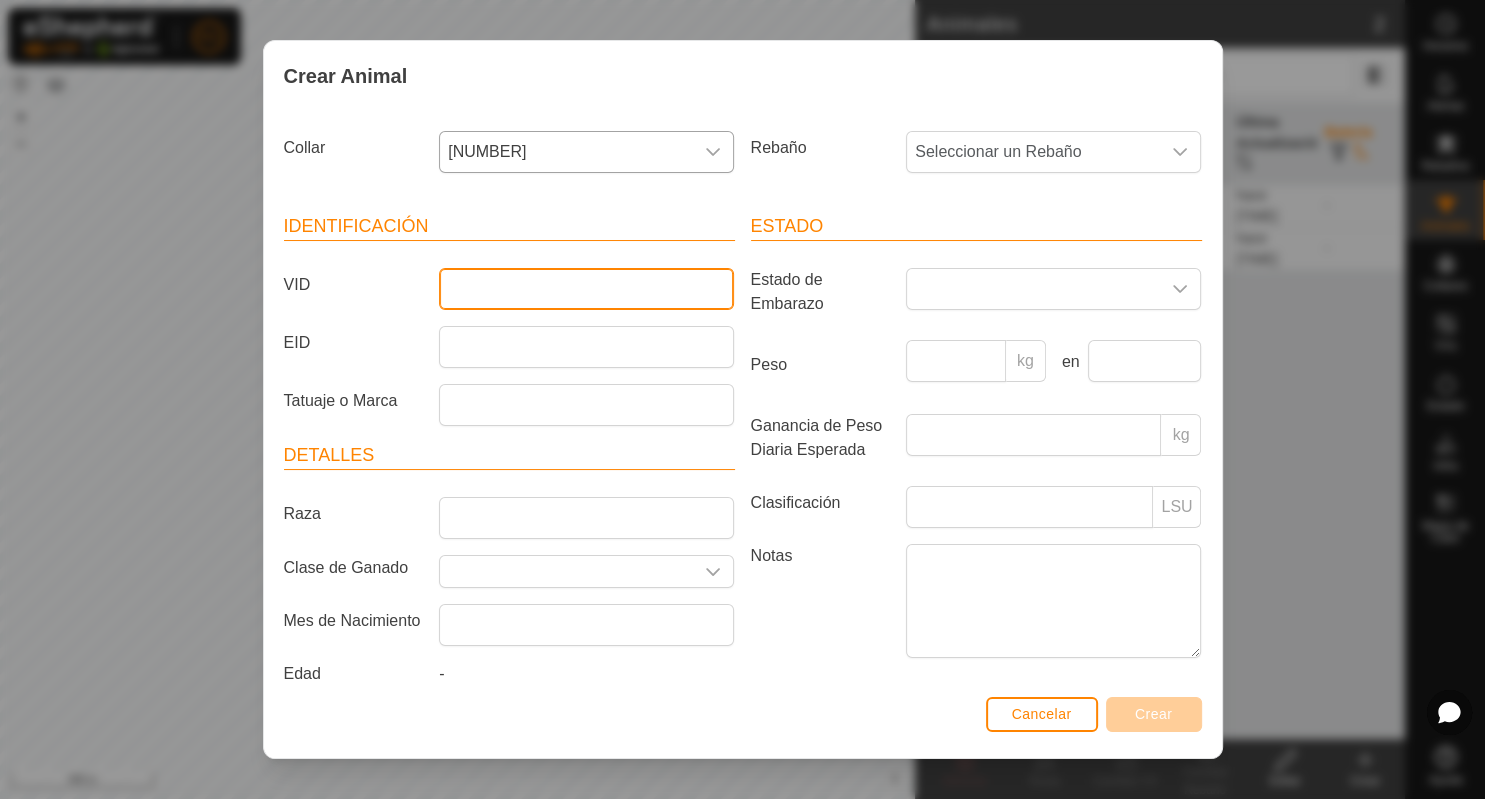 click on "VID" at bounding box center (586, 289) 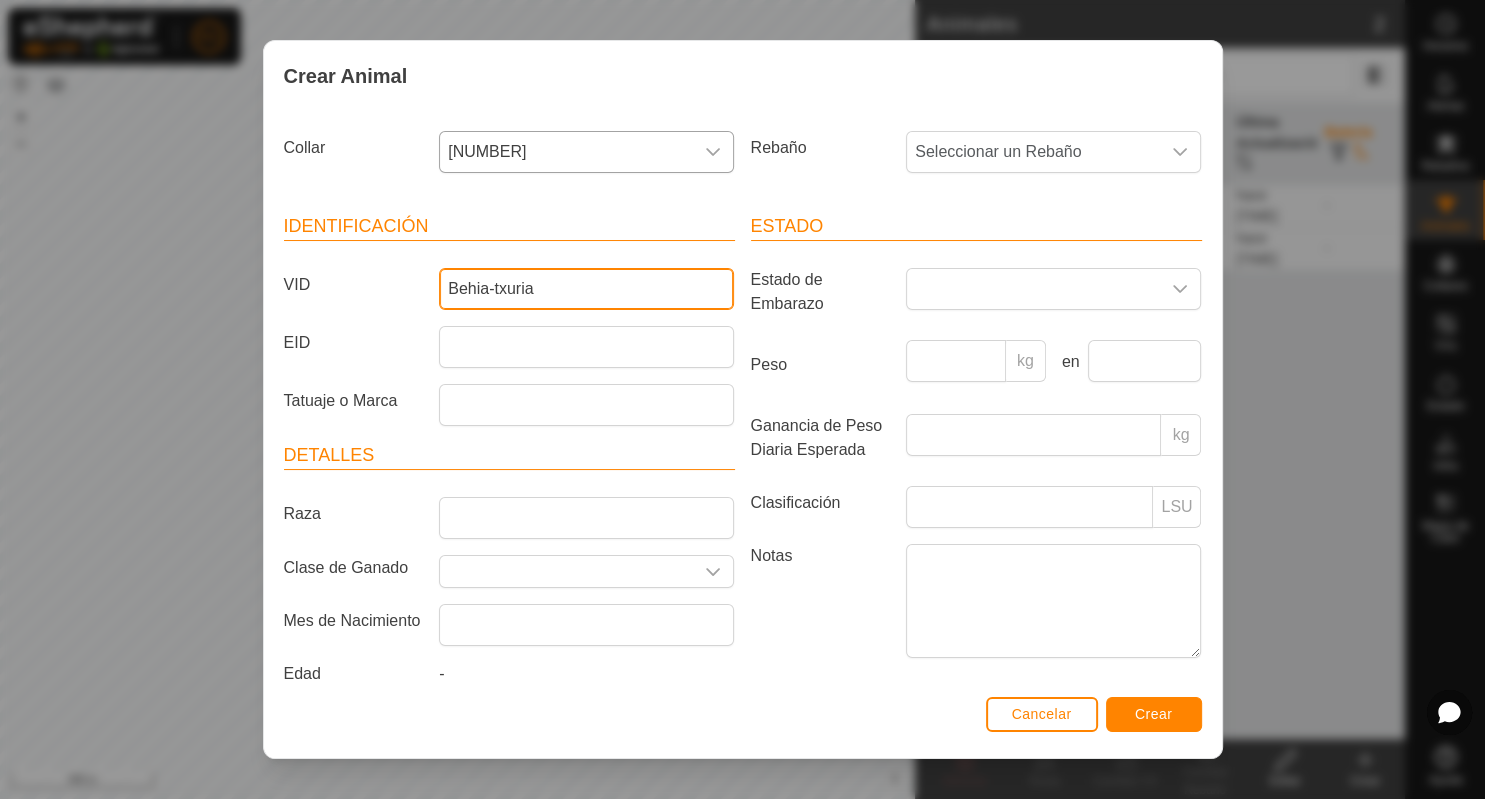 type on "Behia-txuria" 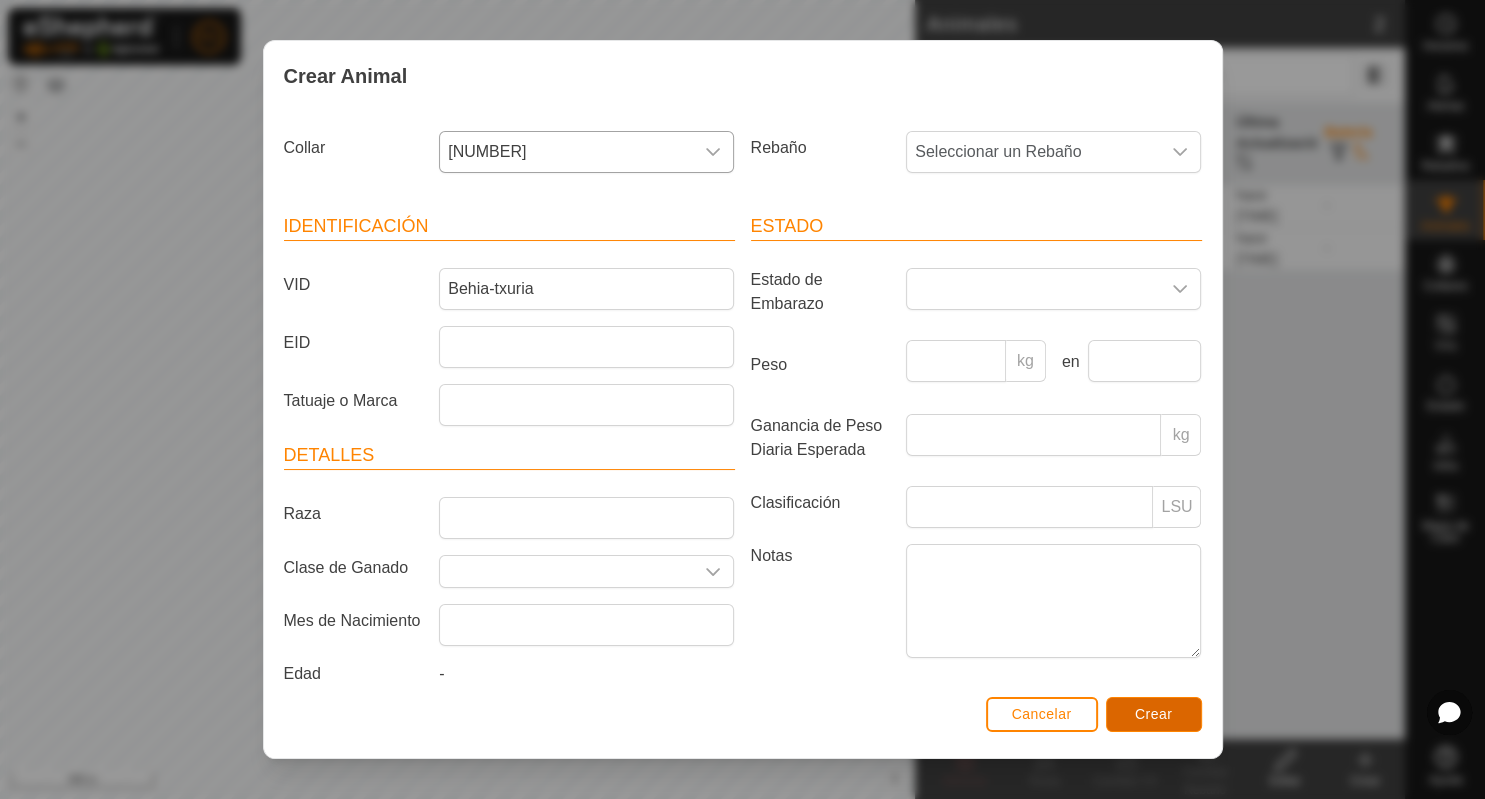 click on "Crear" at bounding box center (1154, 714) 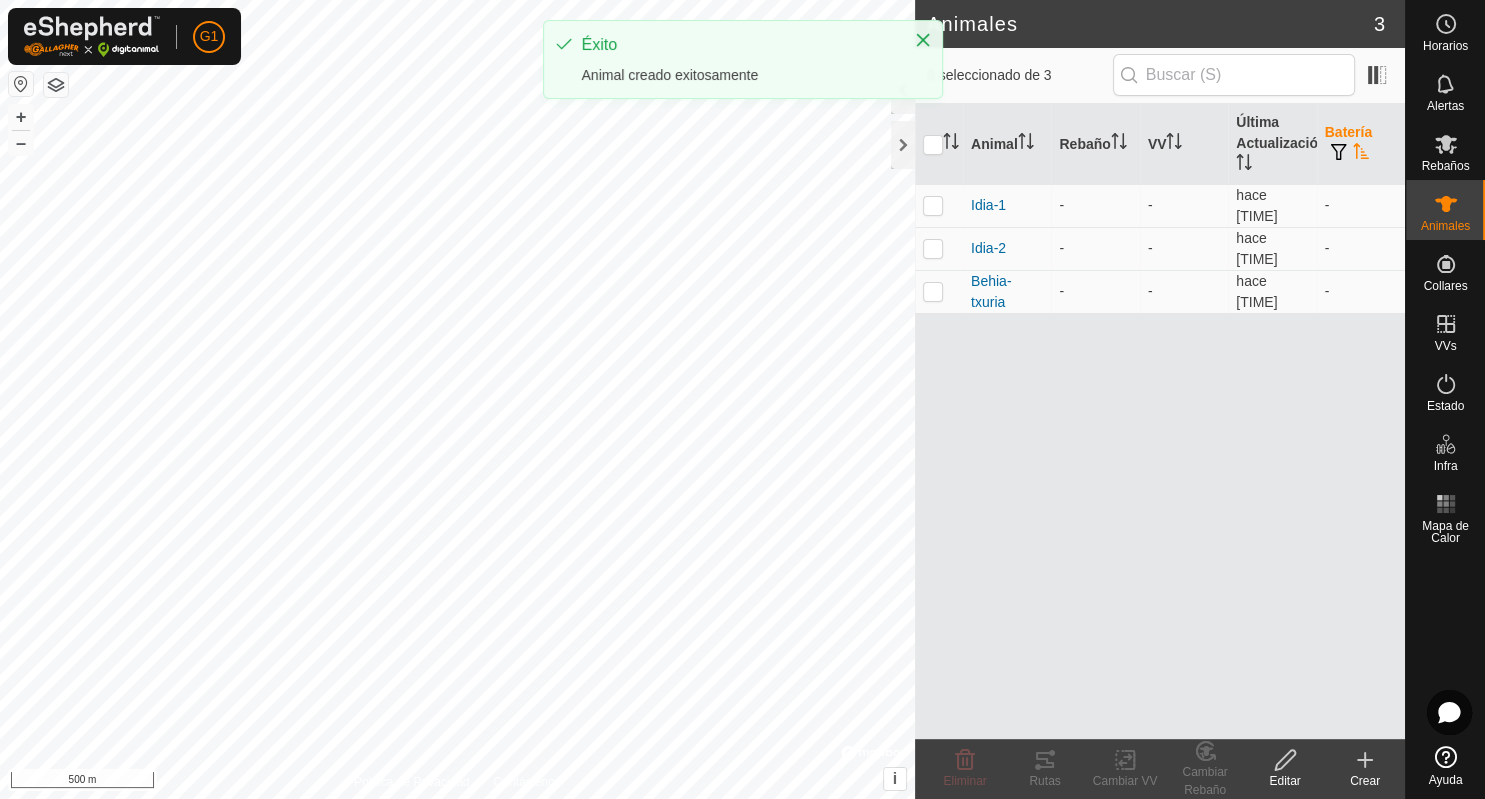click 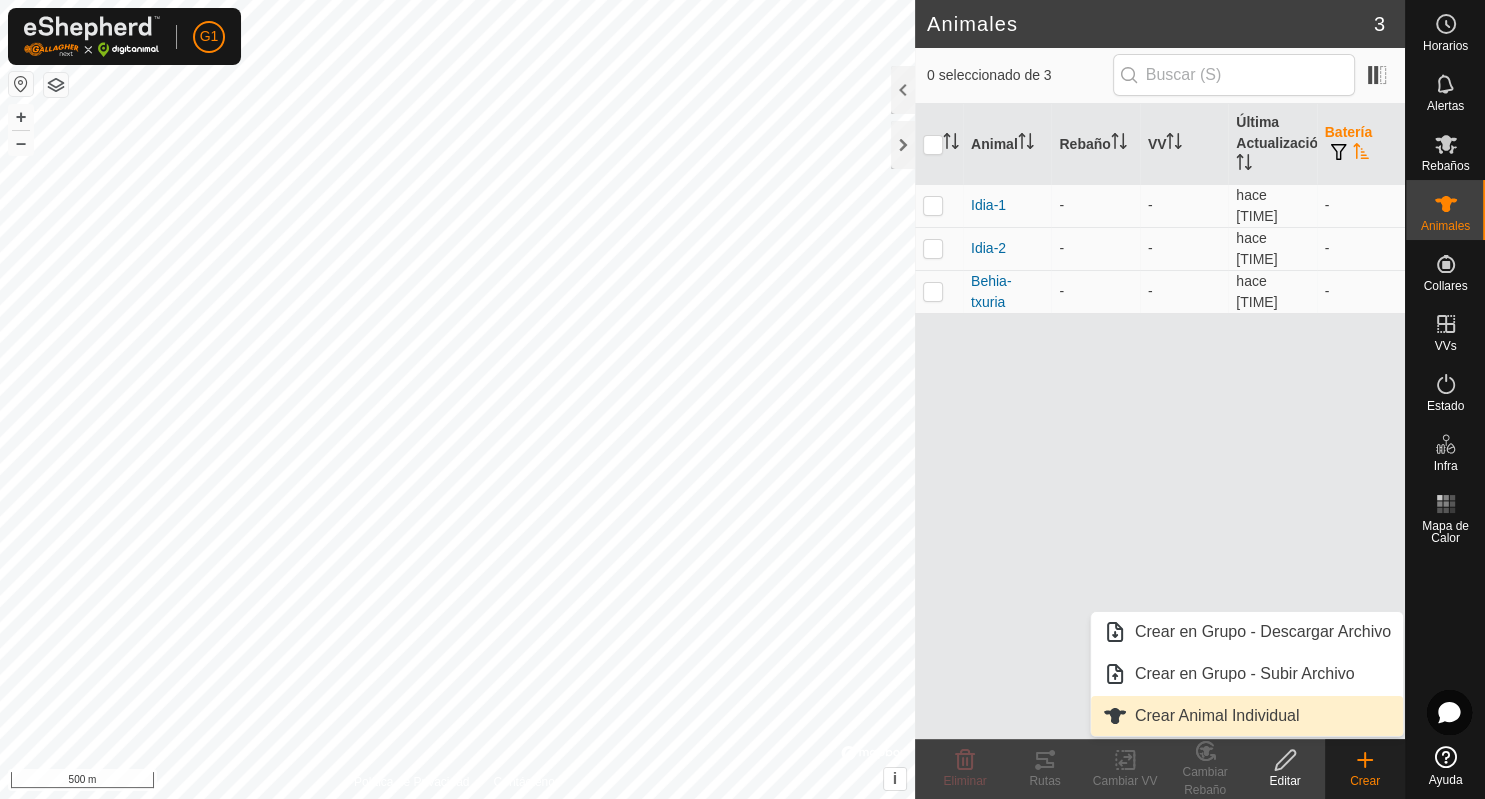 click on "Crear Animal Individual" at bounding box center [1247, 716] 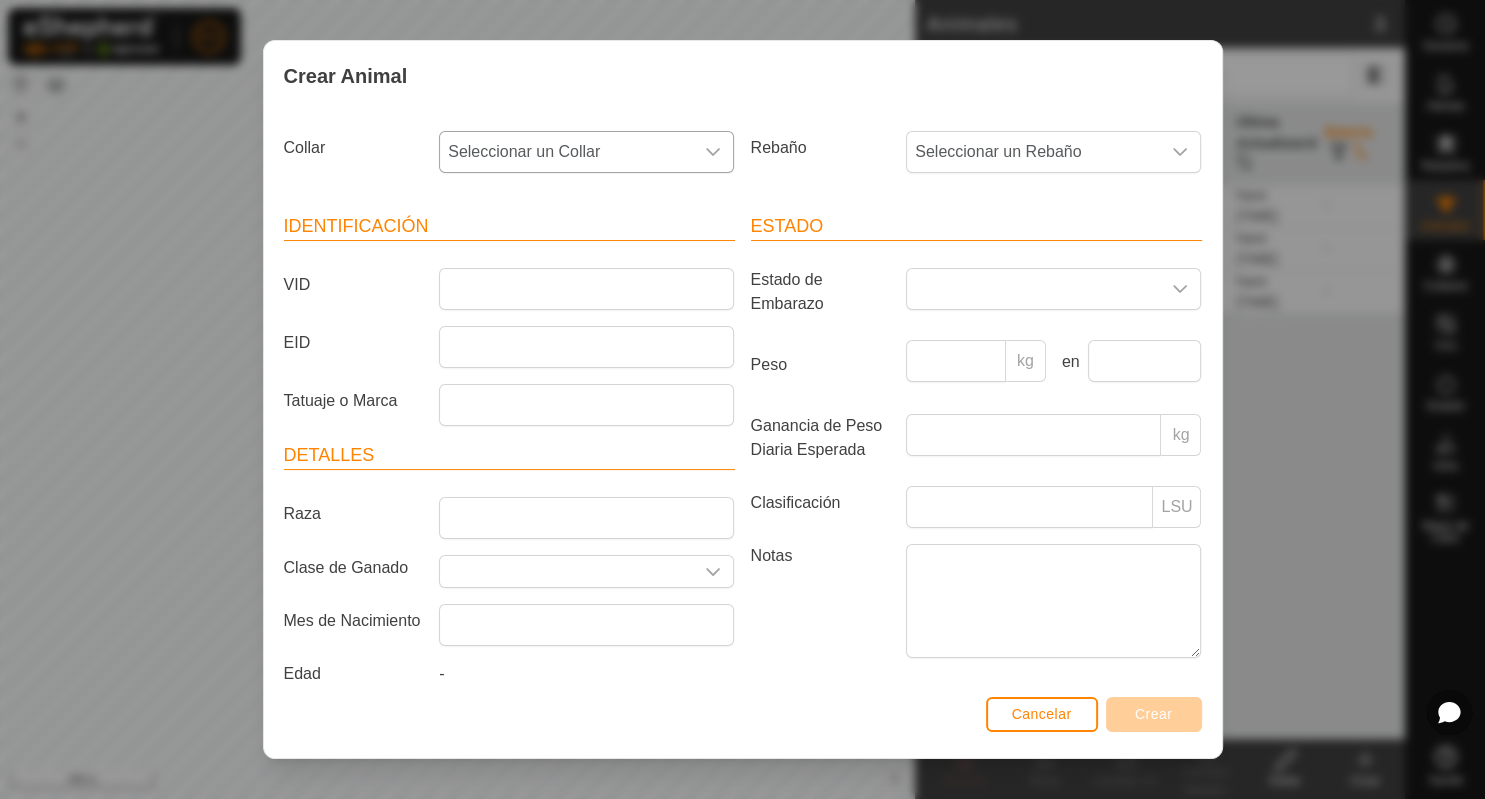 click 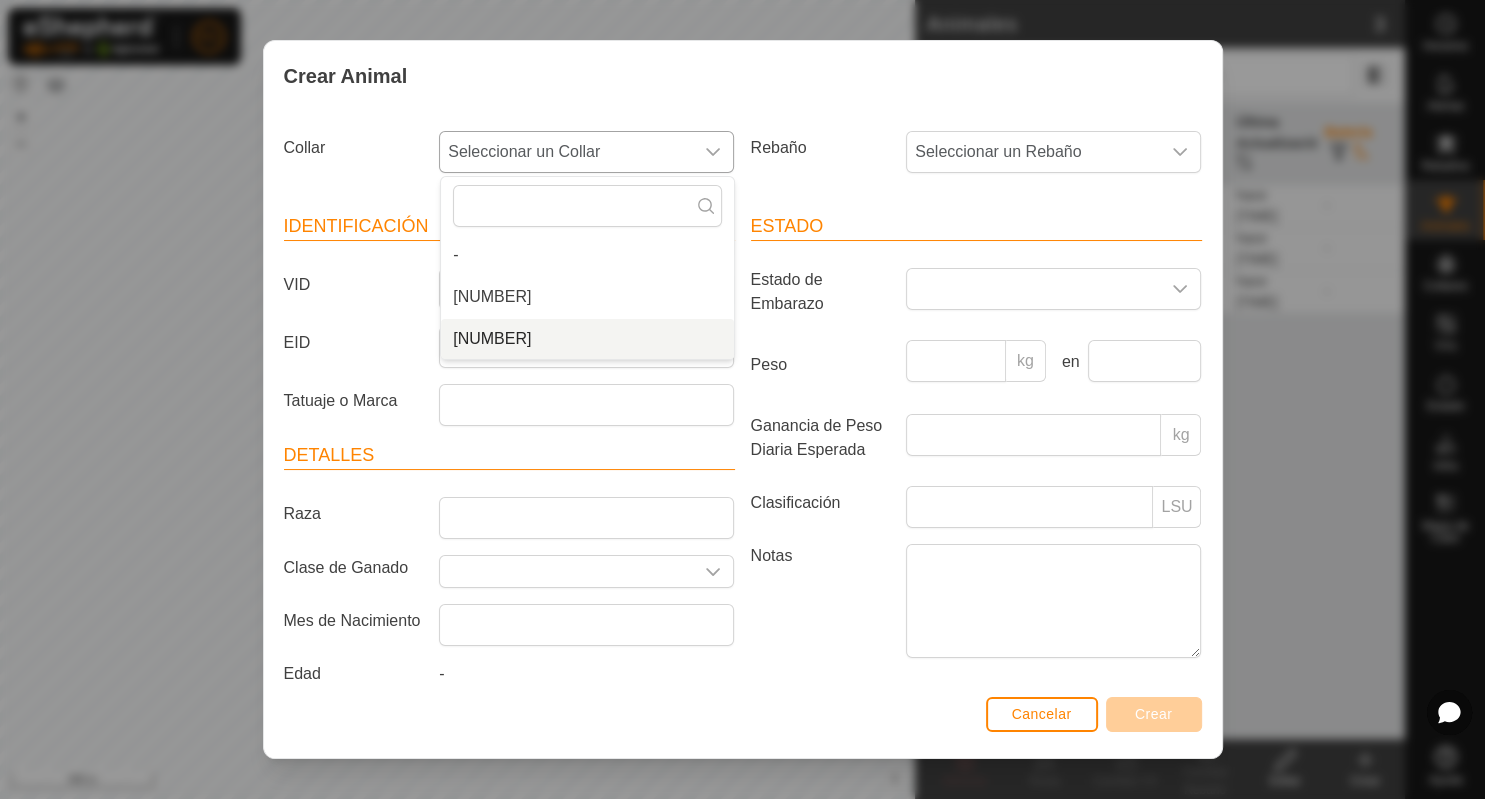 click on "[NUMBER]" at bounding box center [587, 339] 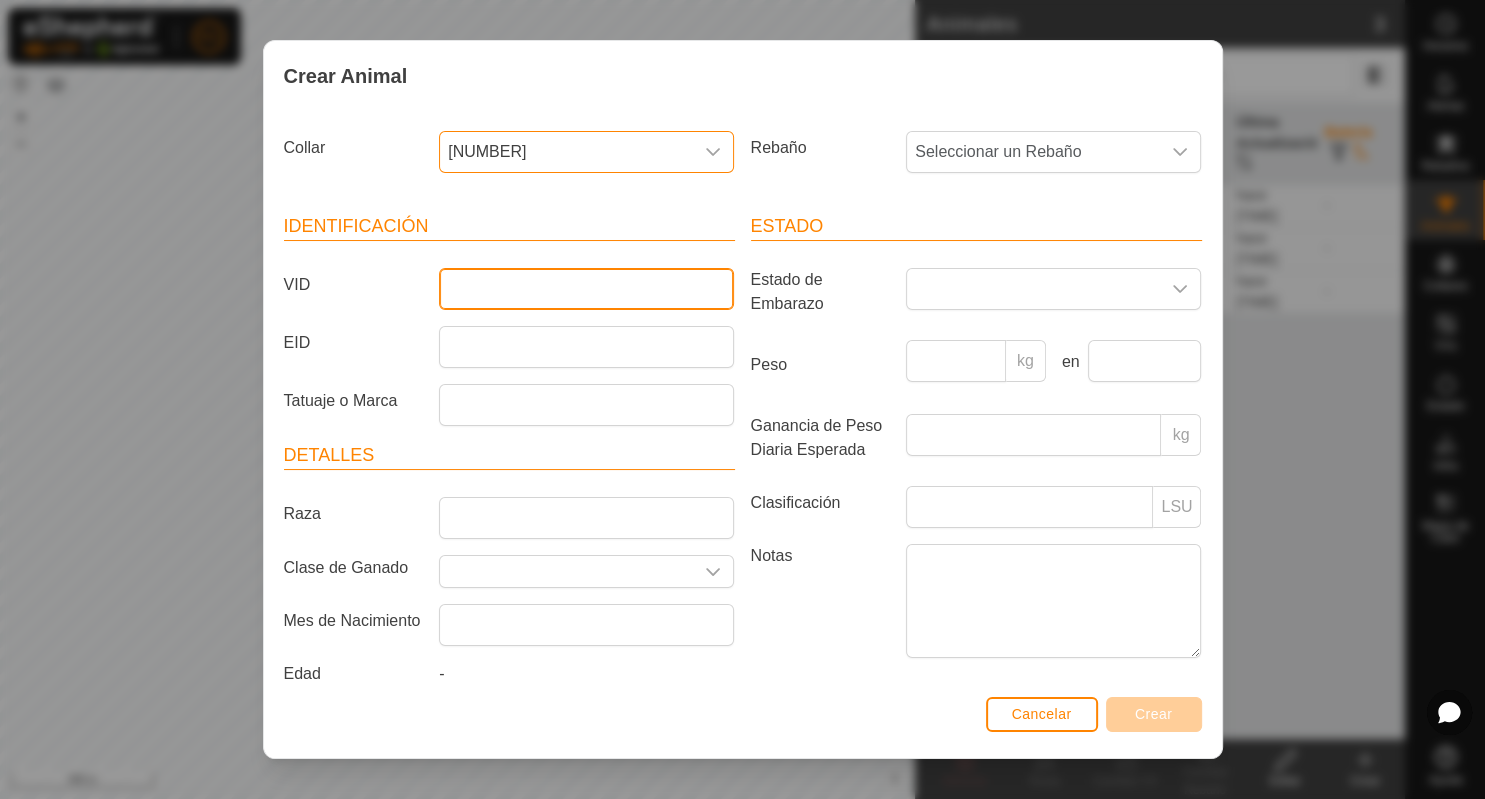 click on "VID" at bounding box center (586, 289) 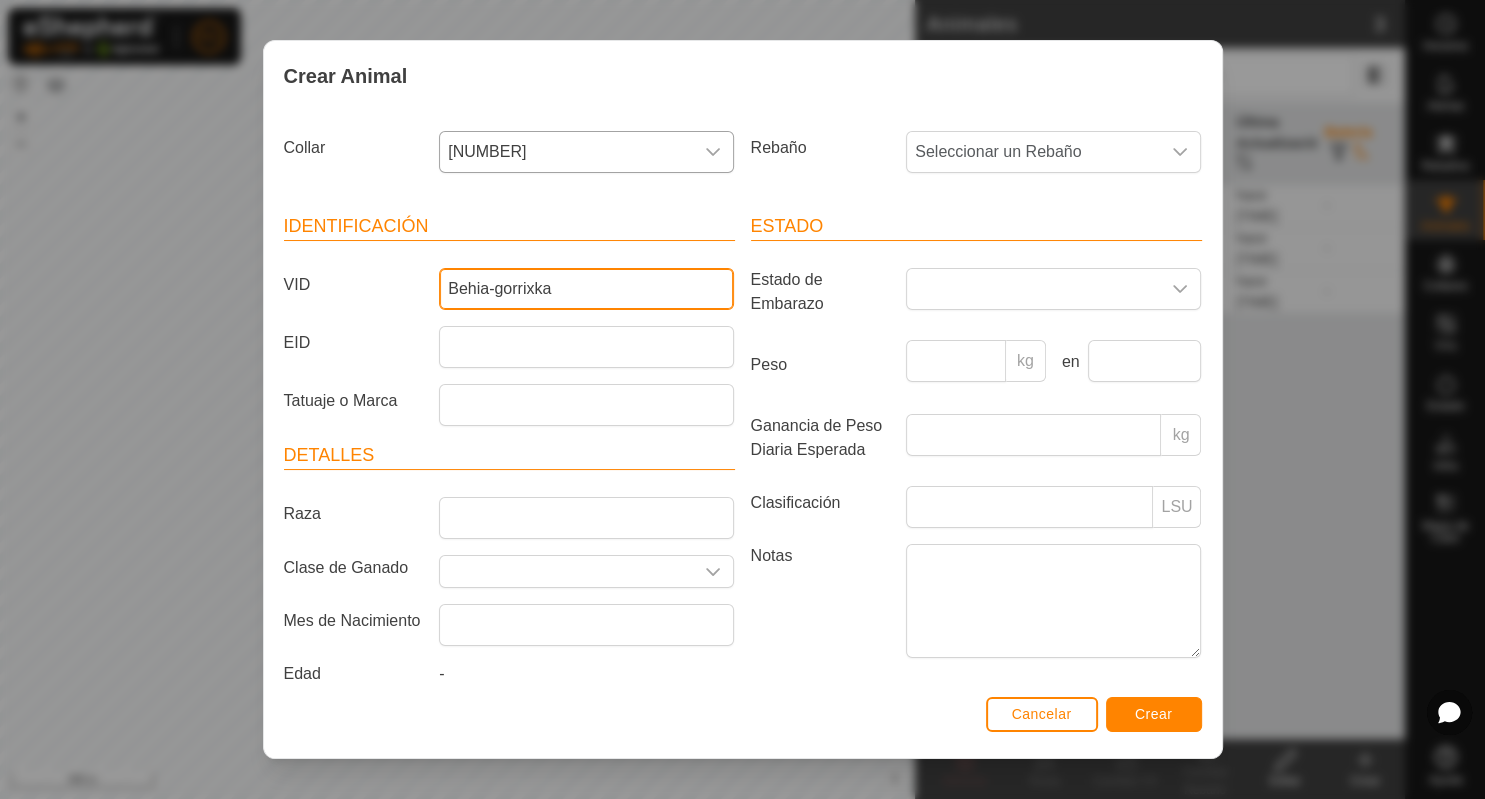 type on "Behia-gorrixka" 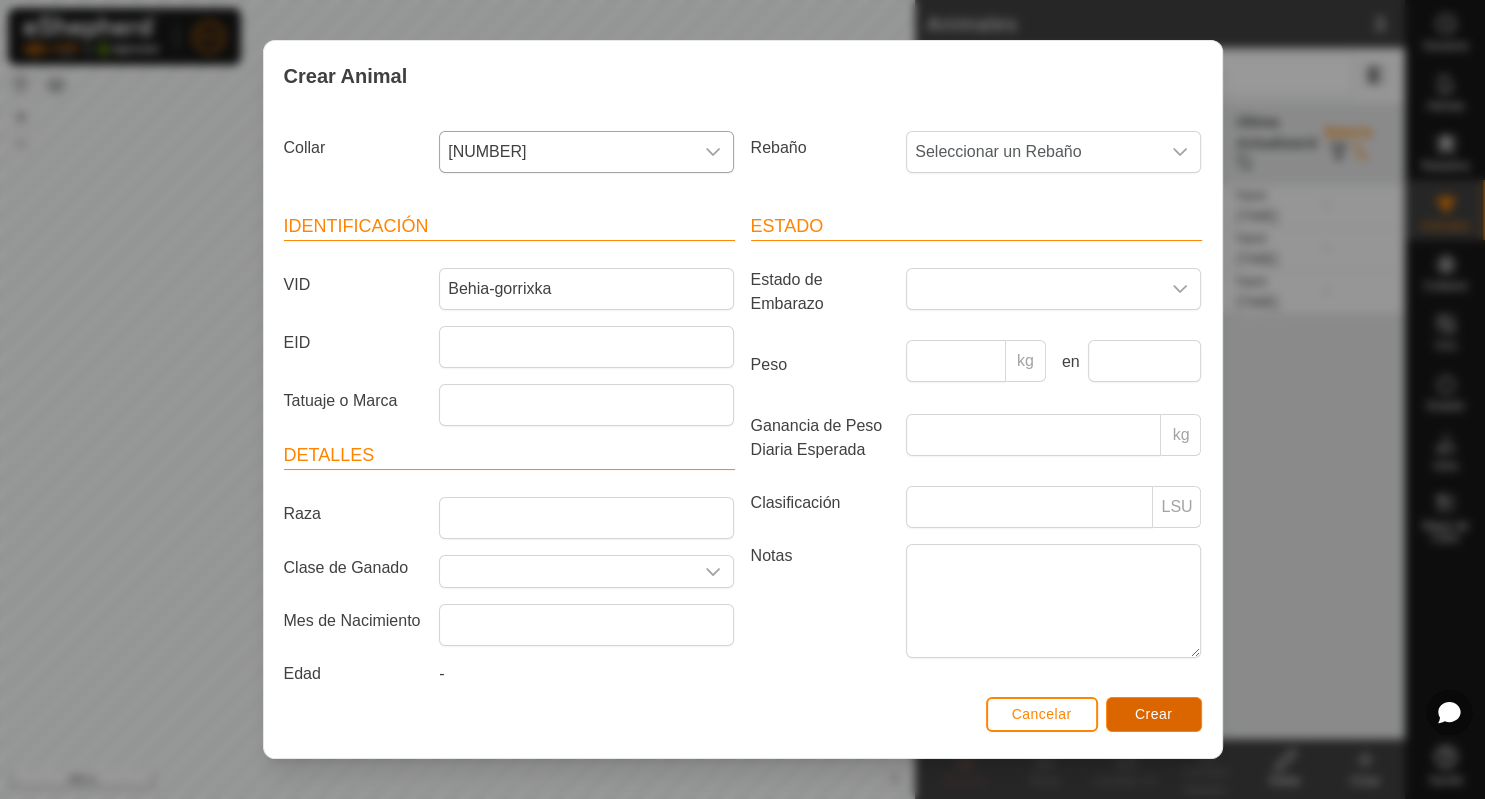 click on "Crear" at bounding box center [1154, 714] 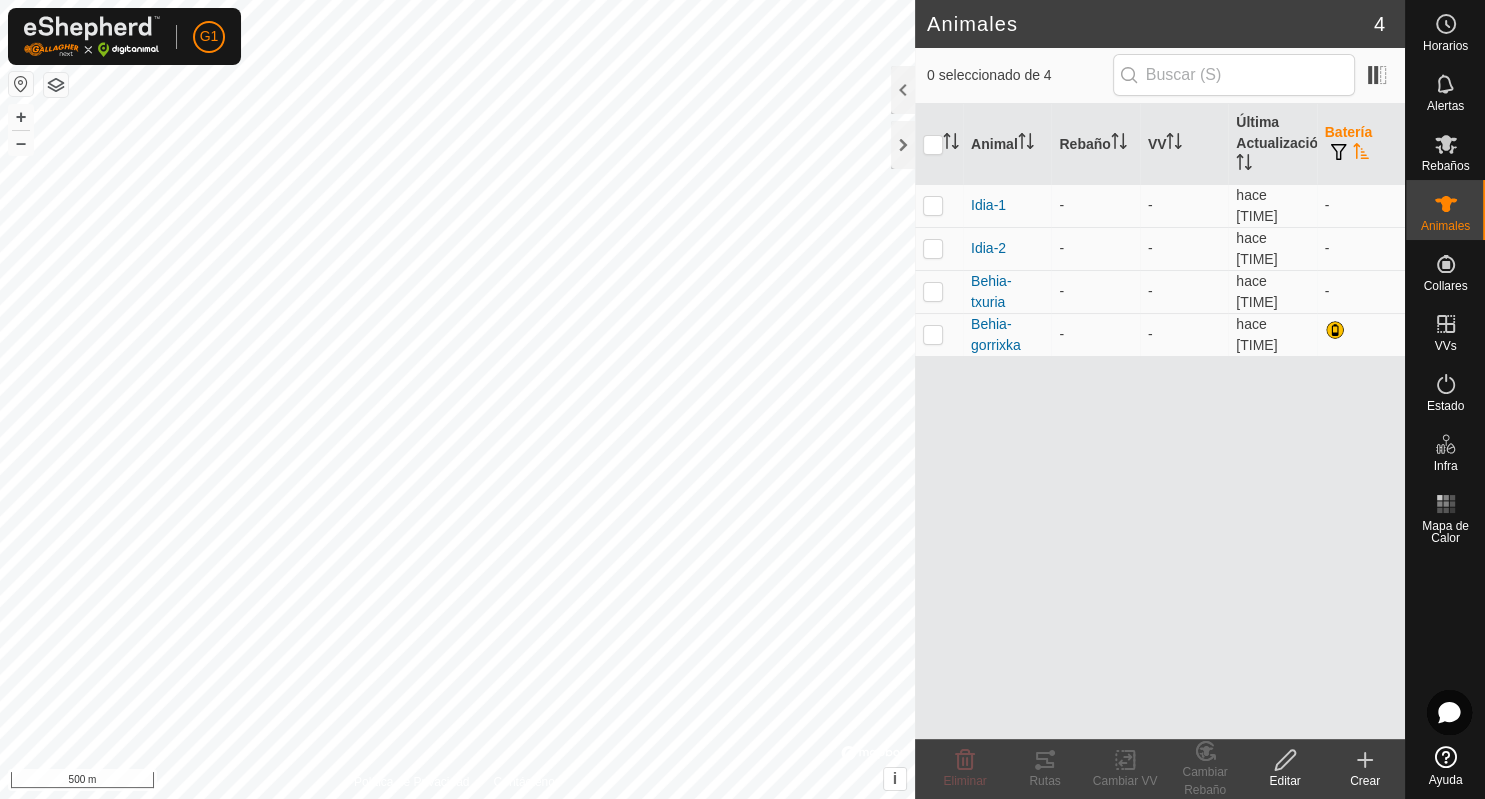 click 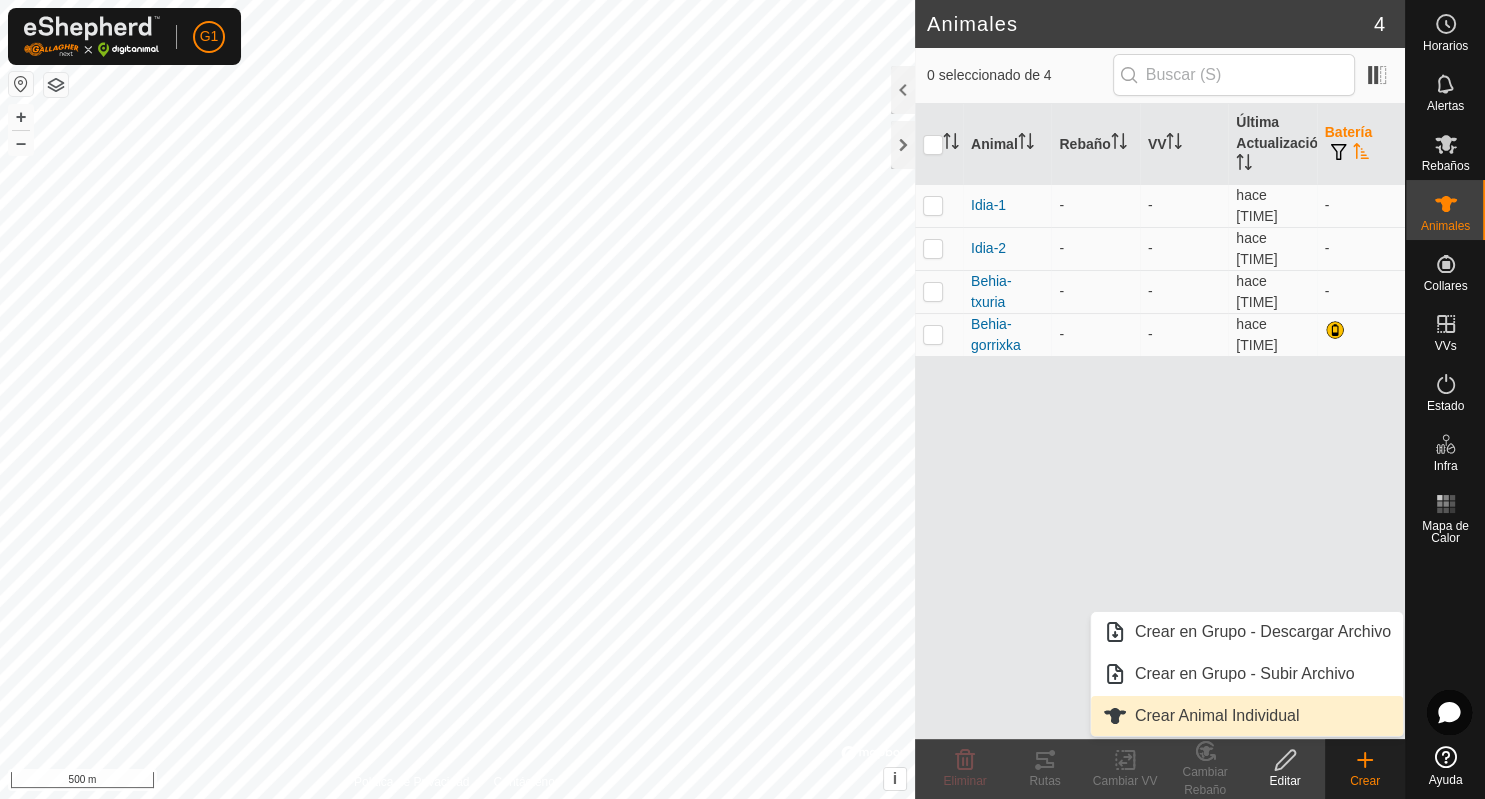 click on "Crear Animal Individual" at bounding box center (1247, 716) 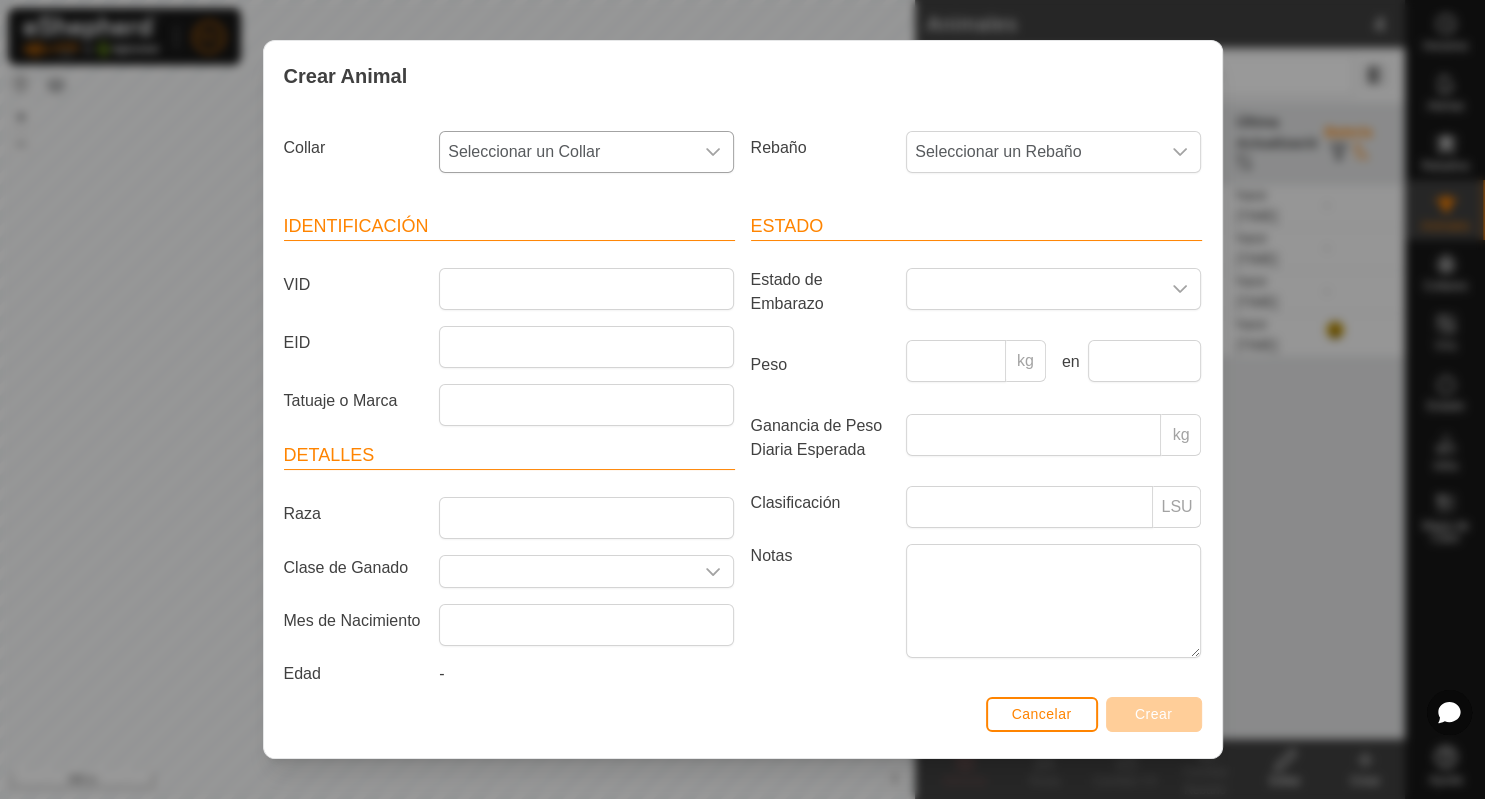 click on "Seleccionar un Collar" at bounding box center (566, 152) 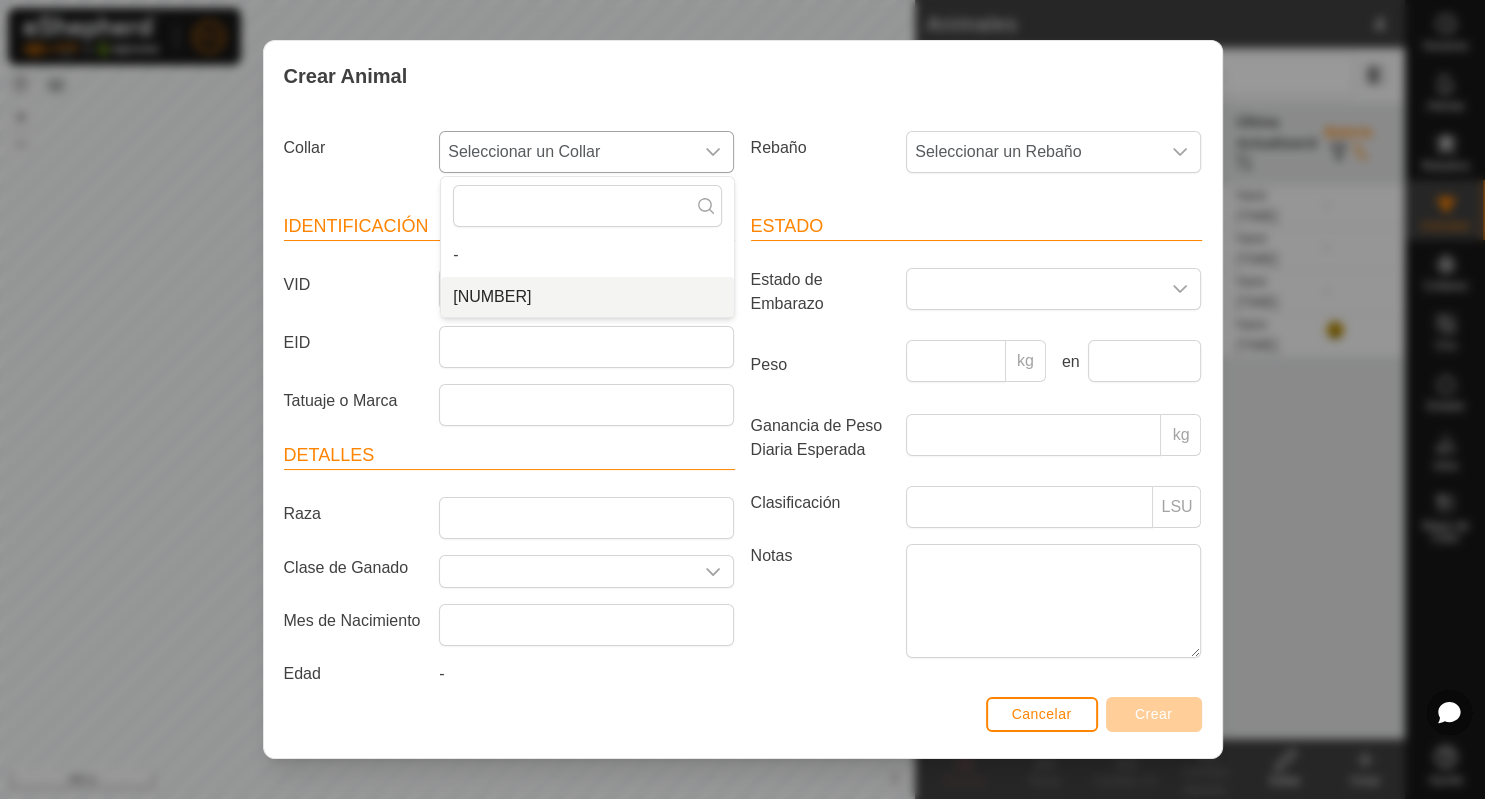 click on "[NUMBER]" at bounding box center (587, 297) 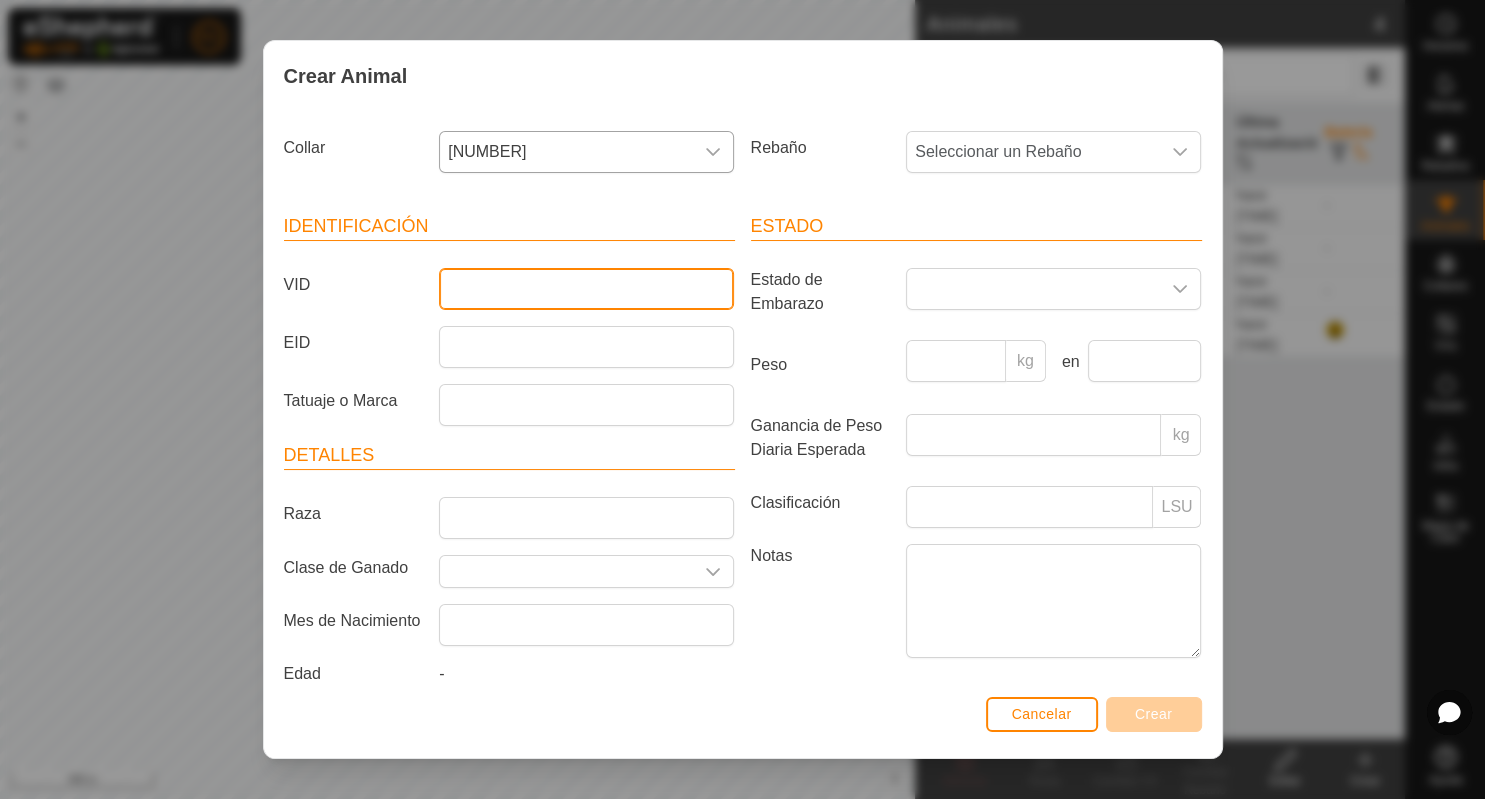 click on "VID" at bounding box center (586, 289) 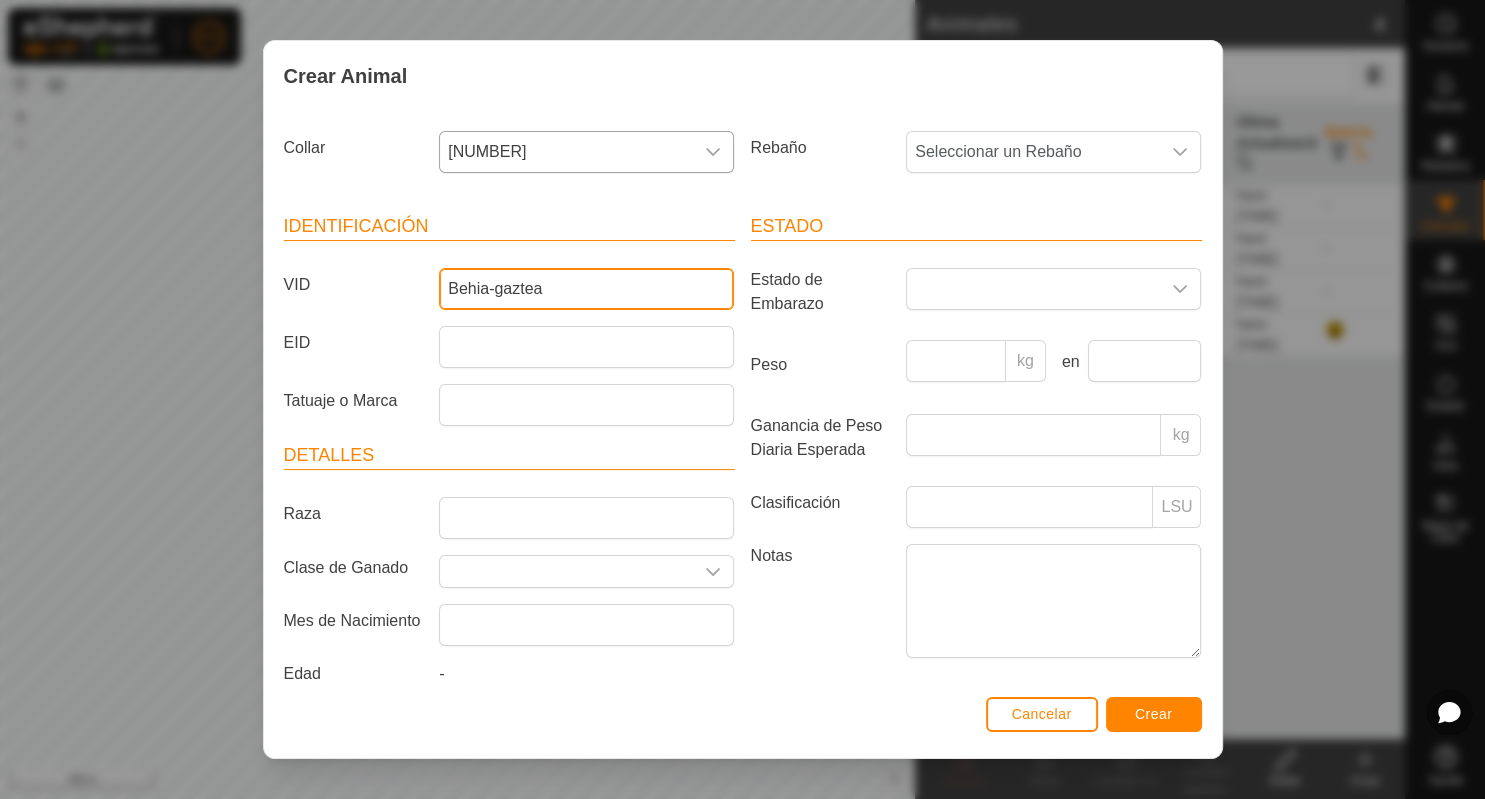 type on "Behia-gaztea" 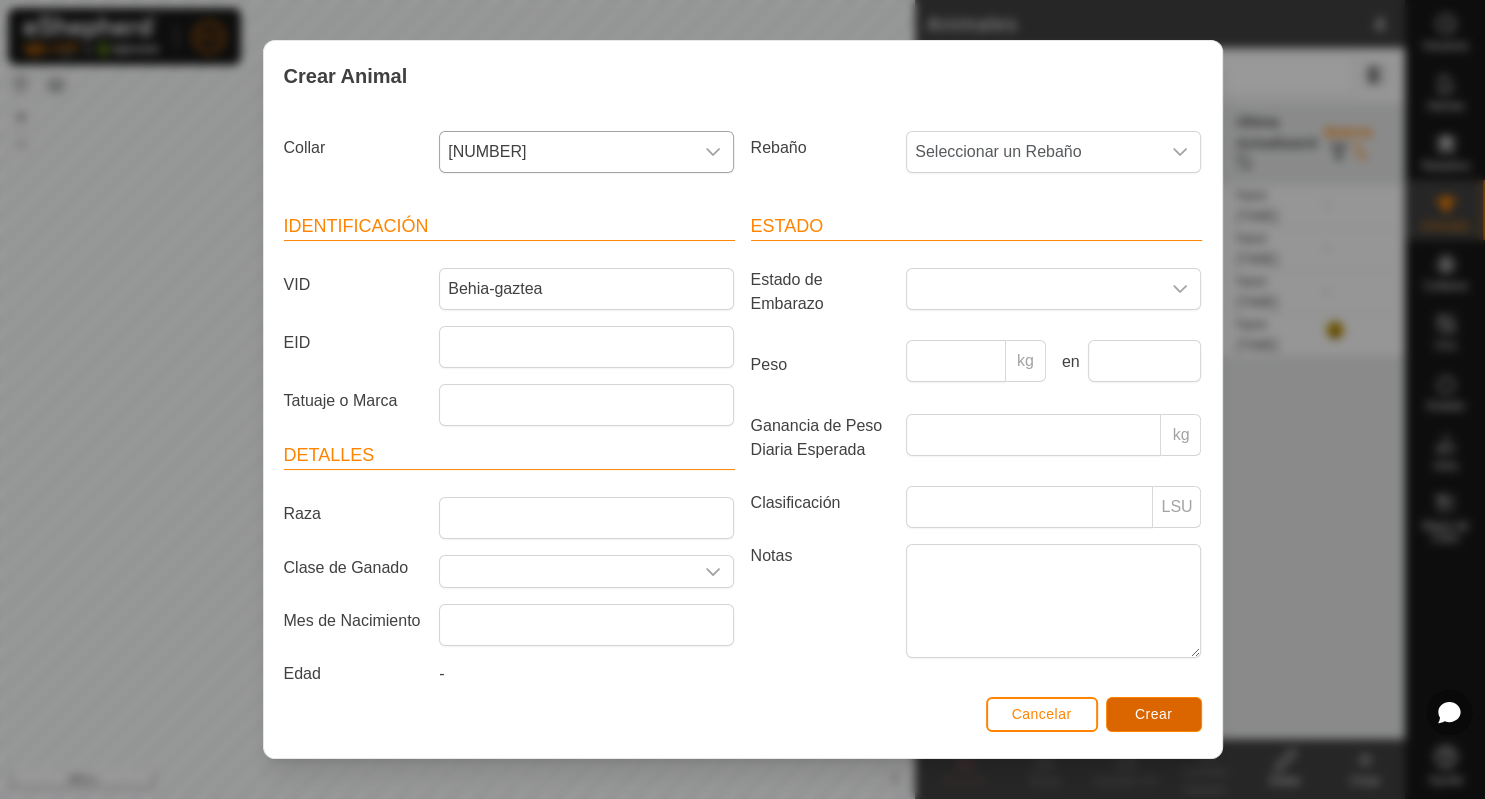 click on "Crear" at bounding box center (1154, 714) 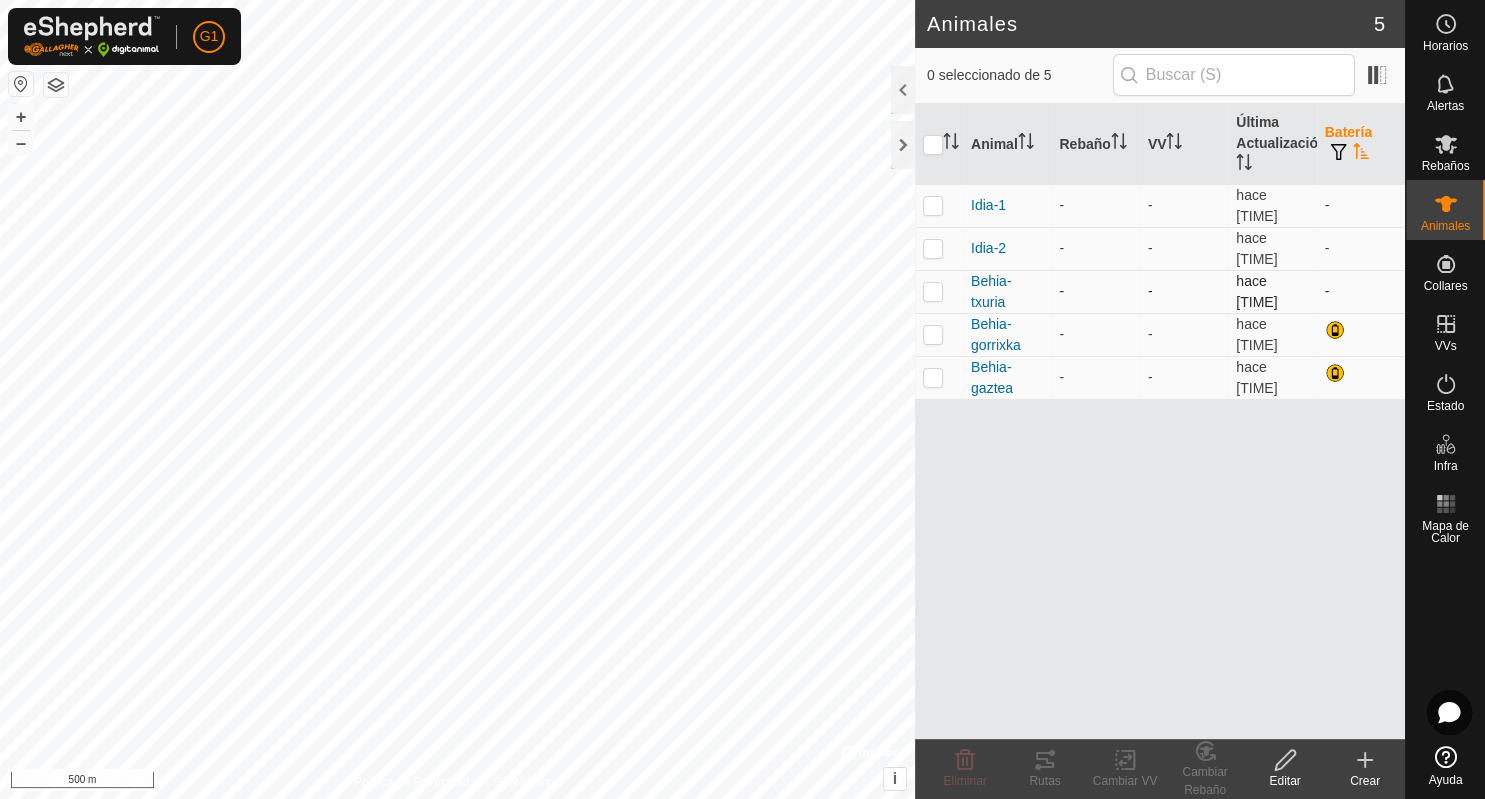 click on "-" at bounding box center [1361, 291] 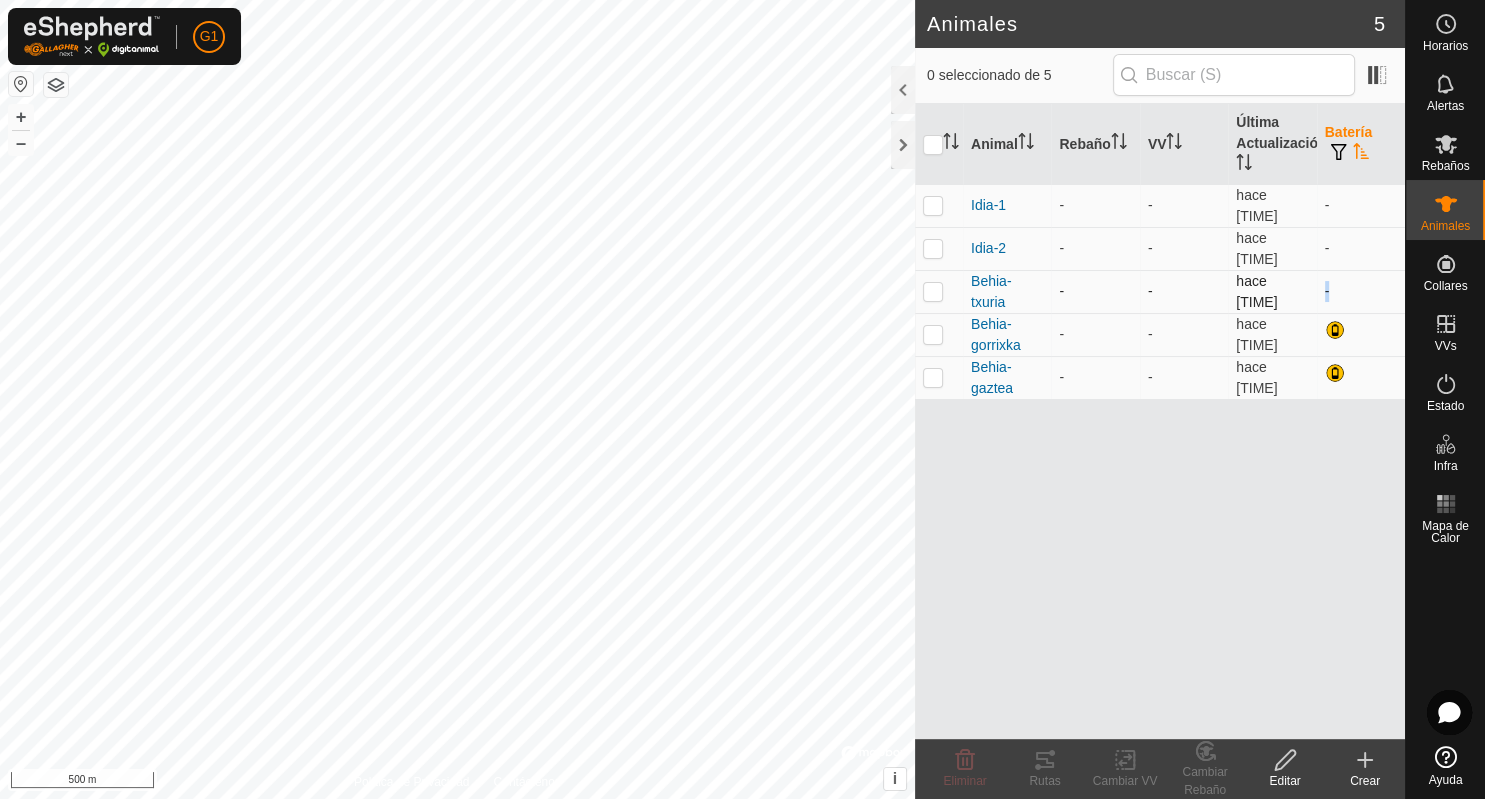 click on "-" at bounding box center (1361, 291) 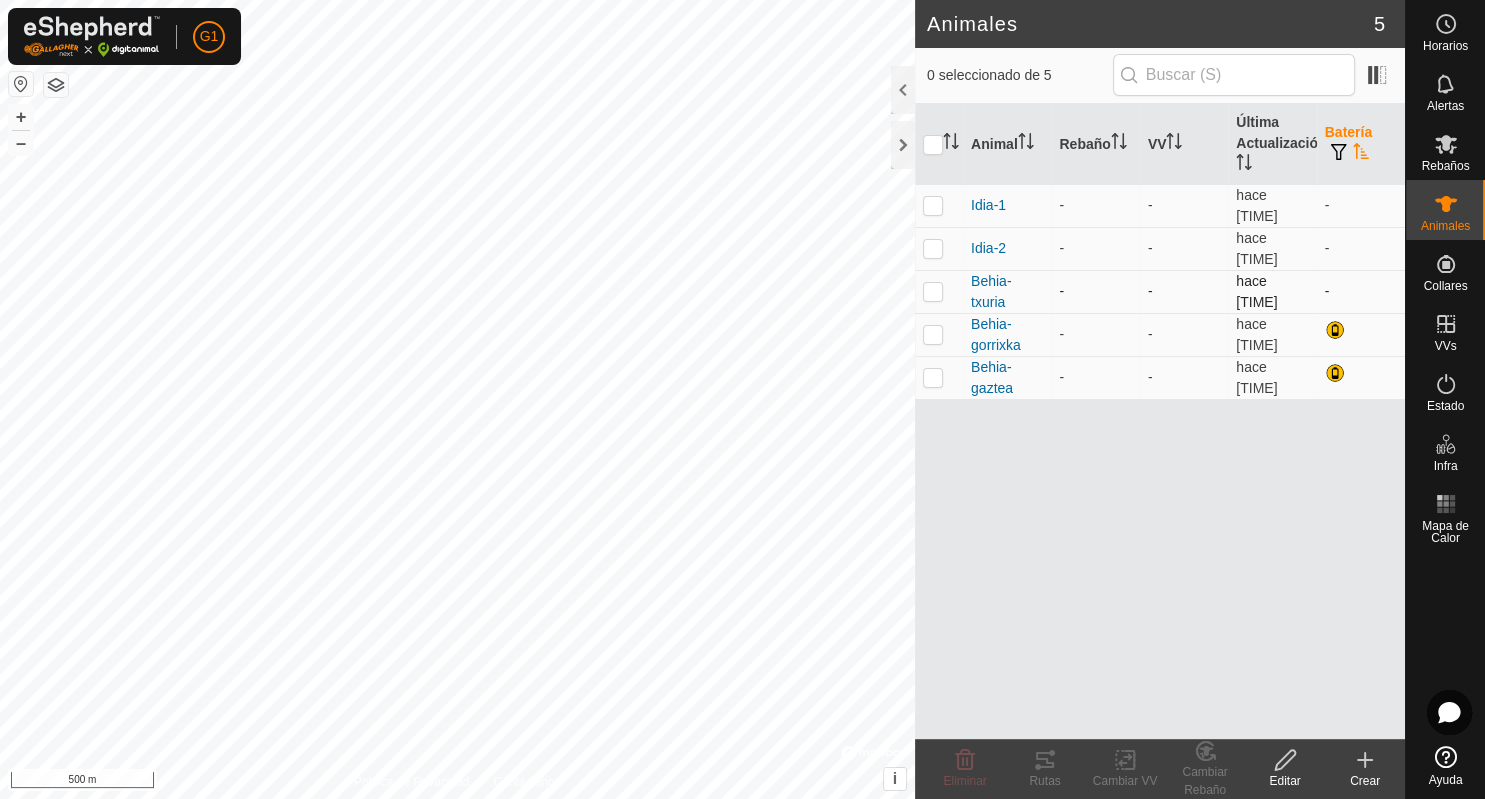 click on "-" at bounding box center (1361, 291) 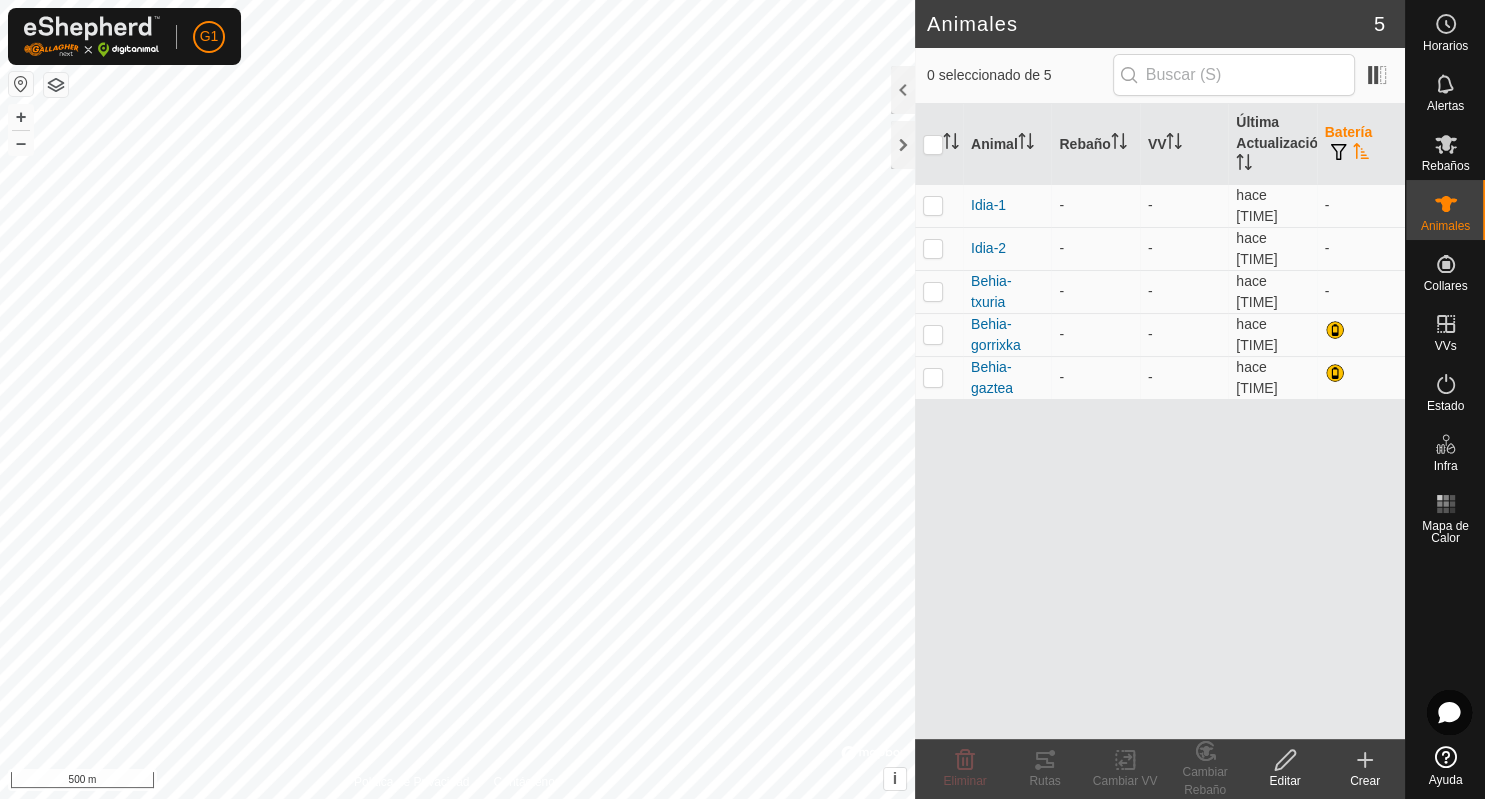 click on "Idia-1 - - hace [TIME] - Idia-2 - - hace [TIME] - Behia-txuria - - hace [TIME] - Behia-gorrixka - - hace [TIME] Behia-gaztea - - hace [TIME]" at bounding box center [1160, 421] 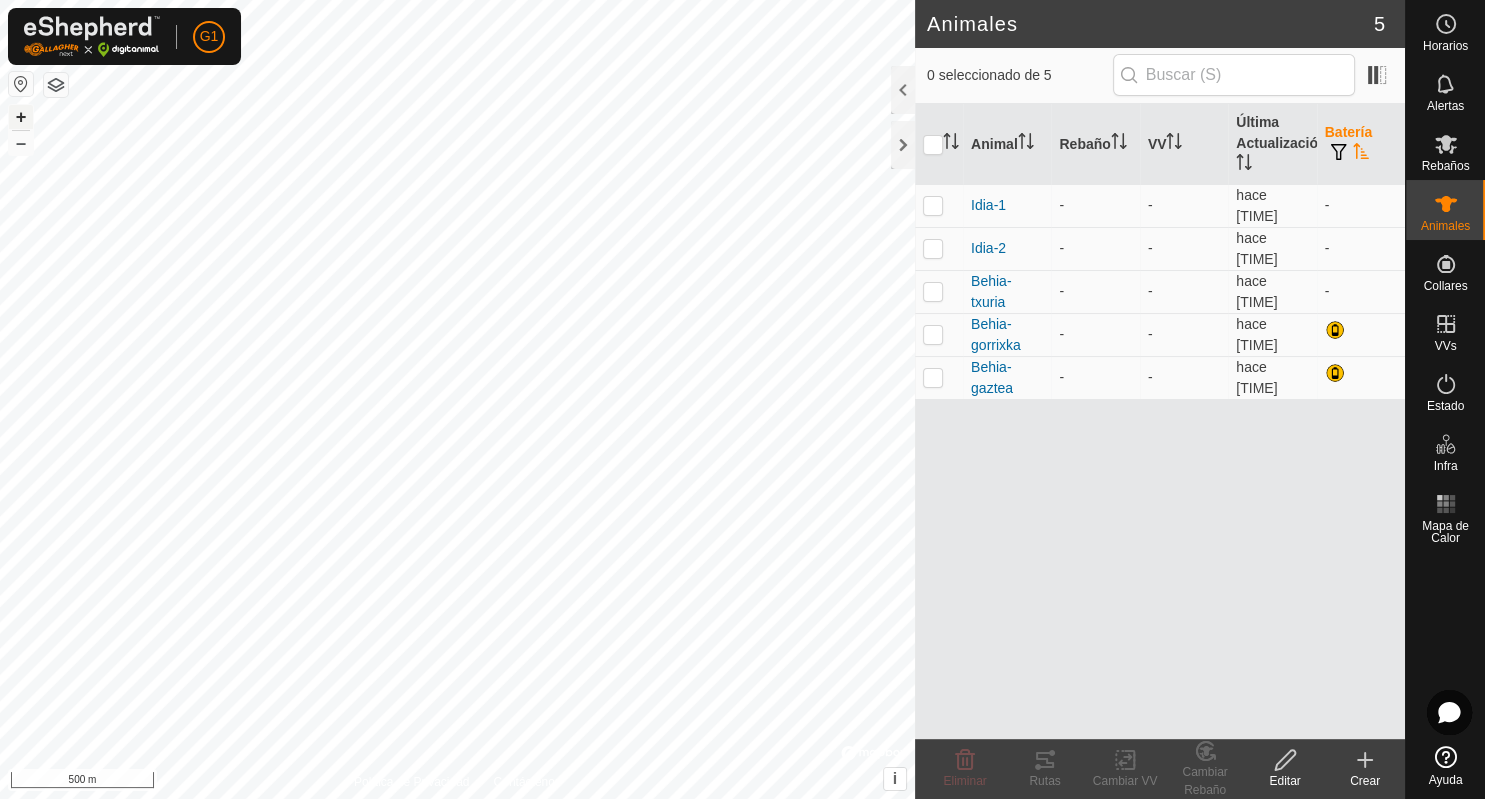 click on "+" at bounding box center [21, 117] 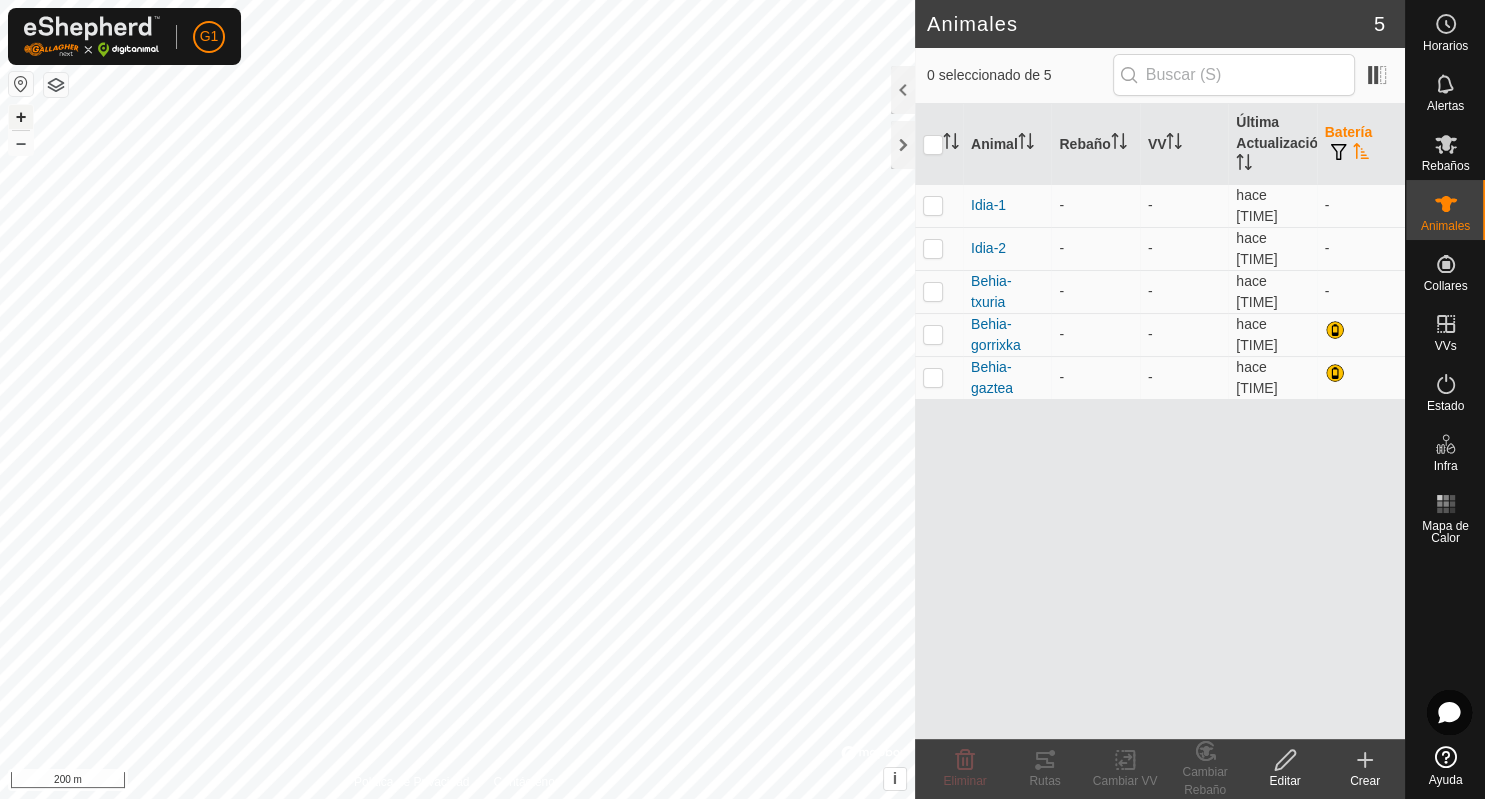 click on "+" at bounding box center (21, 117) 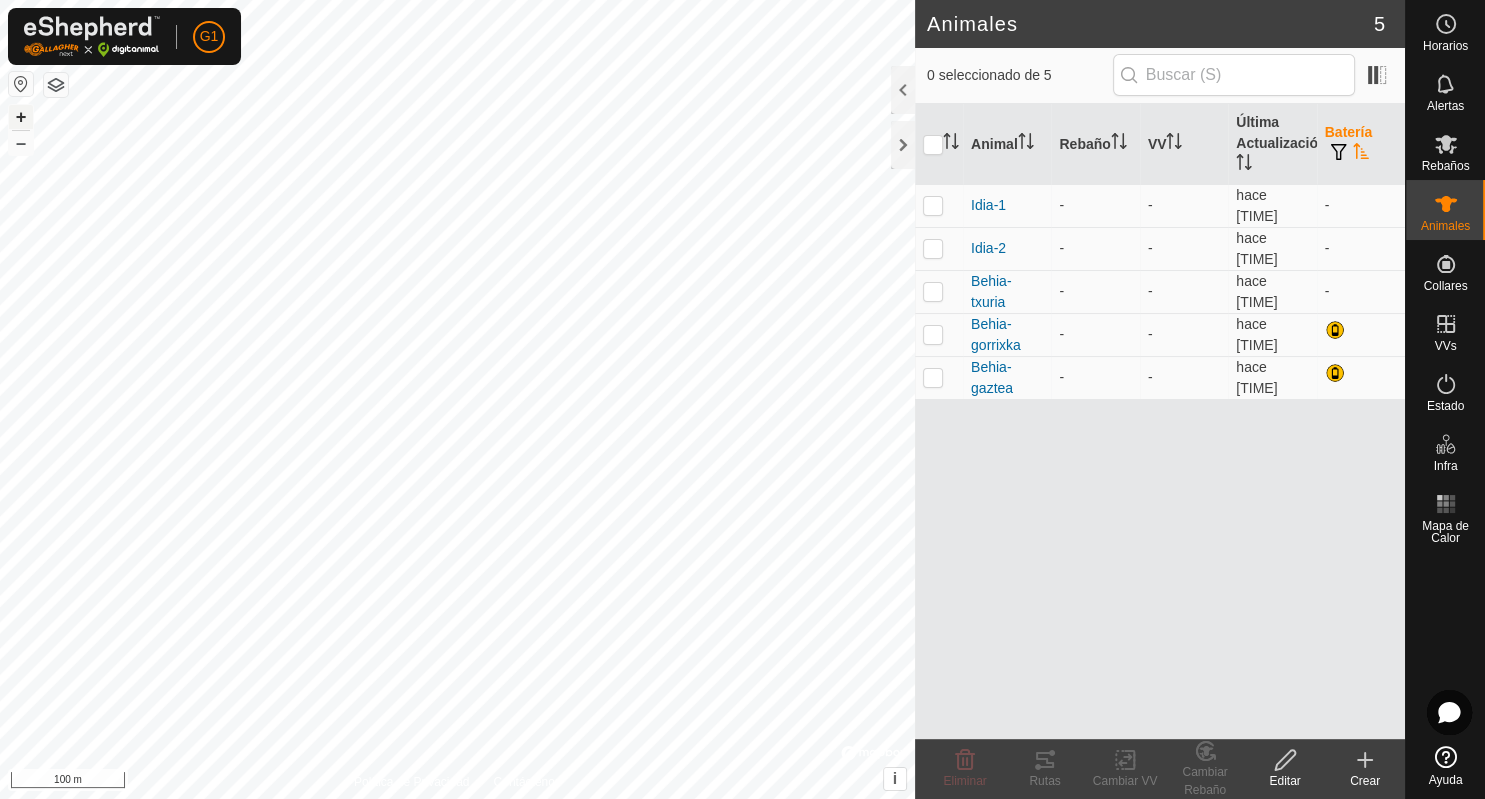 click on "+" at bounding box center (21, 117) 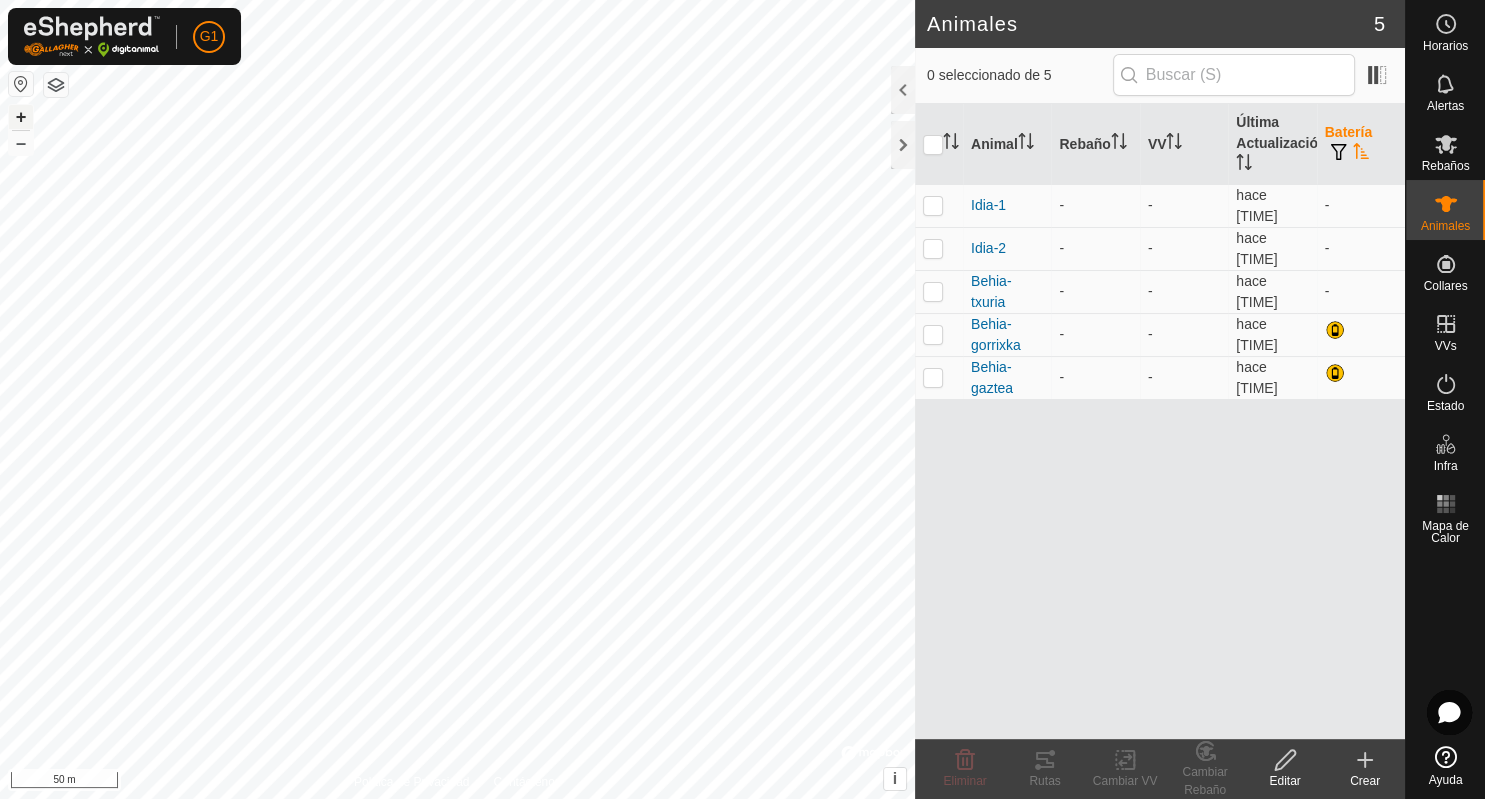 click on "+" at bounding box center [21, 117] 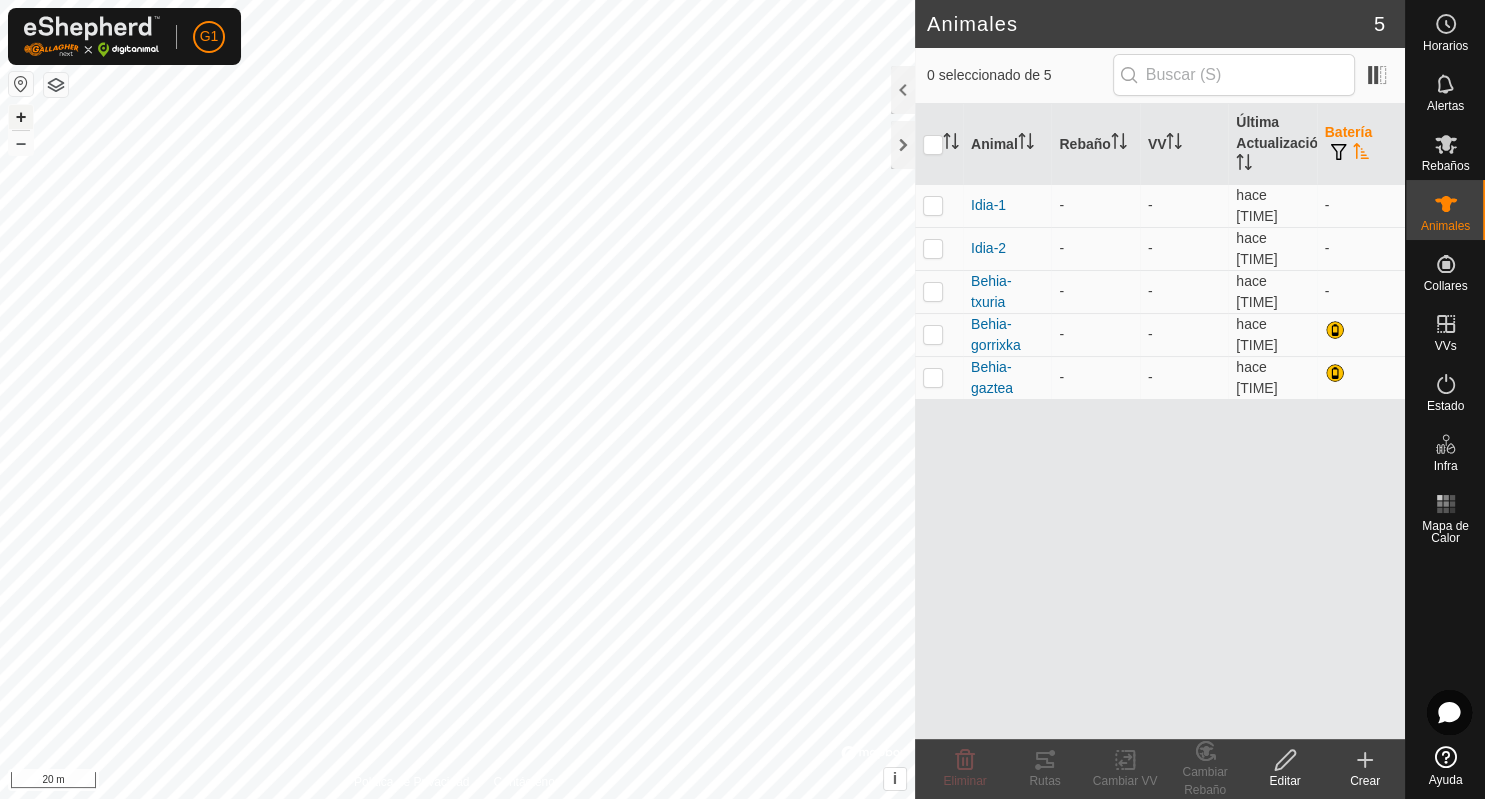 click on "+" at bounding box center [21, 117] 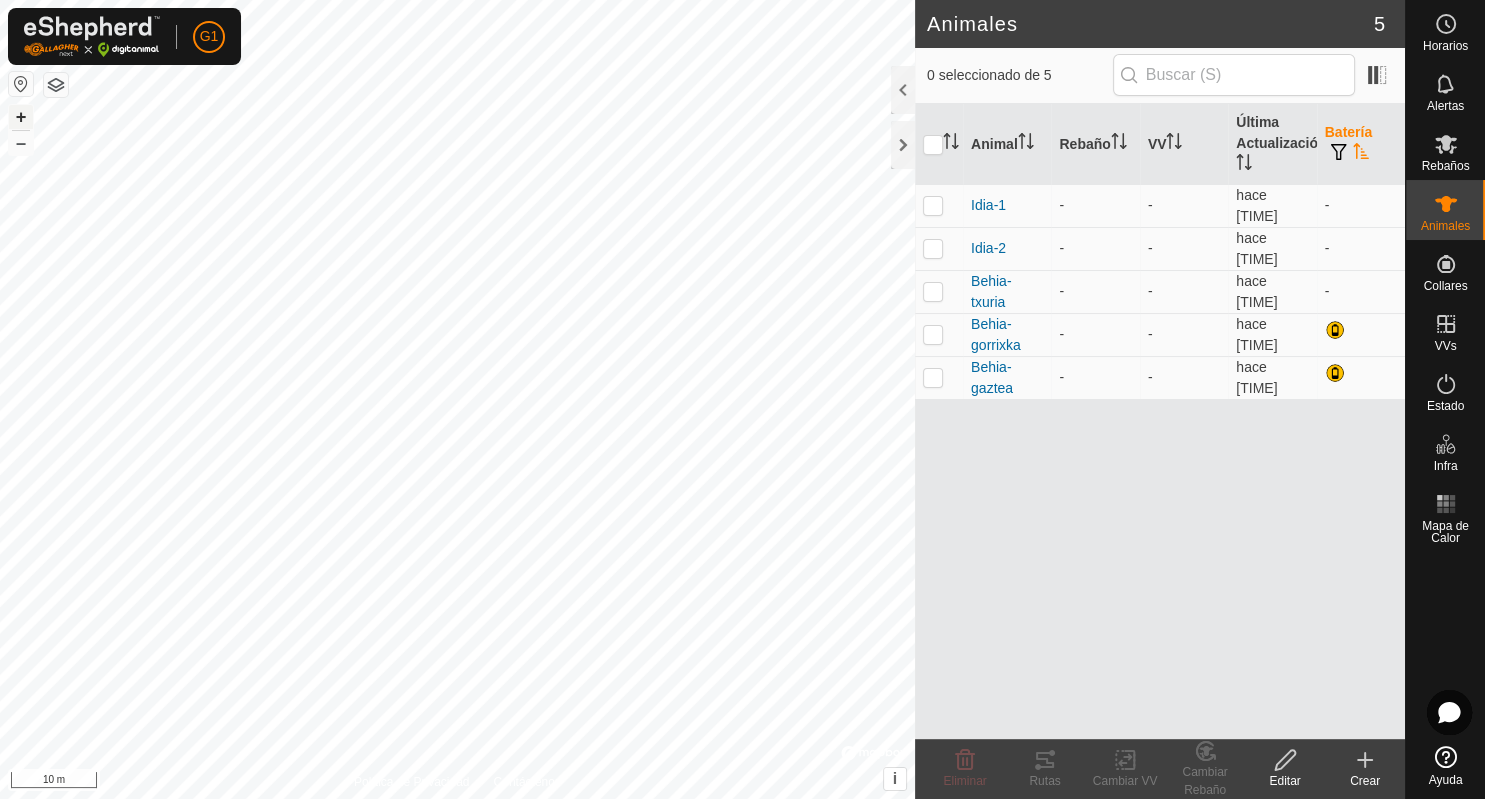 click on "+" at bounding box center (21, 117) 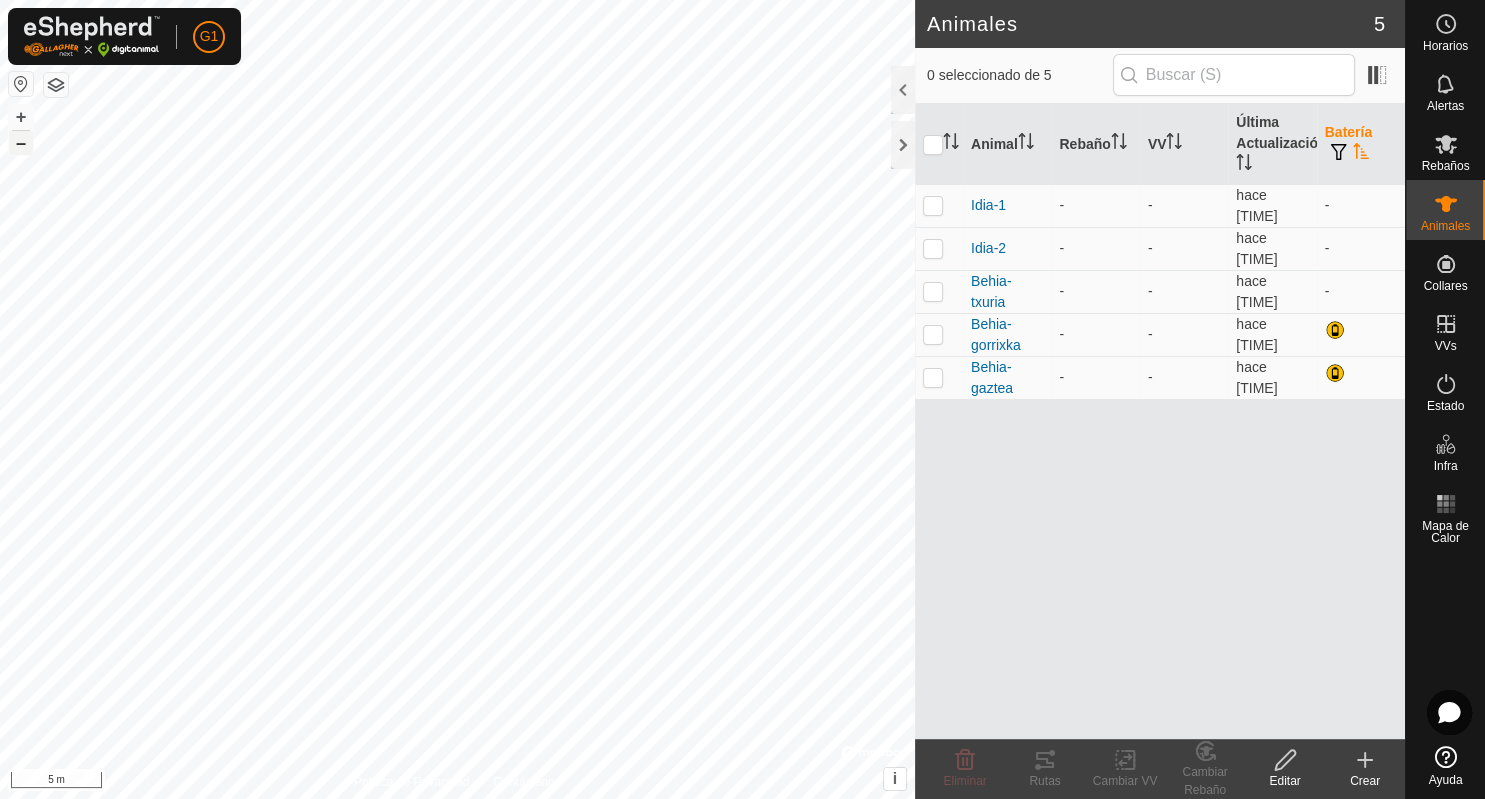 click on "–" at bounding box center [21, 143] 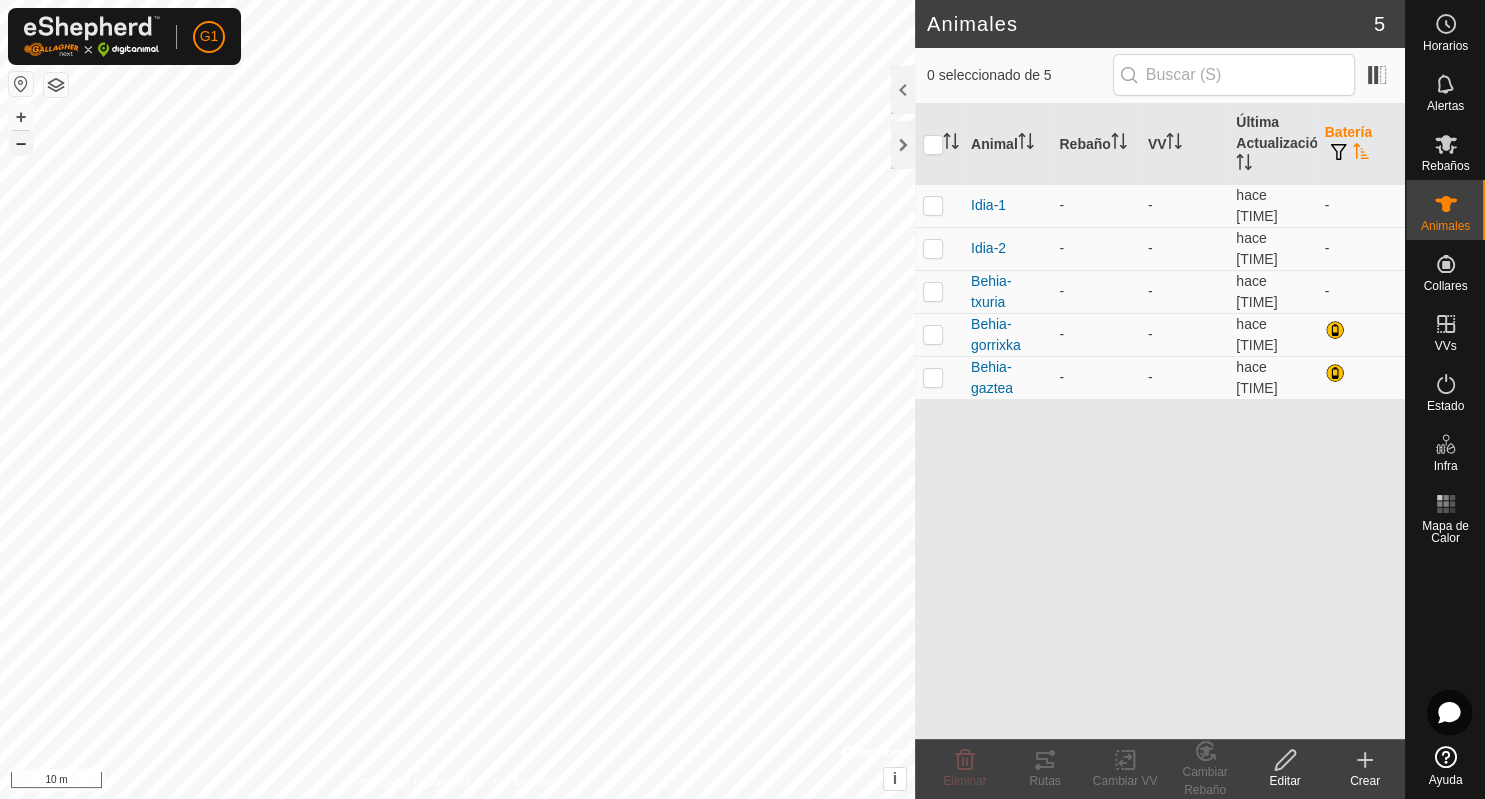 click on "–" at bounding box center (21, 143) 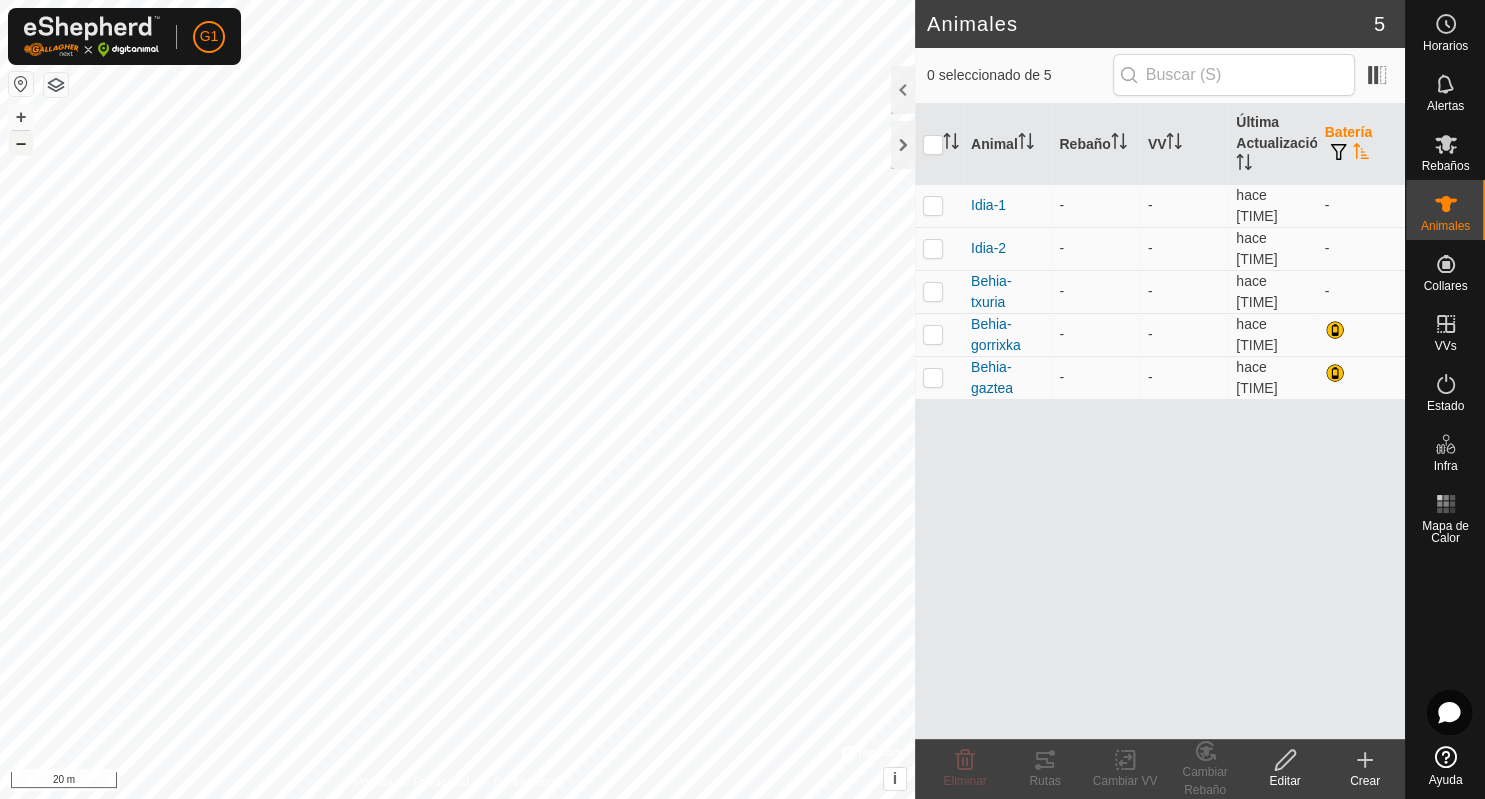 click on "–" at bounding box center [21, 143] 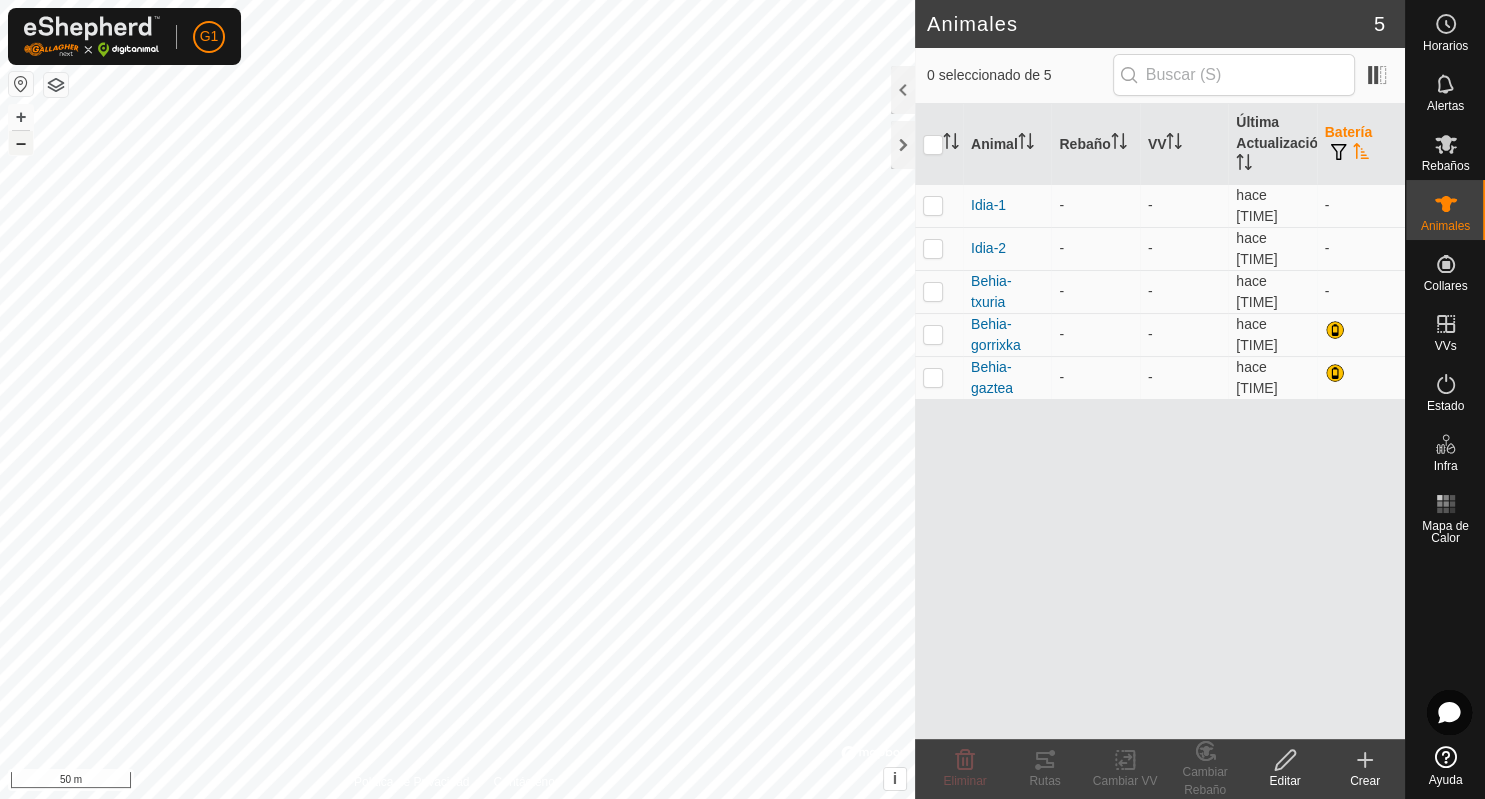 click on "–" at bounding box center [21, 143] 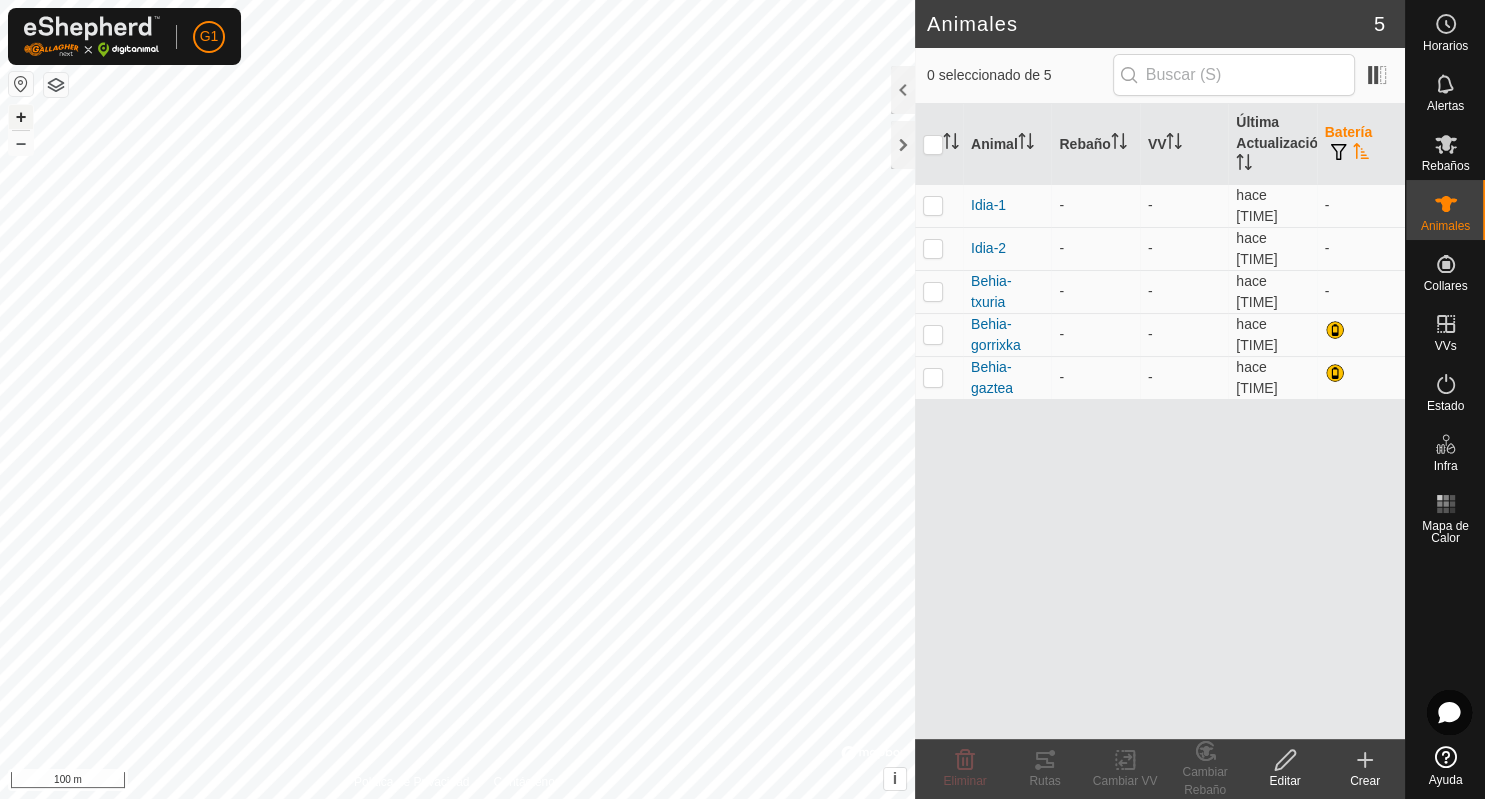 click on "+" at bounding box center [21, 117] 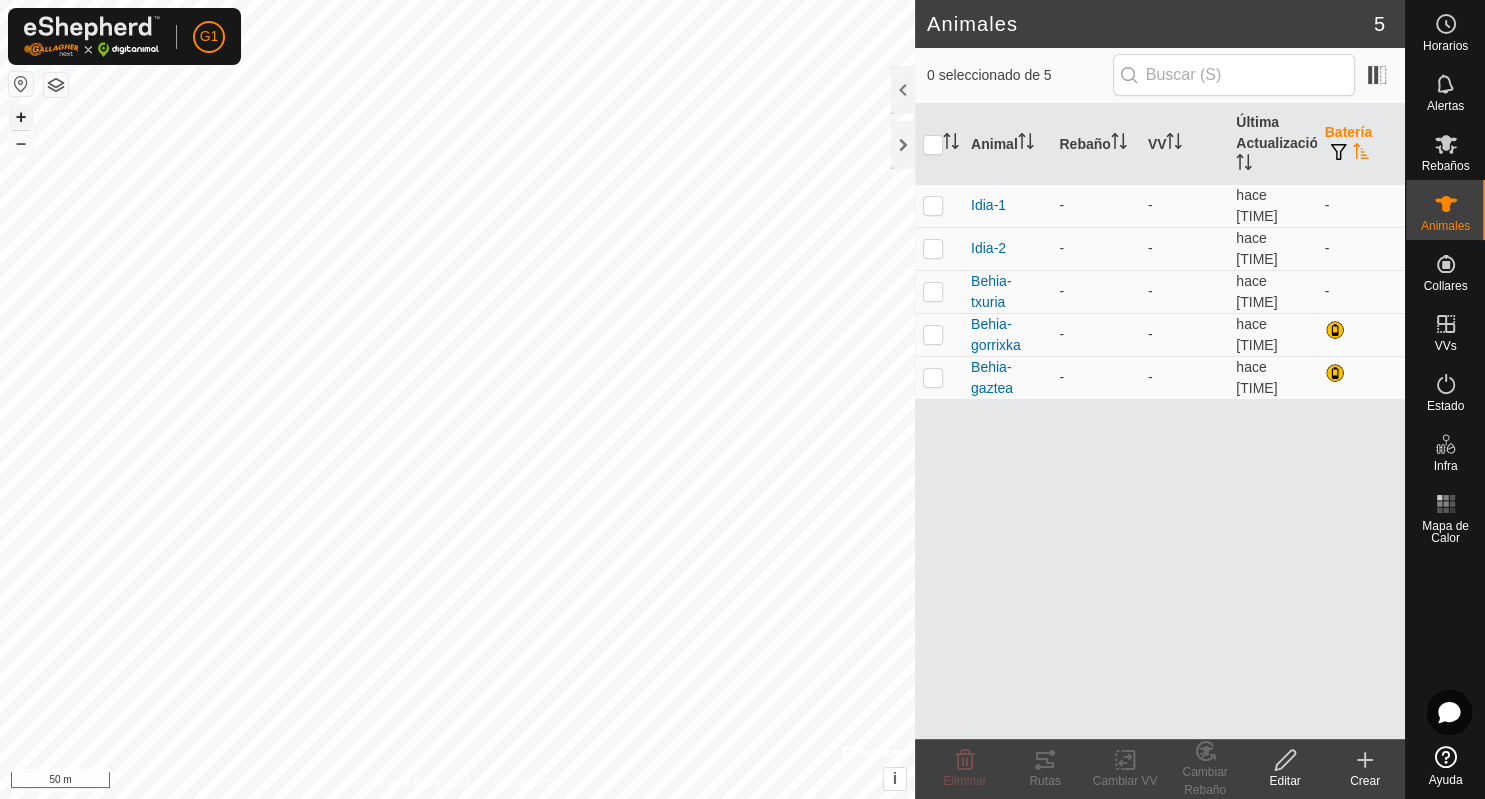 click on "+" at bounding box center (21, 117) 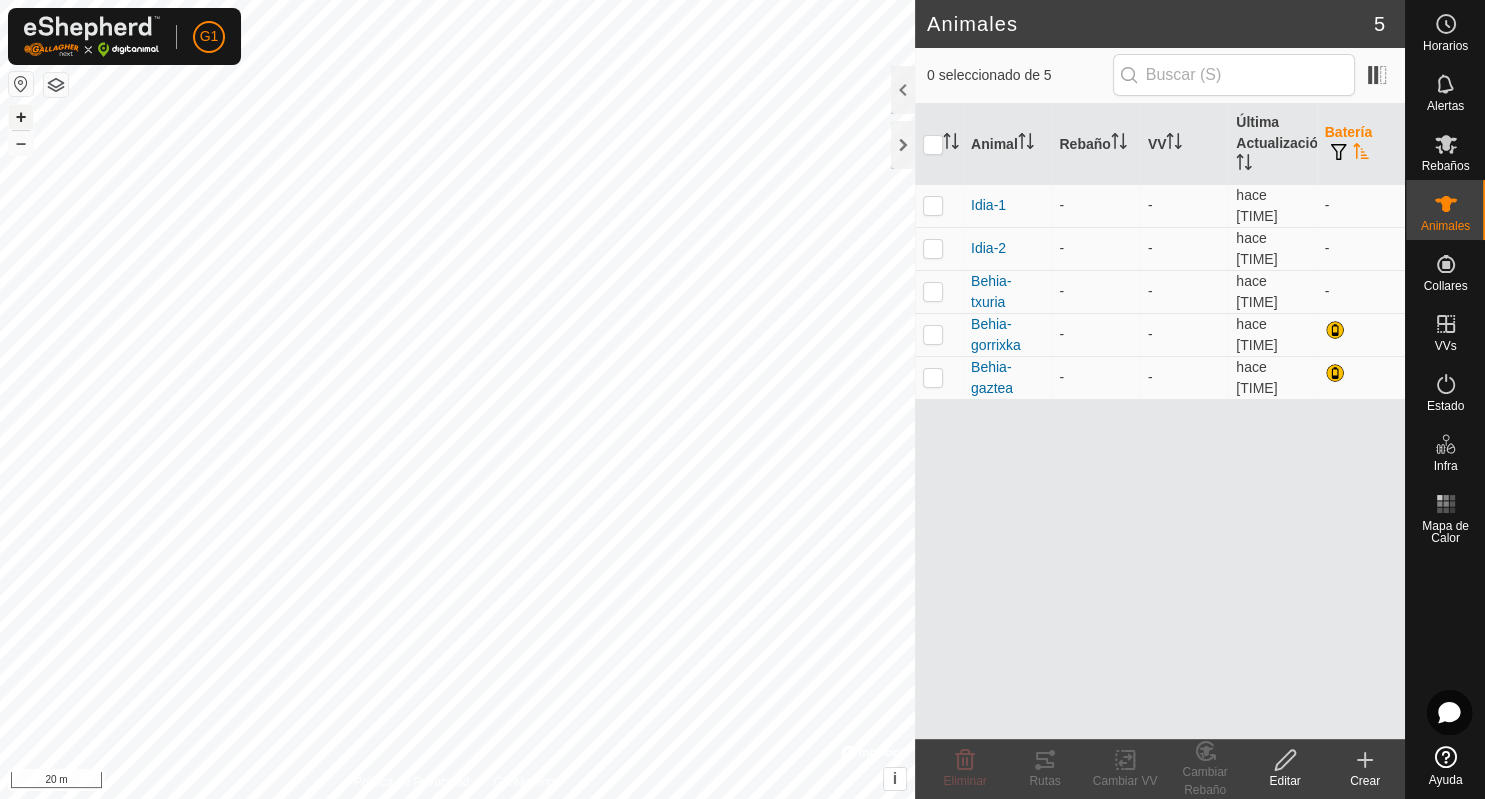 click on "+" at bounding box center (21, 117) 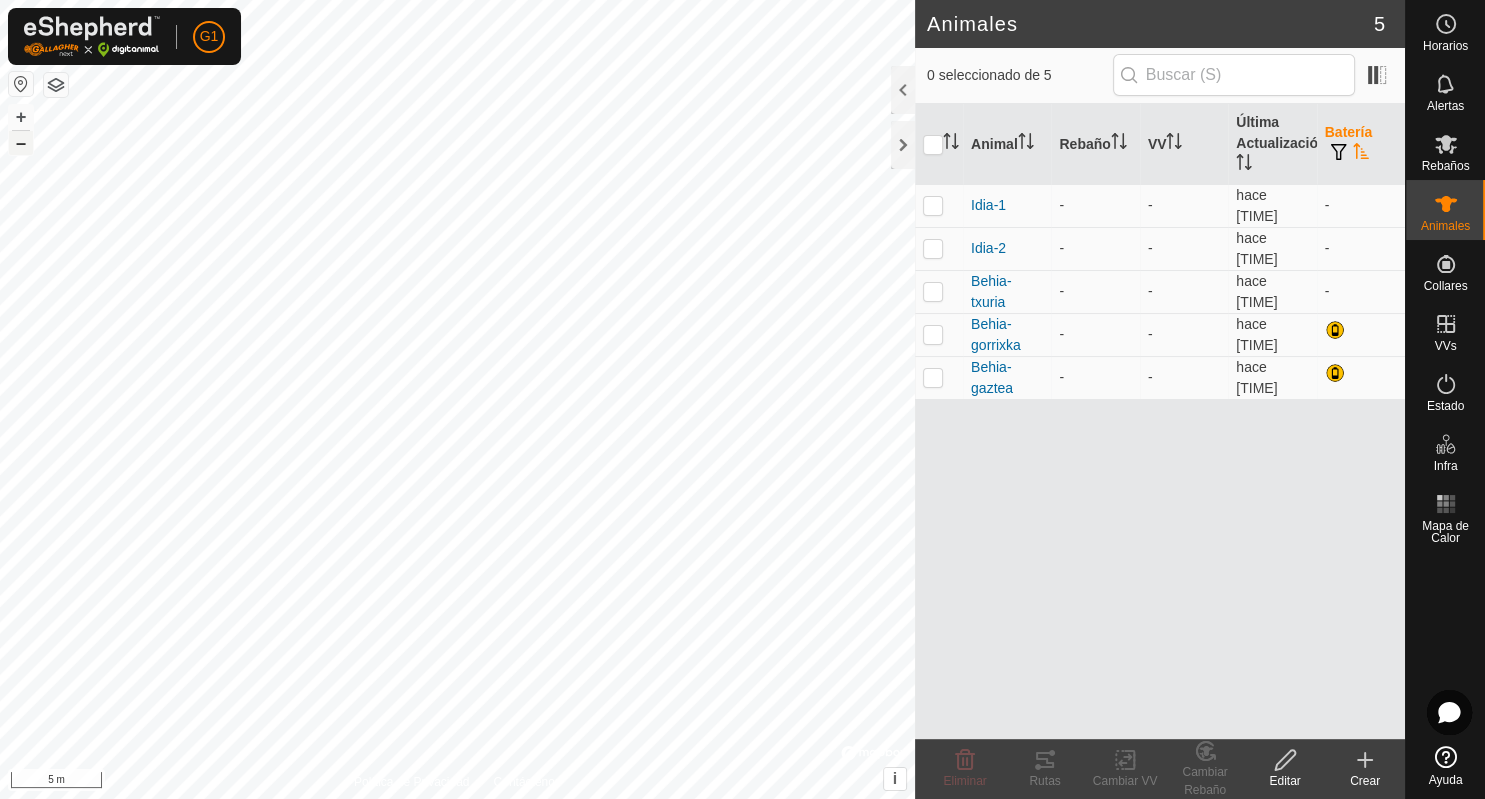 click on "–" at bounding box center (21, 143) 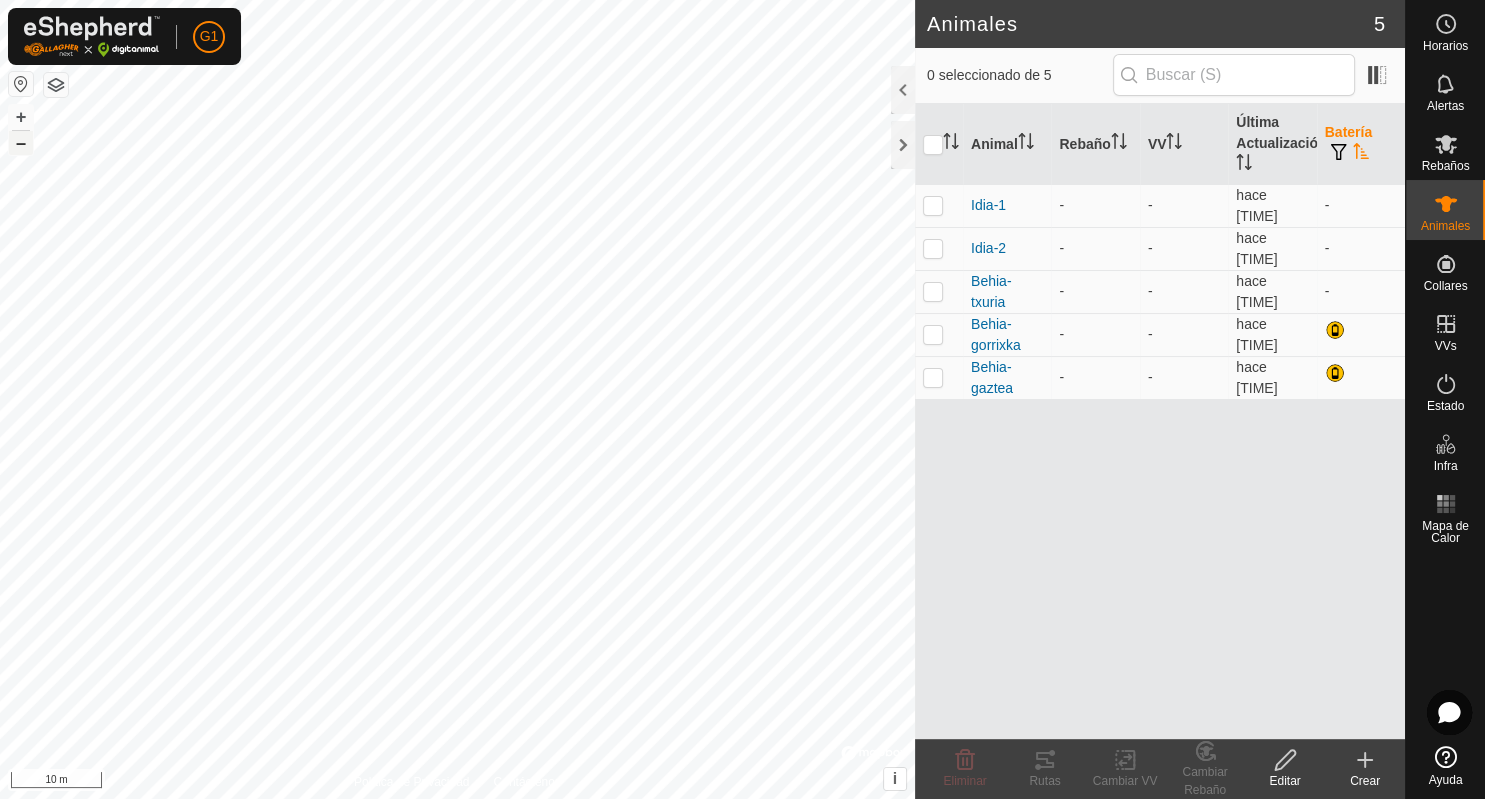 click on "–" at bounding box center (21, 143) 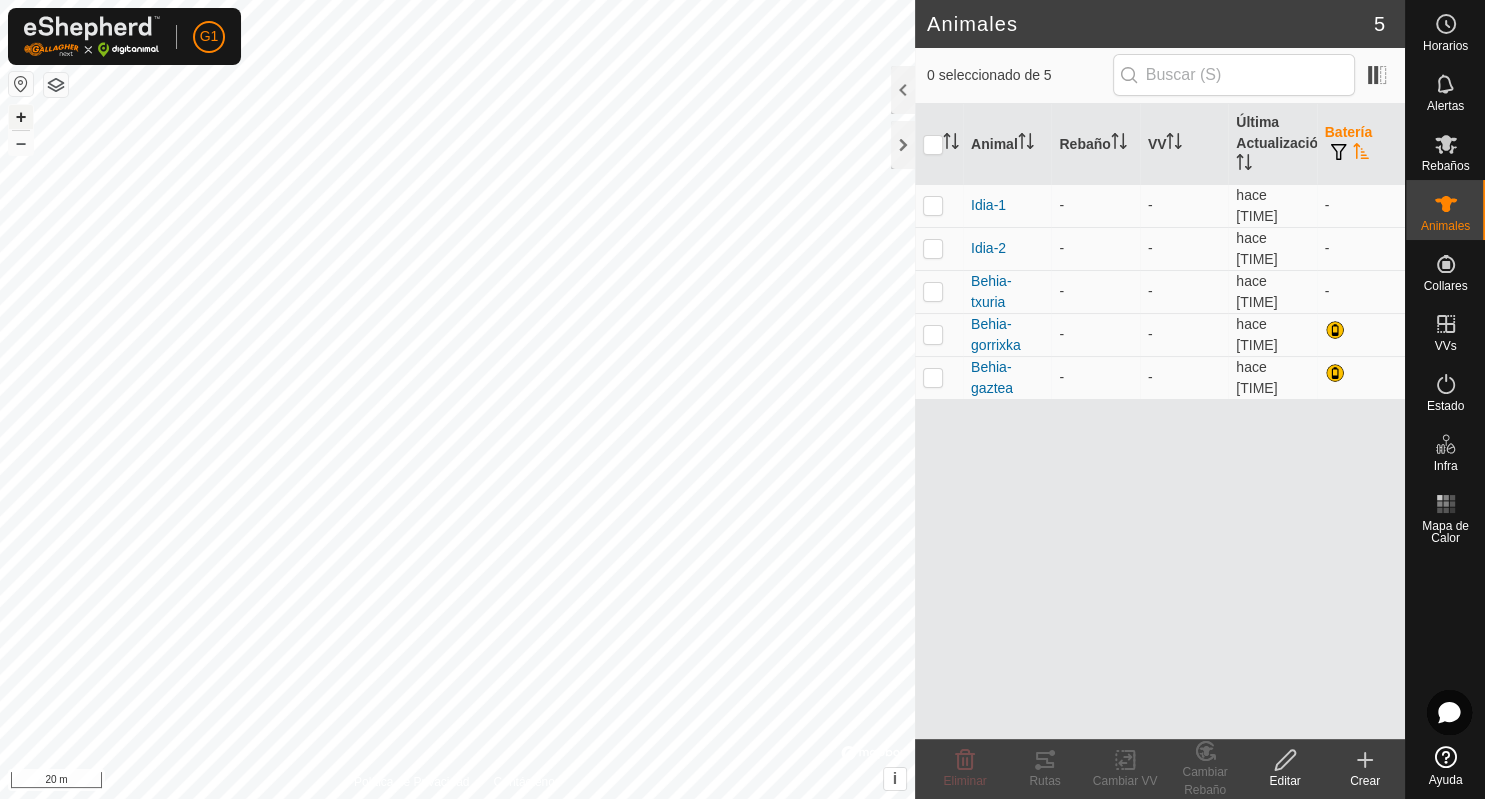 click on "+" at bounding box center [21, 117] 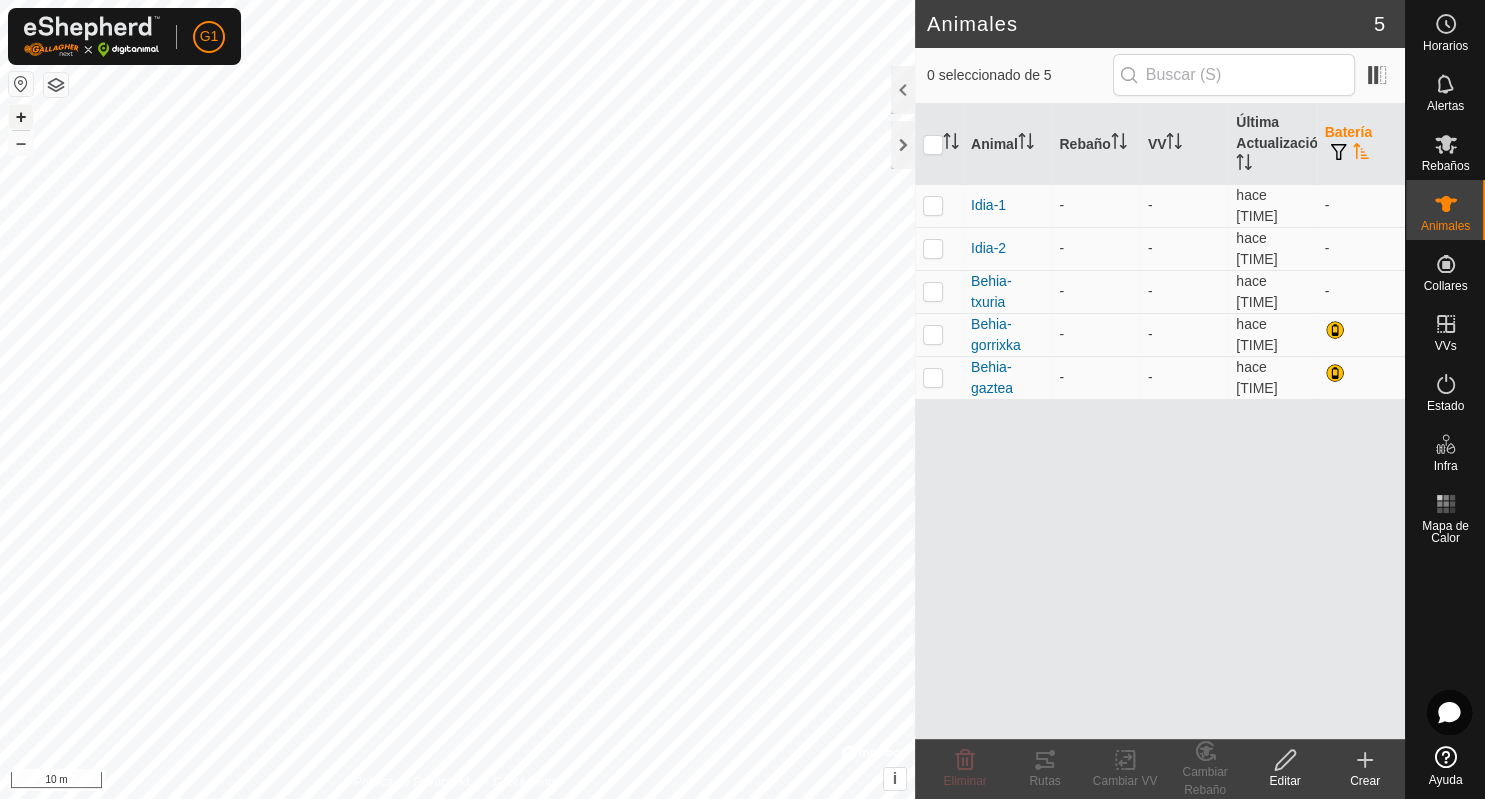 click on "+" at bounding box center [21, 117] 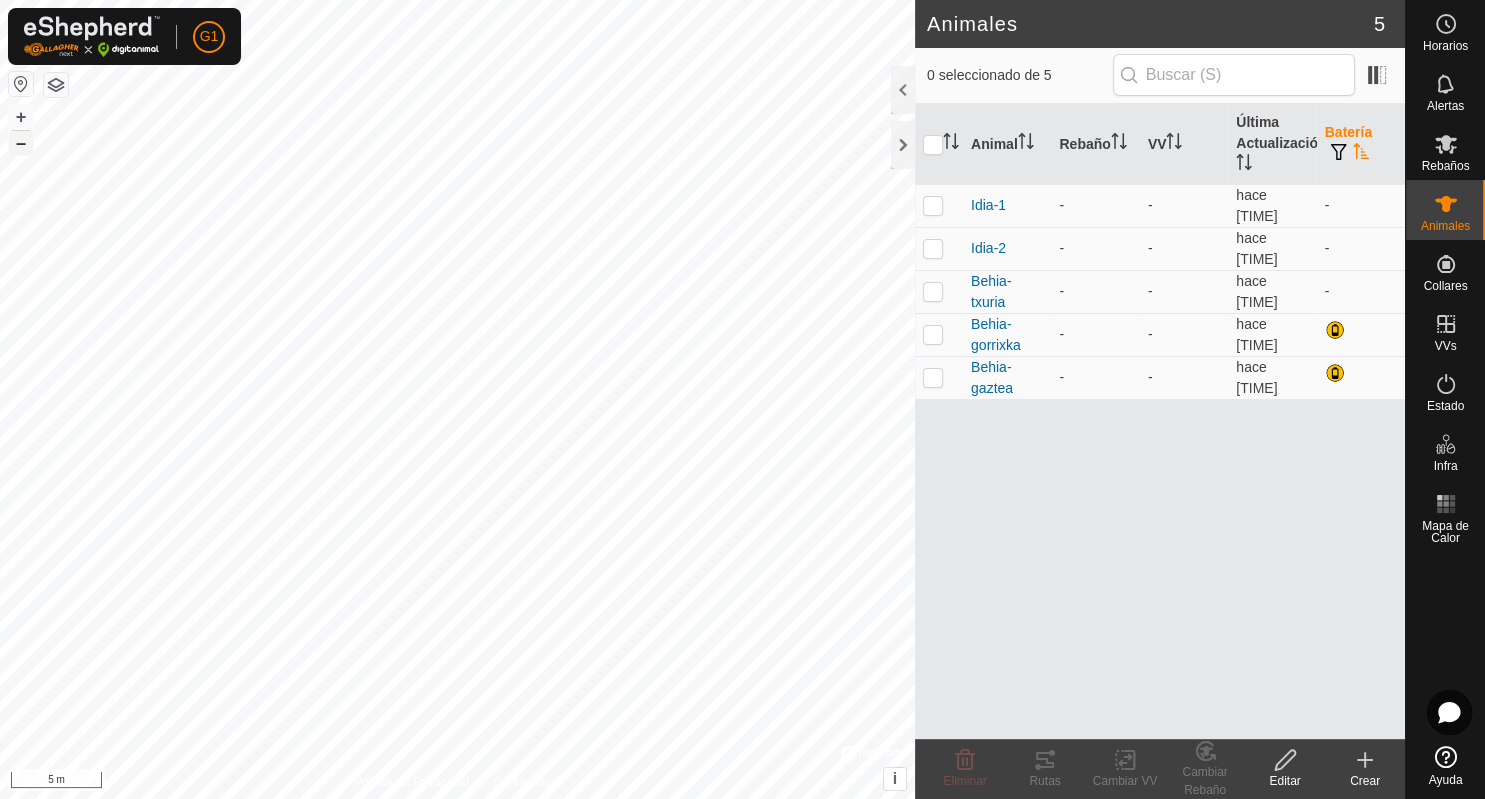 click on "–" at bounding box center [21, 143] 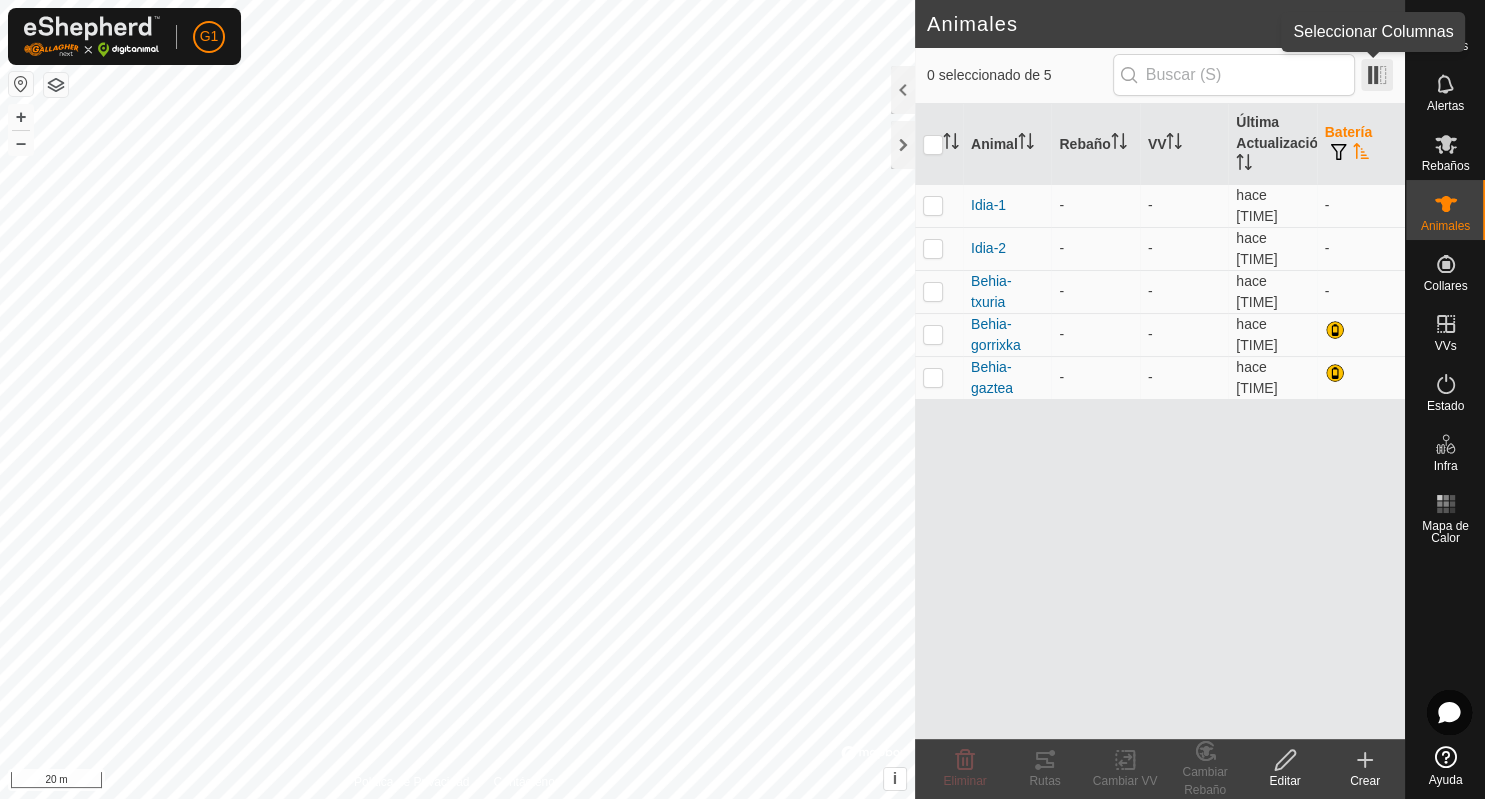 click at bounding box center [1377, 75] 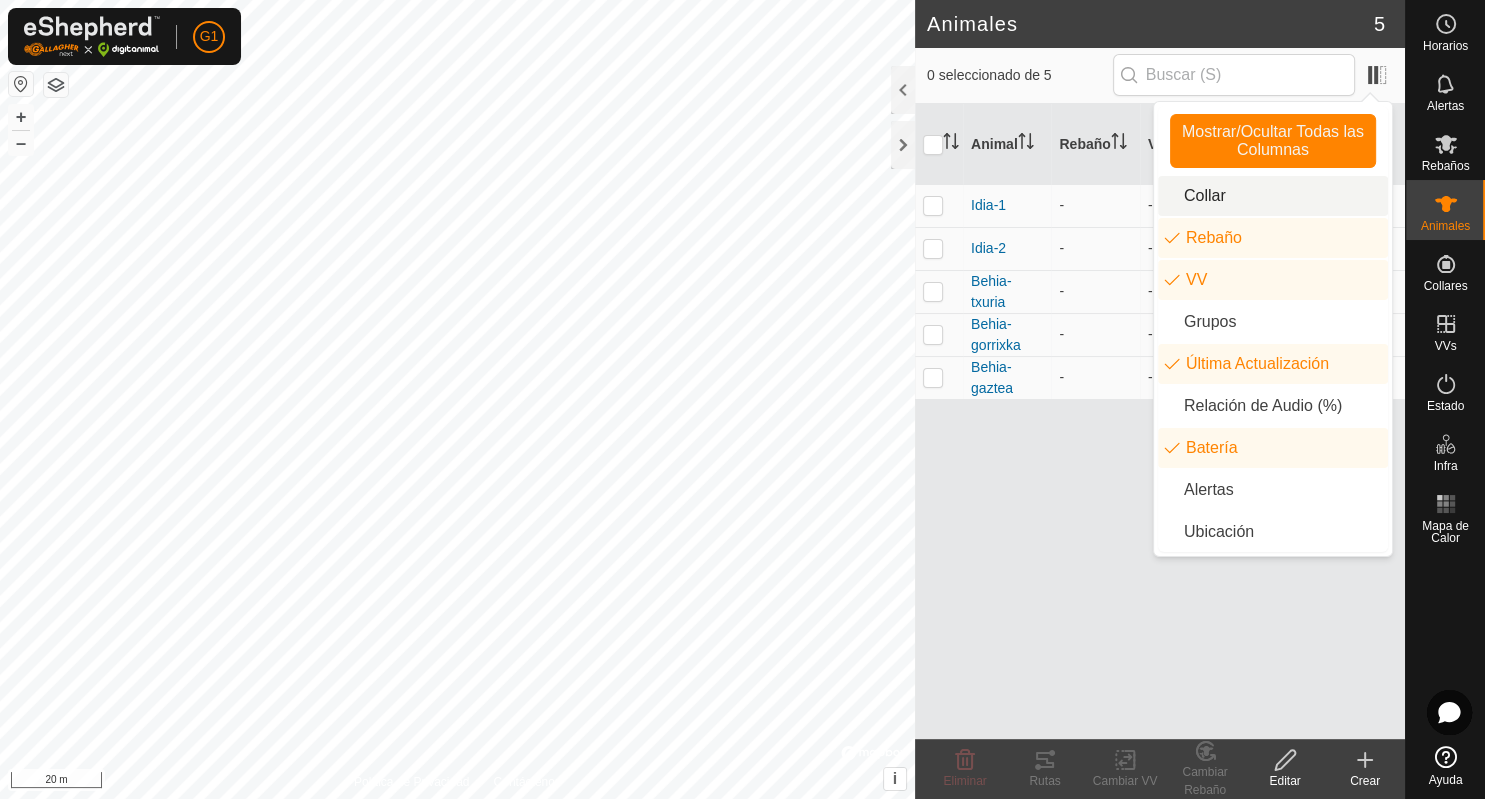 click on "Collar" at bounding box center [1273, 196] 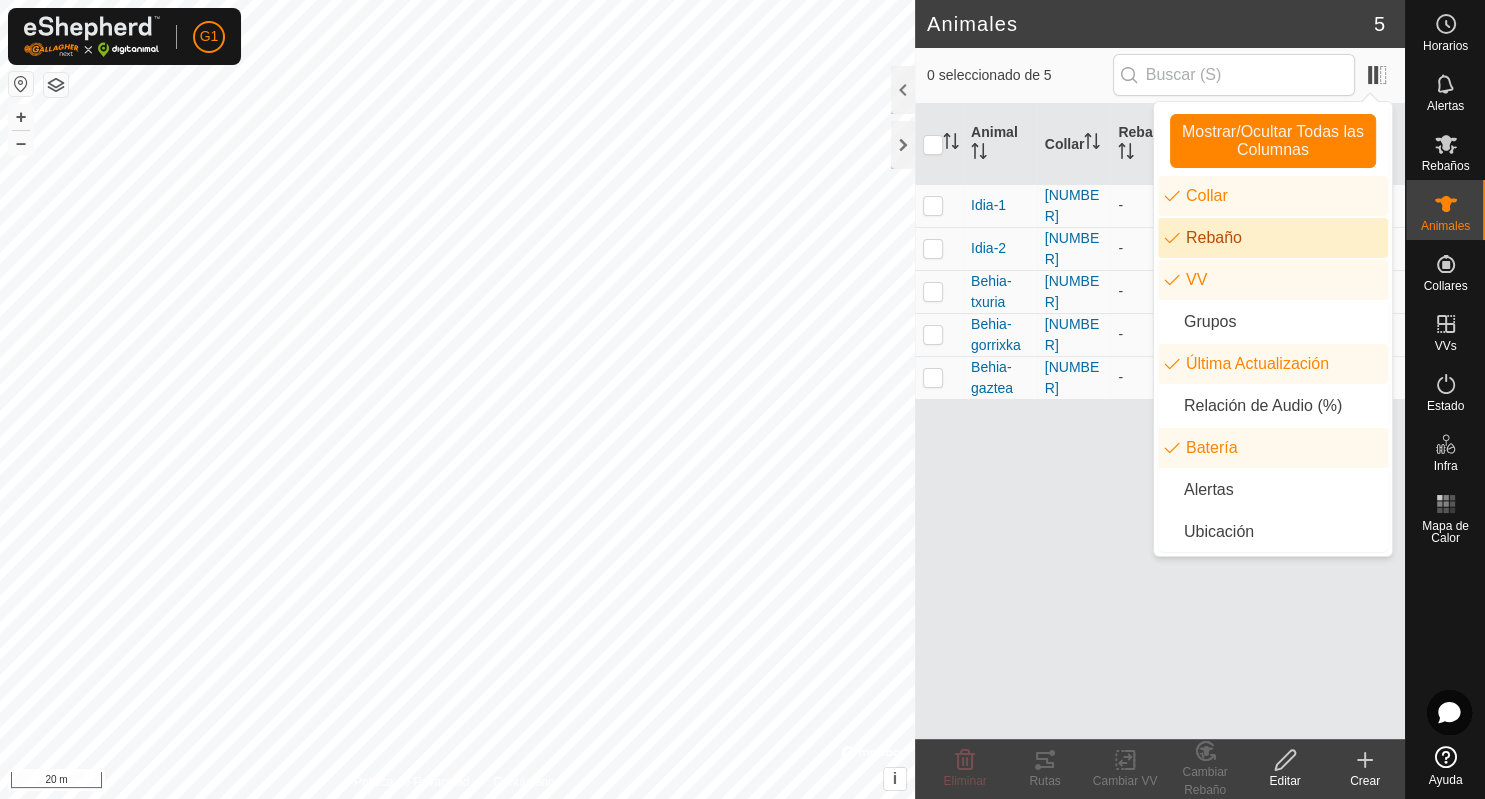 click on "Rebaño" at bounding box center [1273, 238] 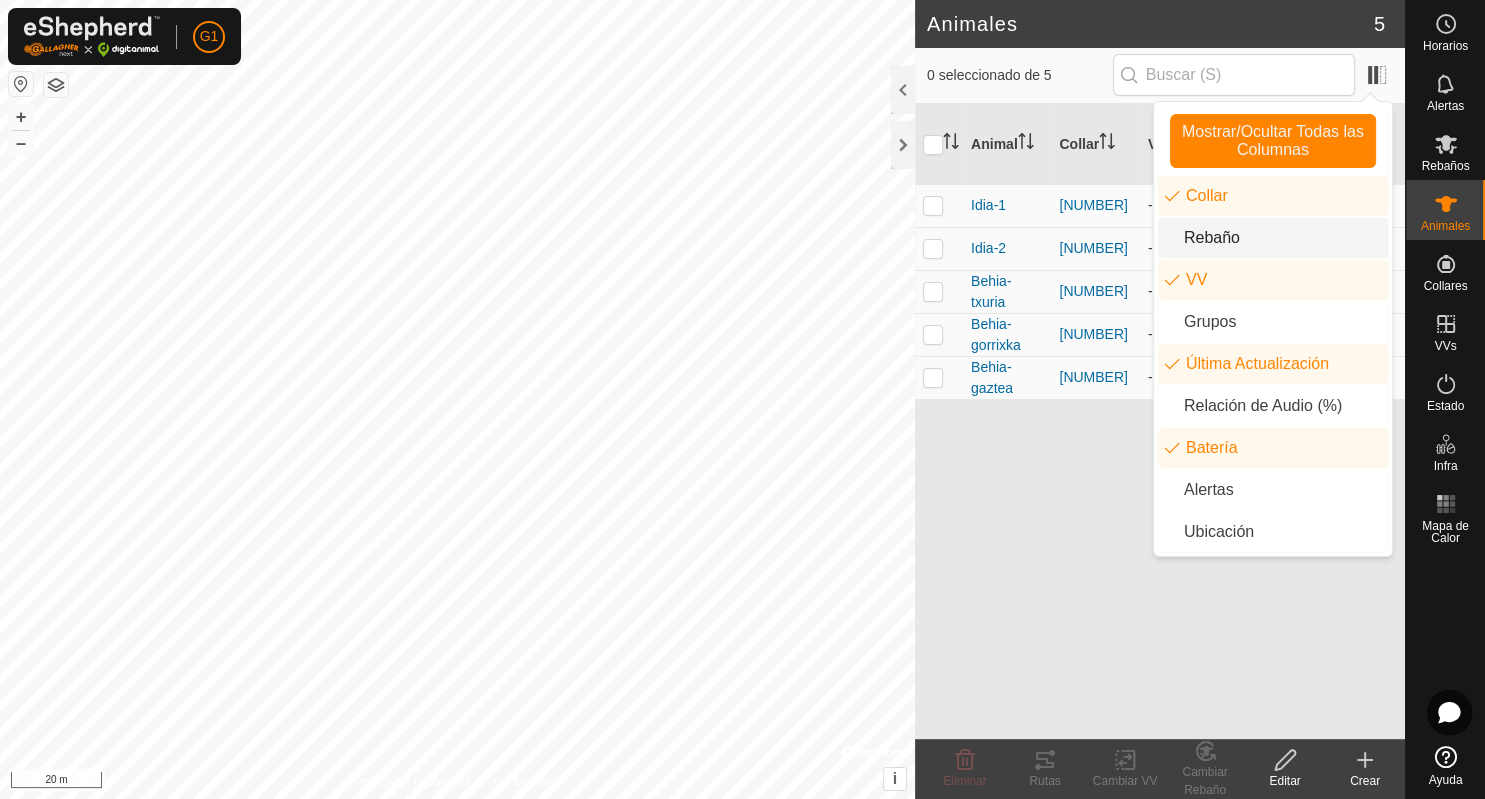 click on "Rebaño" at bounding box center (1273, 238) 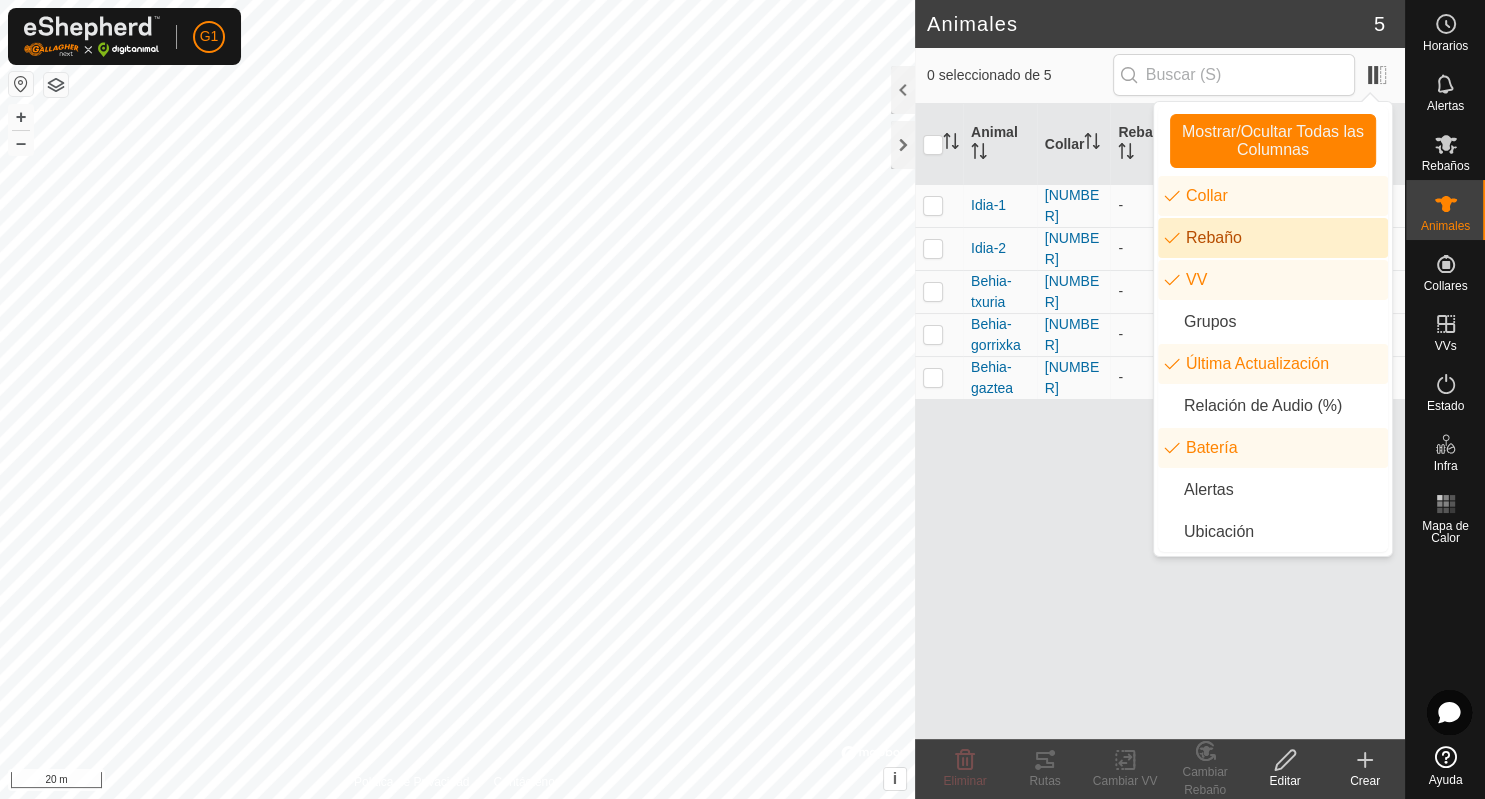 click on "Rebaño" at bounding box center (1273, 238) 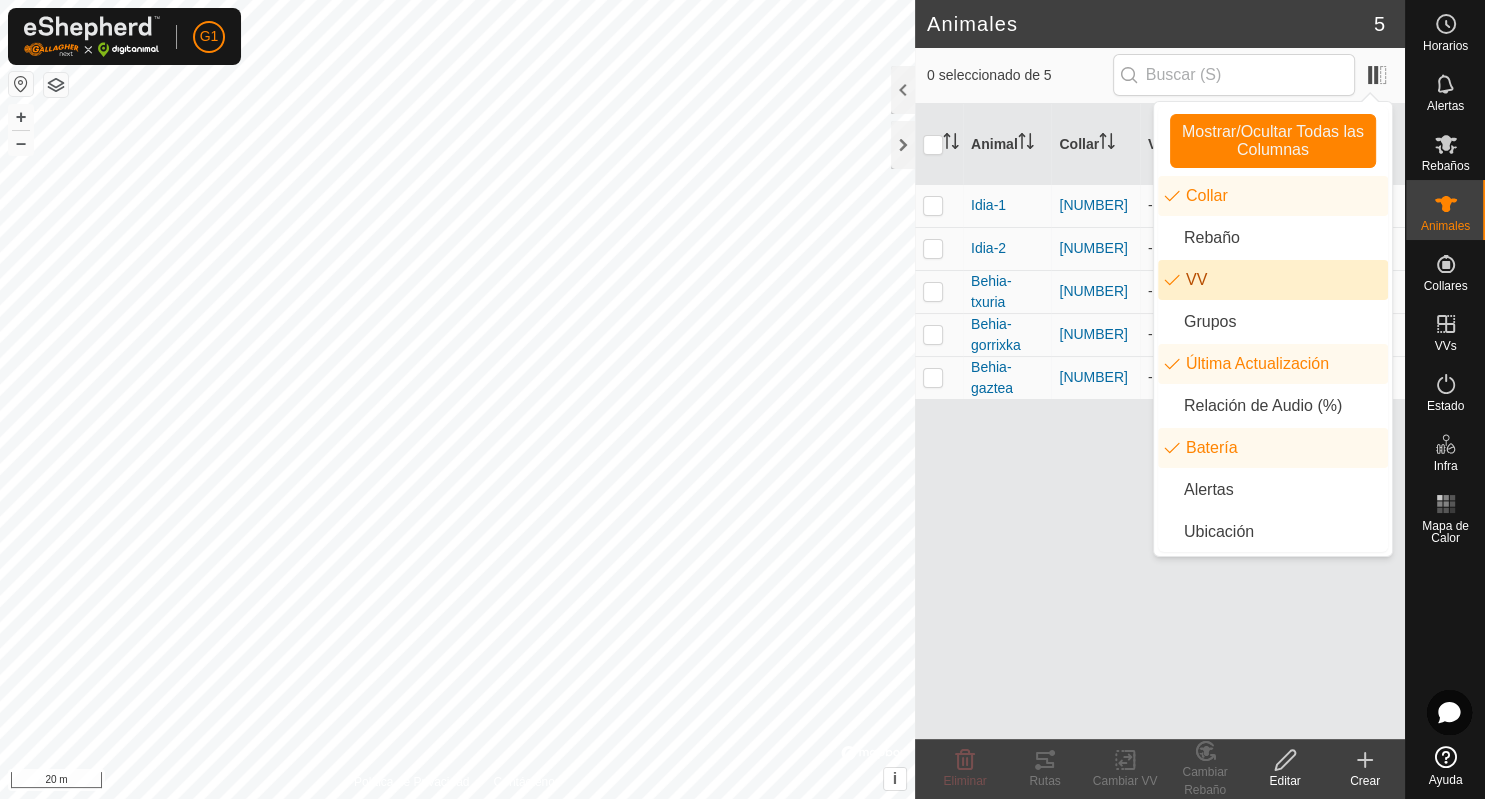 click on "VV" at bounding box center [1273, 280] 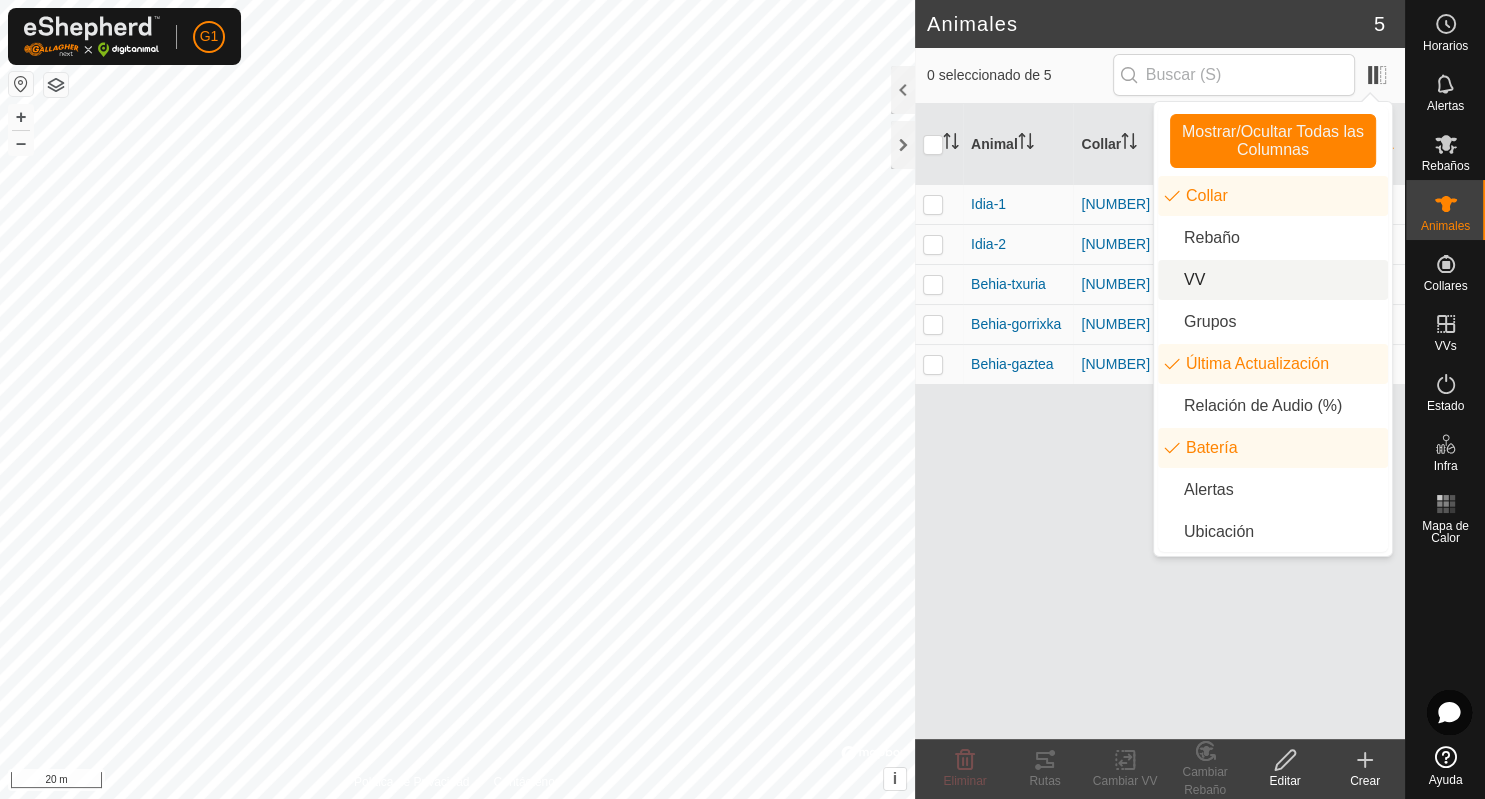 click on "VV" at bounding box center [1273, 280] 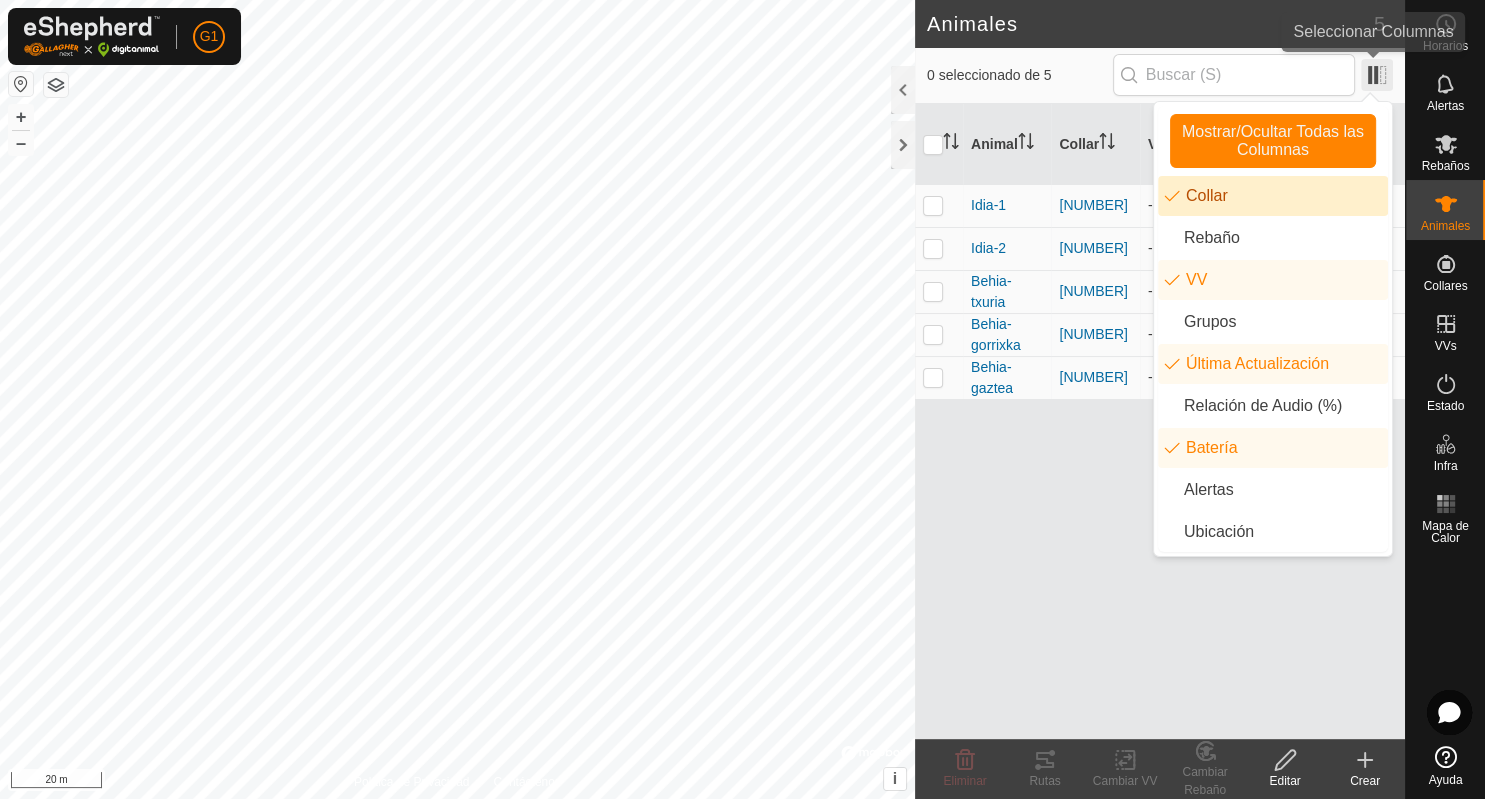 click at bounding box center [1377, 75] 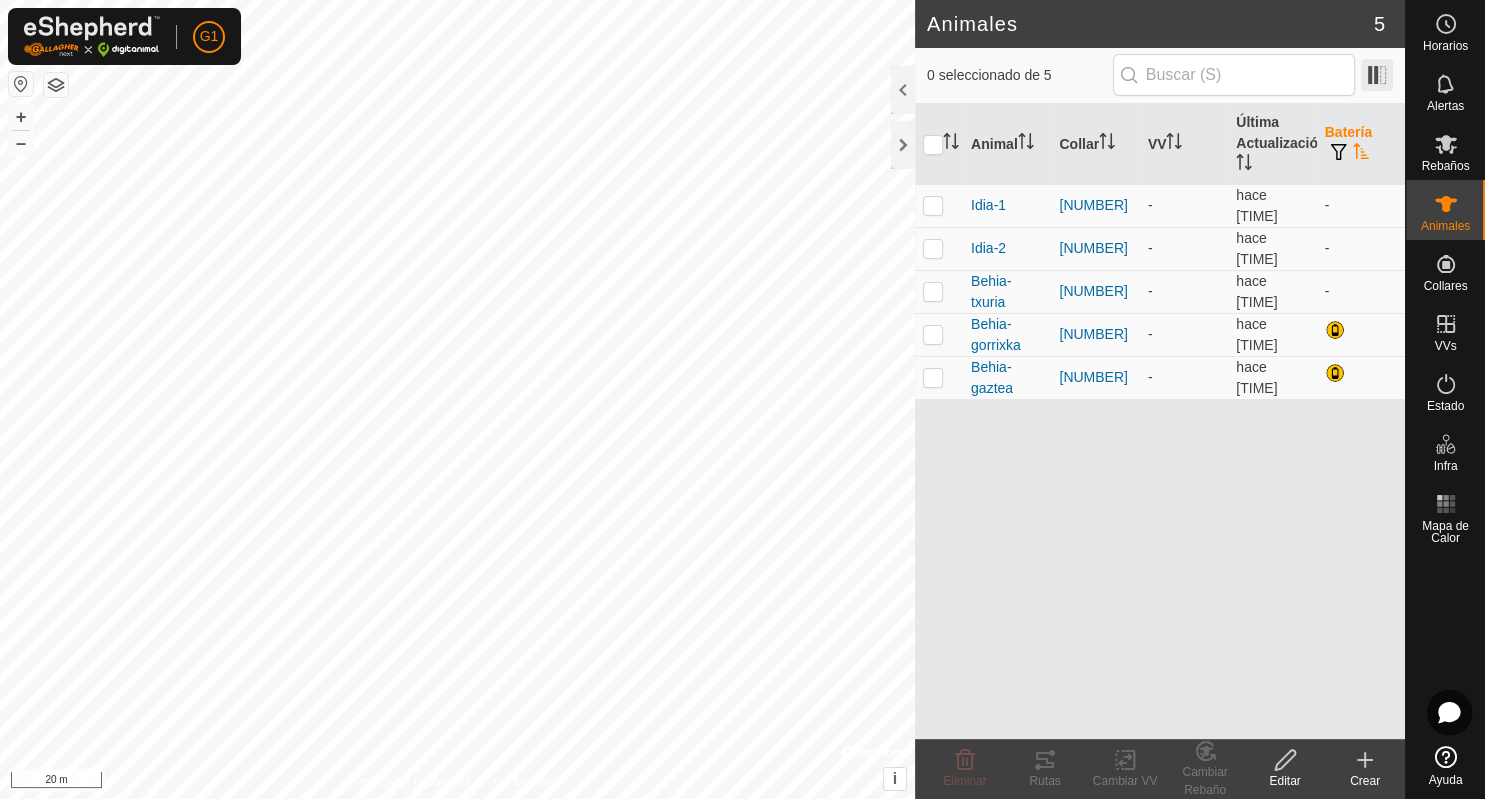 click at bounding box center (1377, 75) 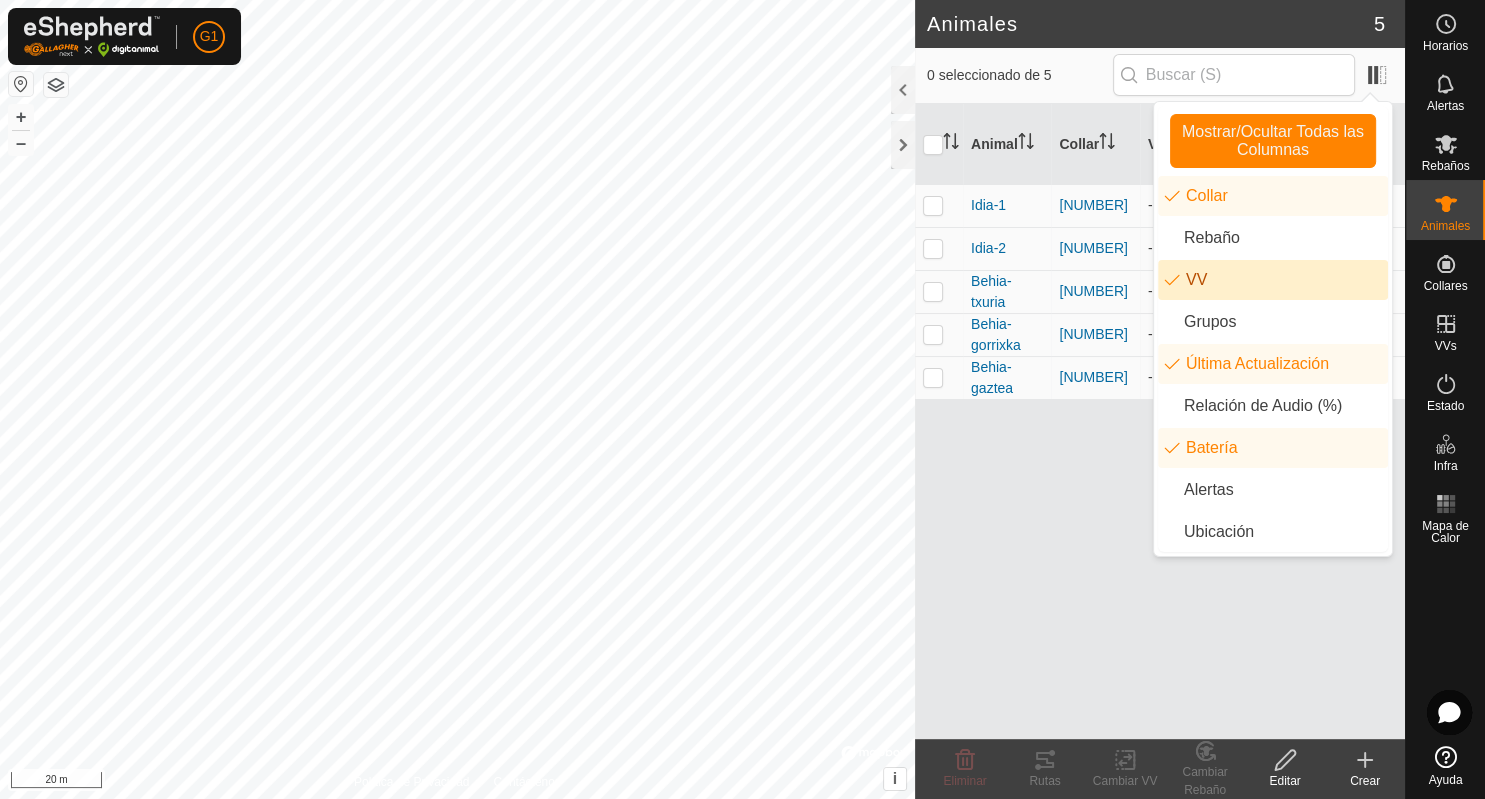 drag, startPoint x: 1083, startPoint y: 550, endPoint x: 1081, endPoint y: 537, distance: 13.152946 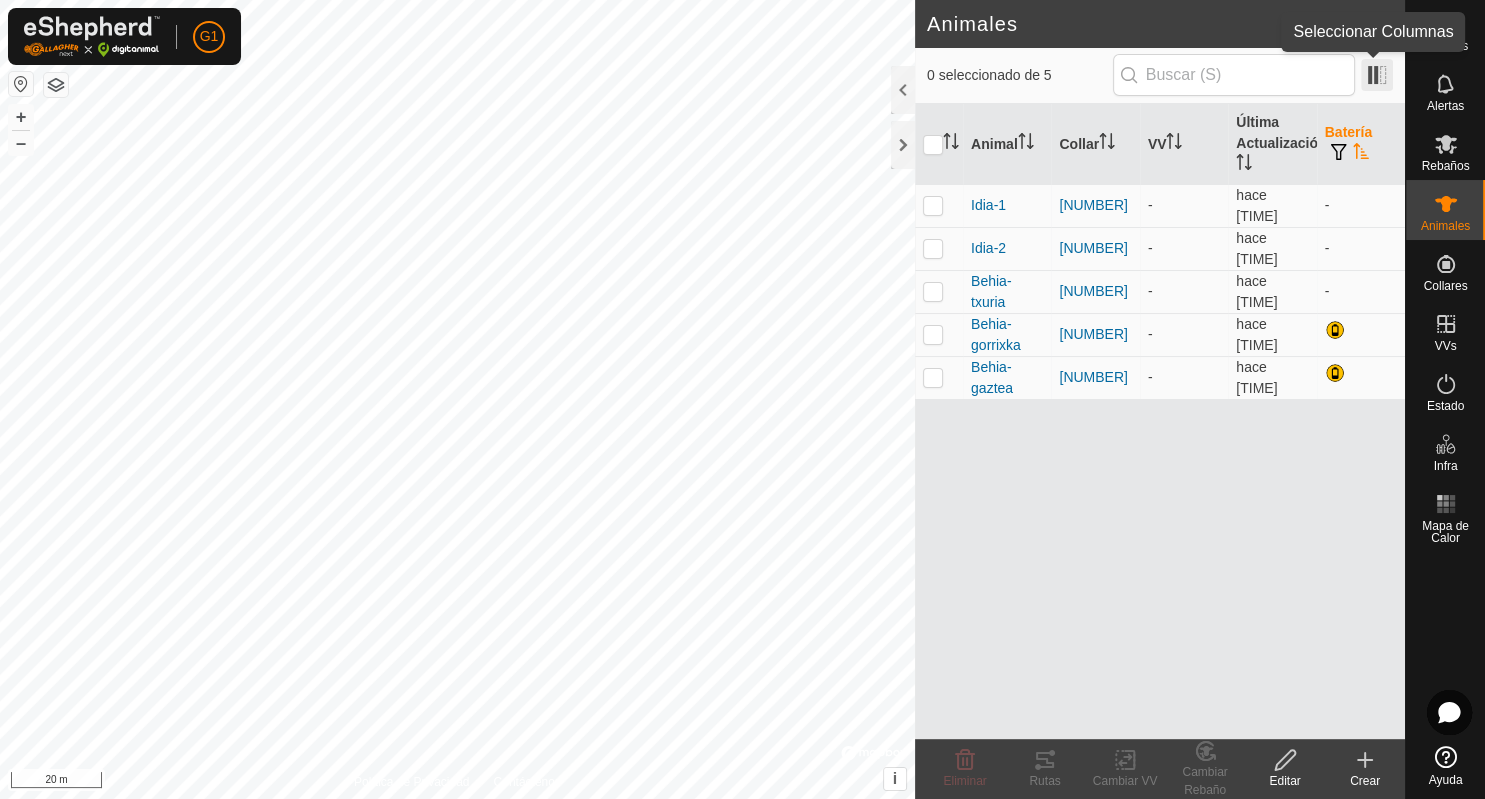 click at bounding box center [1377, 75] 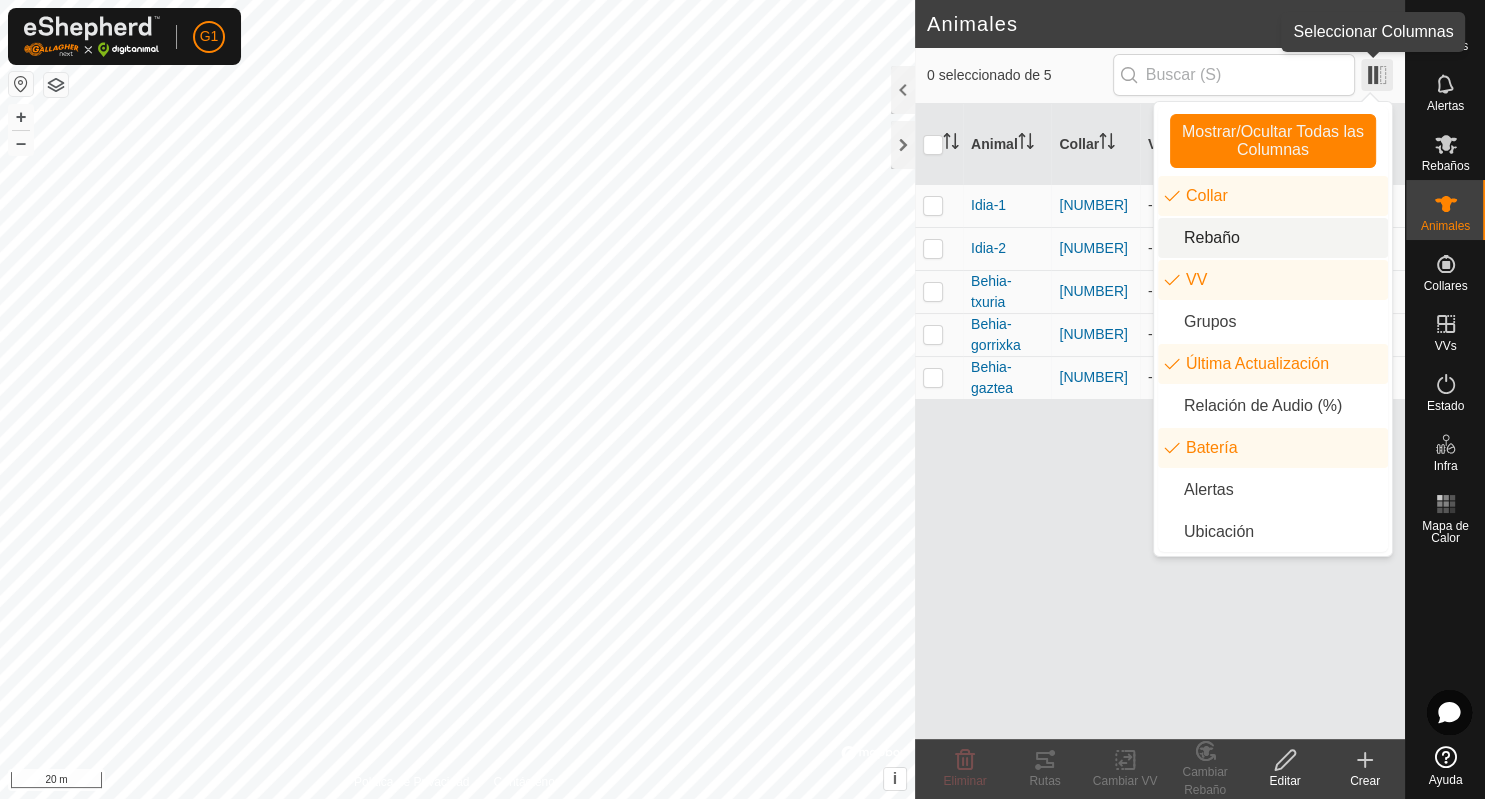 click at bounding box center [1377, 75] 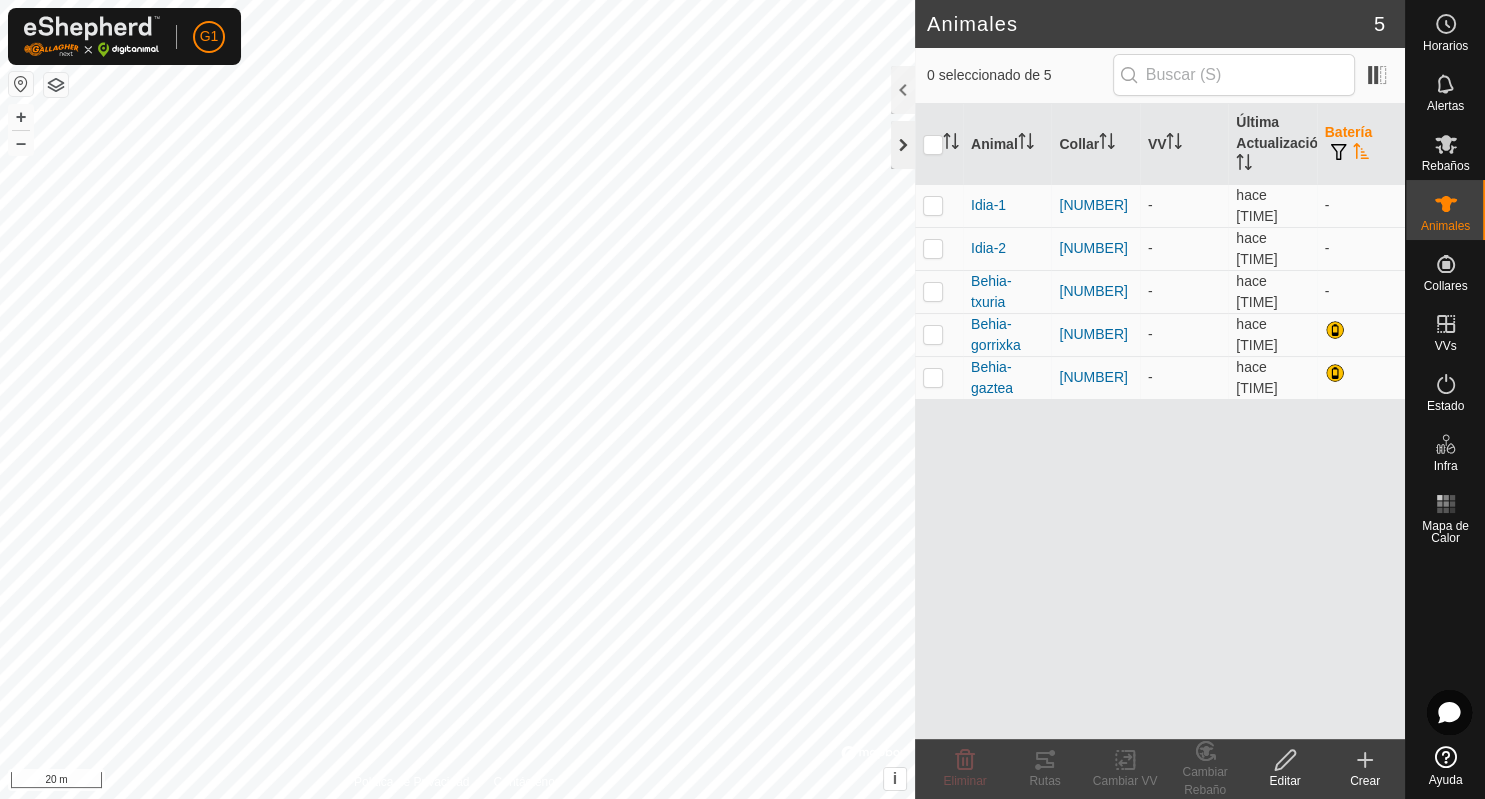 click 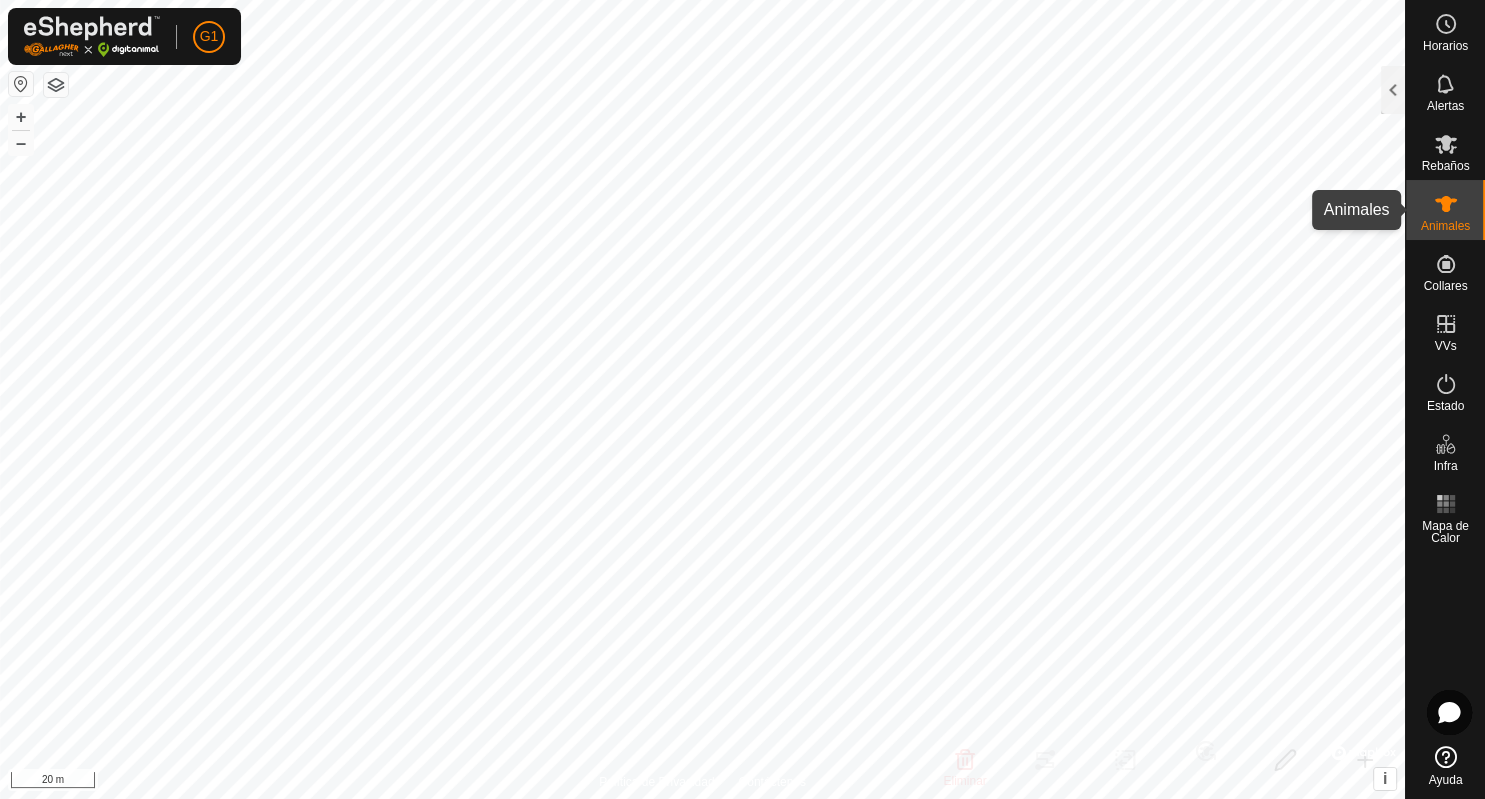 click 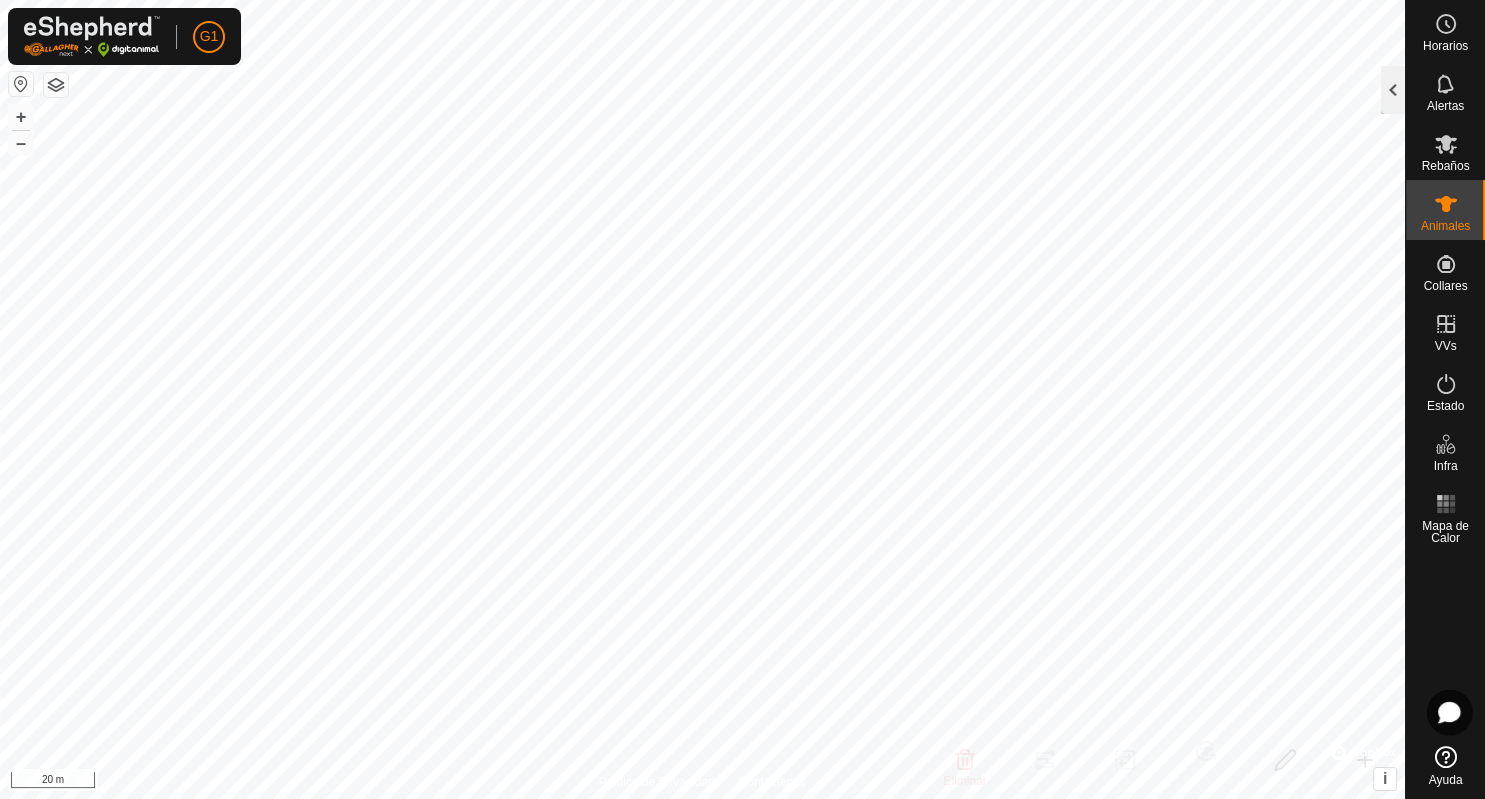 click 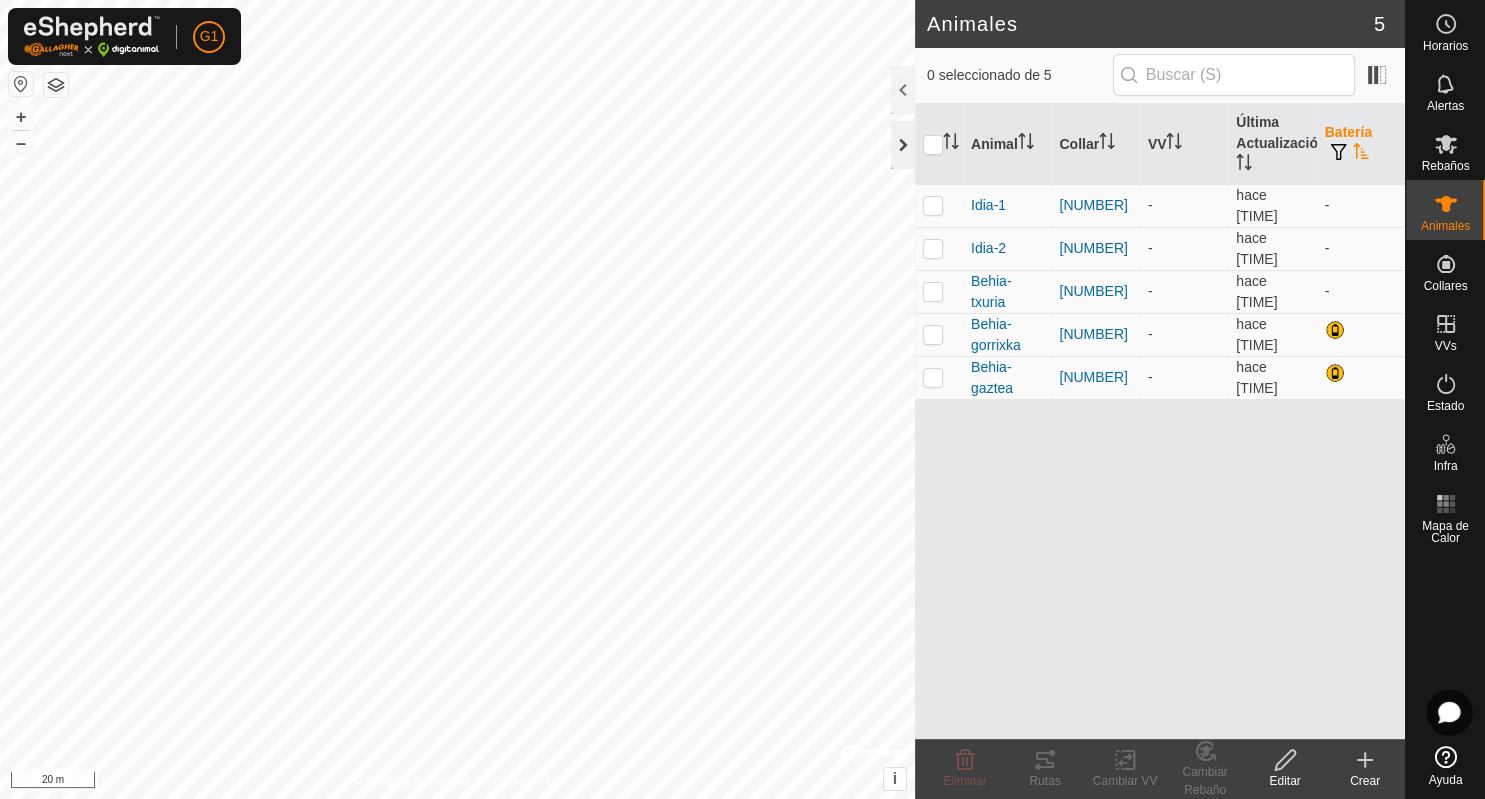 click 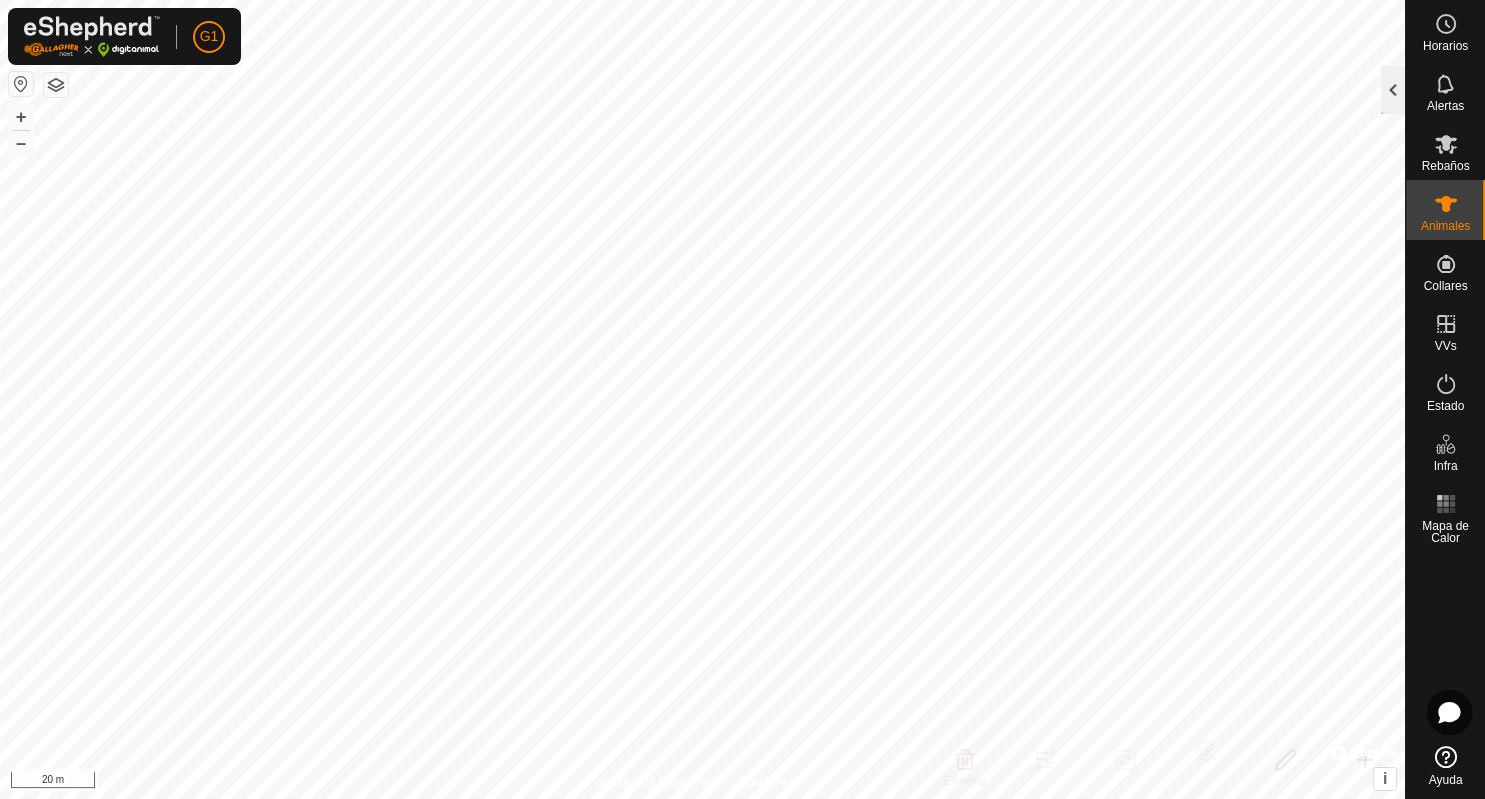 click 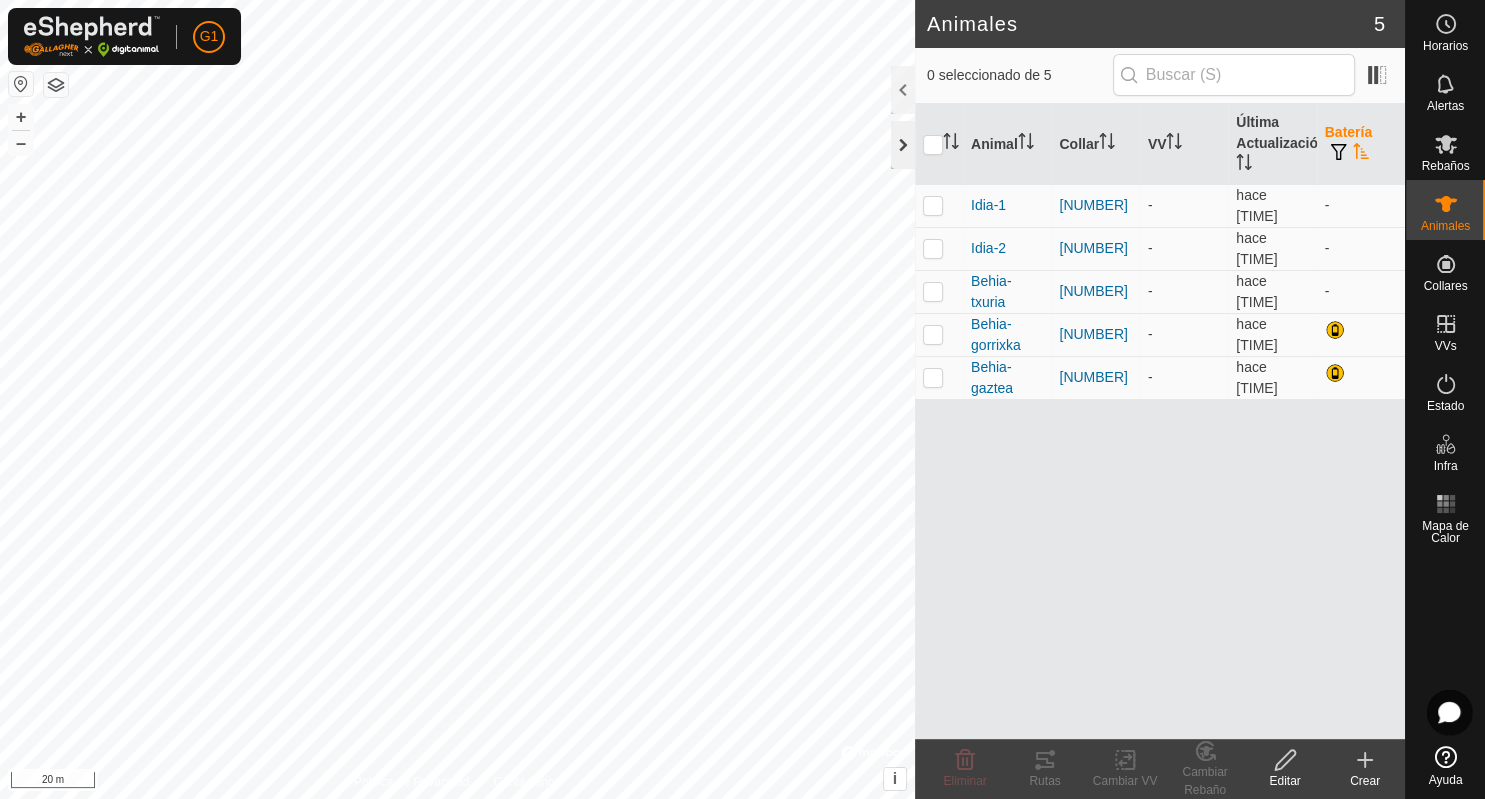 click 